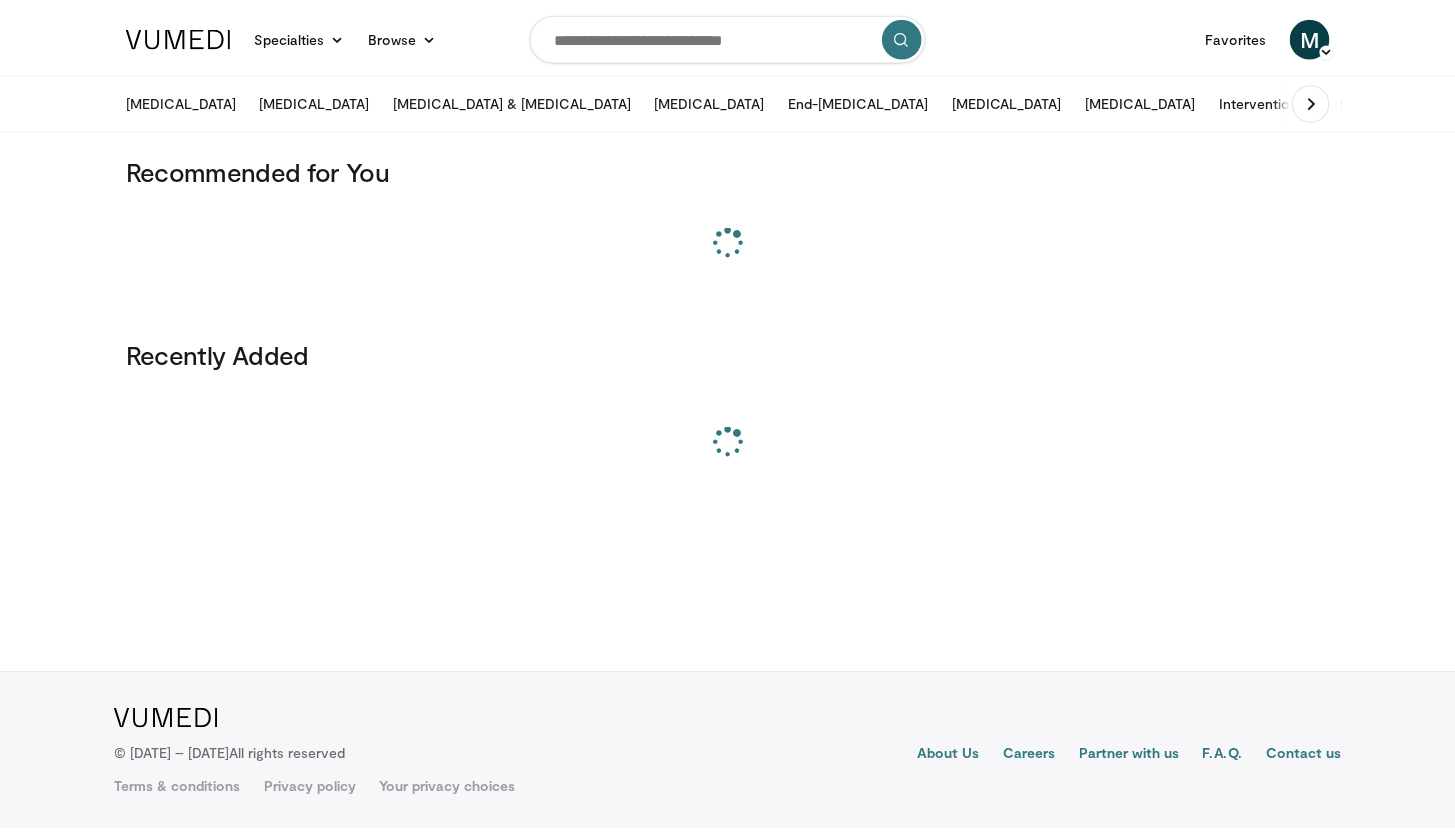 scroll, scrollTop: 0, scrollLeft: 0, axis: both 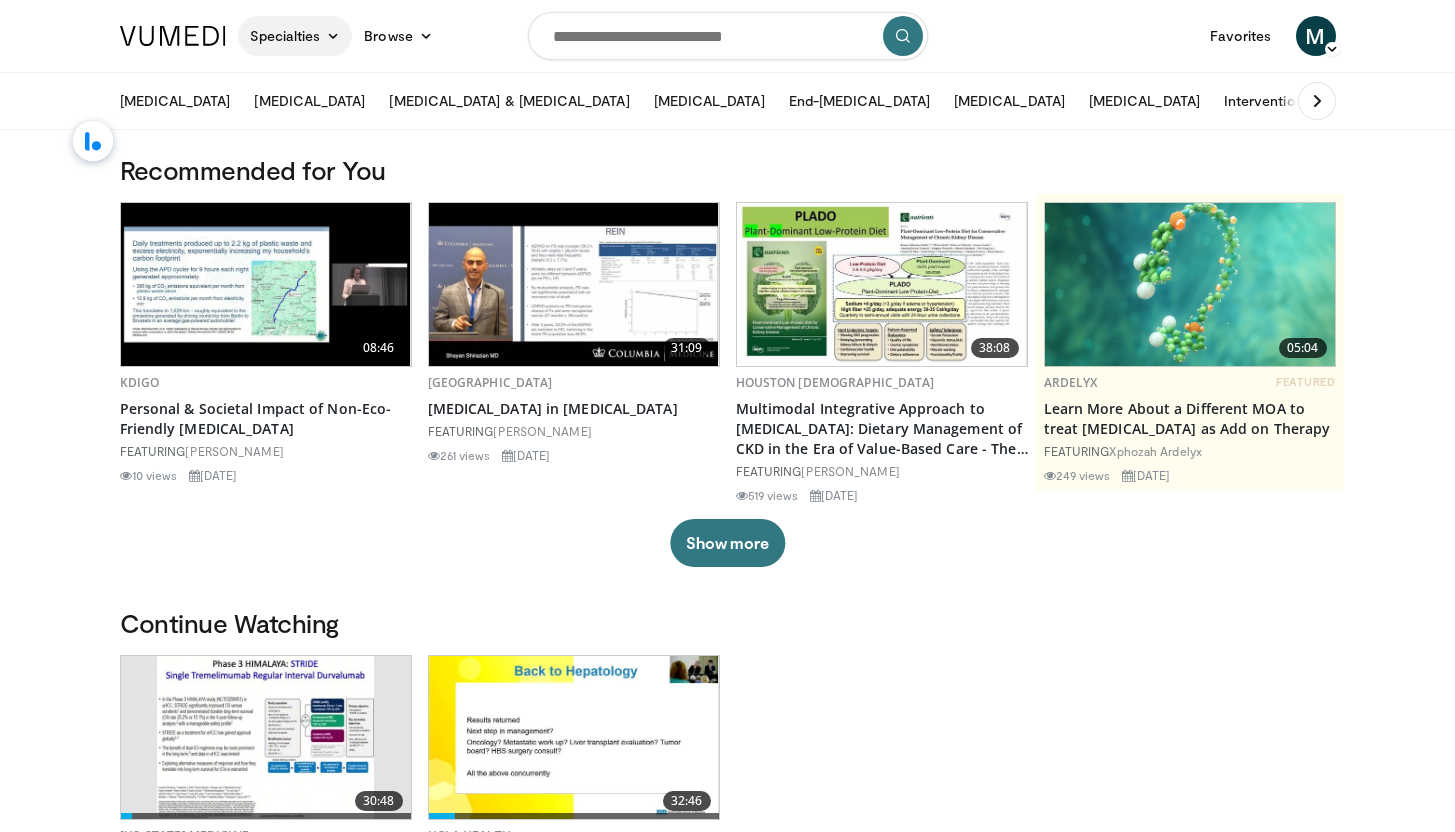 click at bounding box center [333, 36] 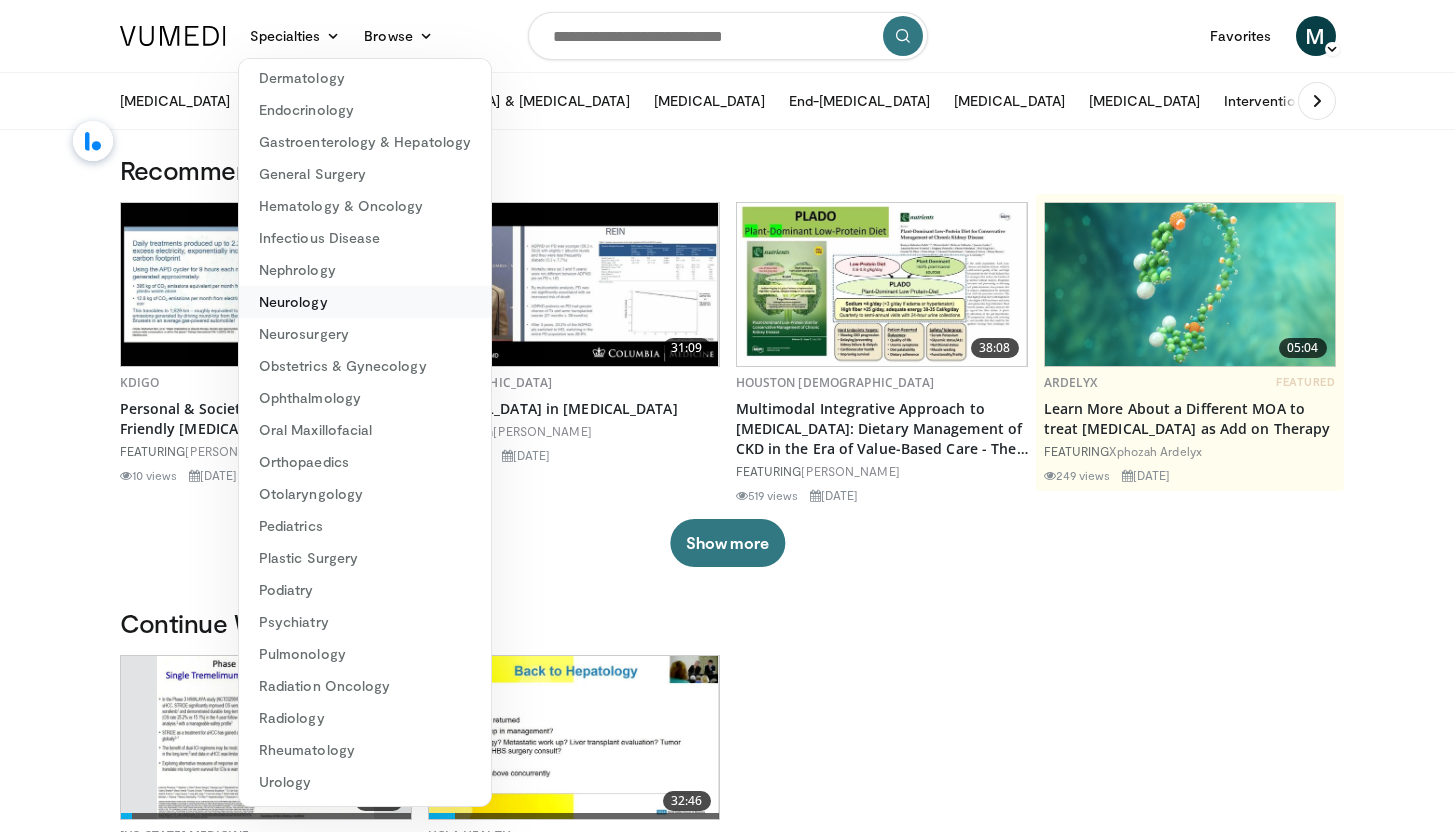 scroll, scrollTop: 0, scrollLeft: 0, axis: both 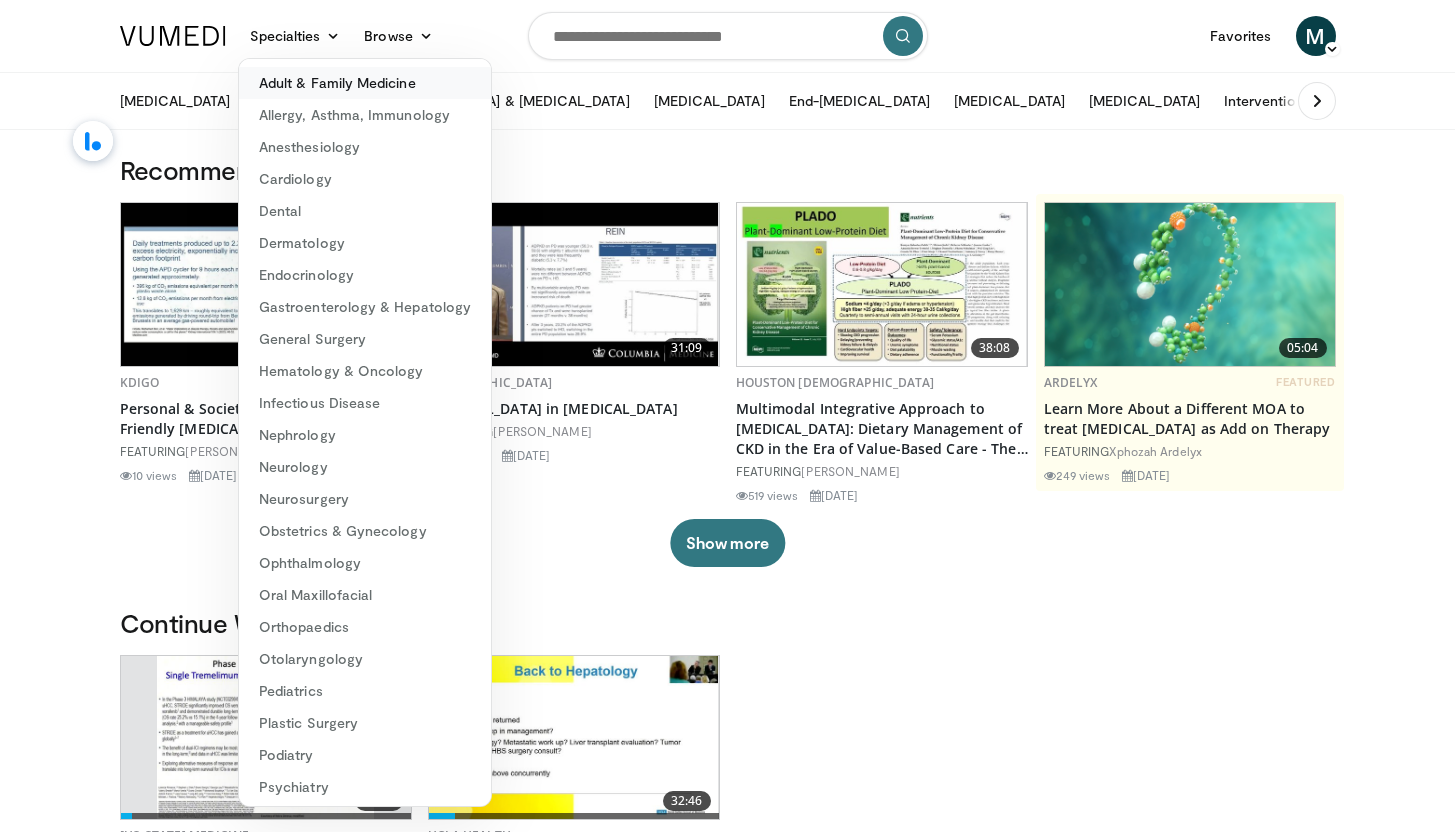 click on "Adult & Family Medicine" at bounding box center [365, 83] 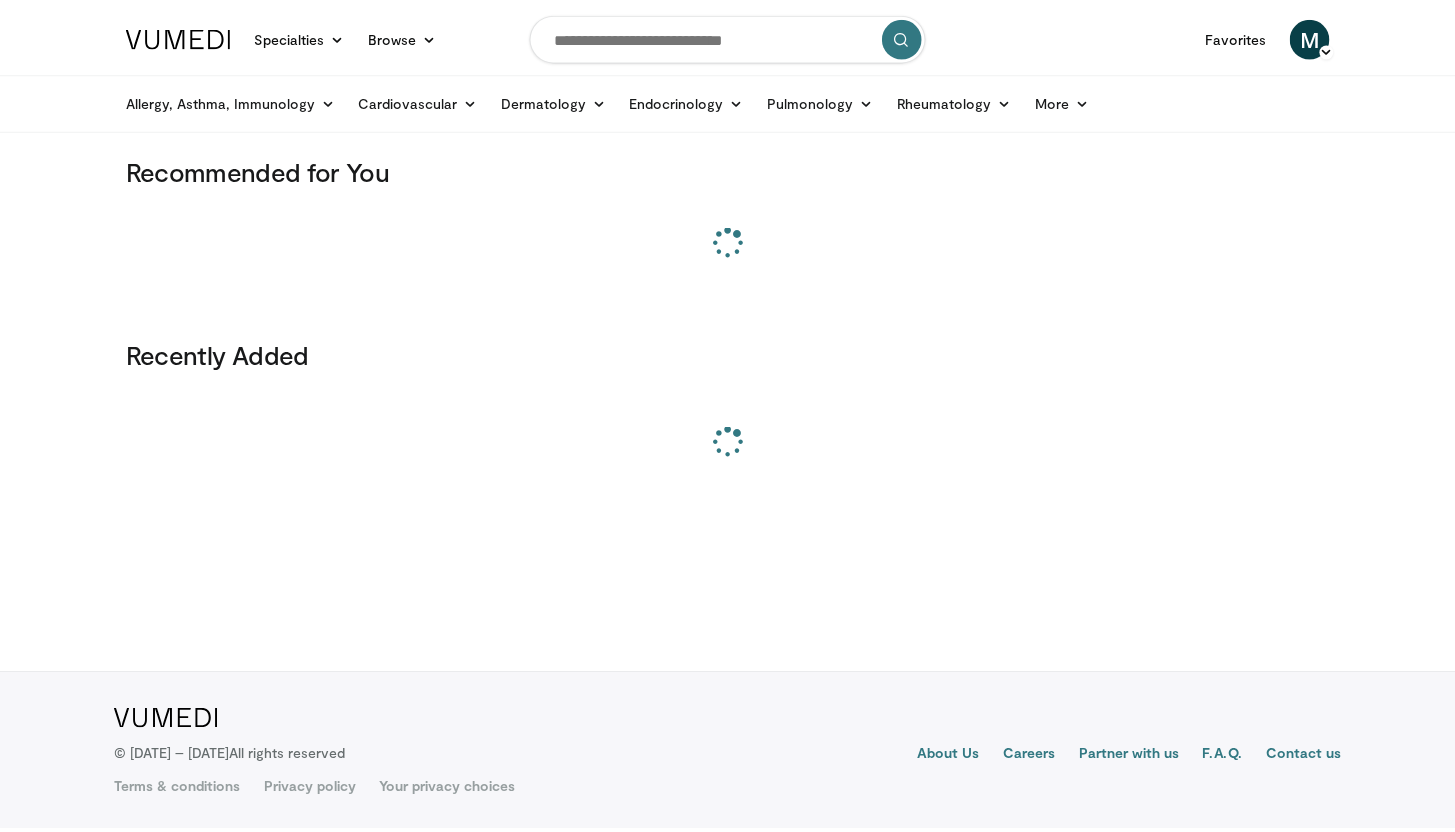 scroll, scrollTop: 0, scrollLeft: 0, axis: both 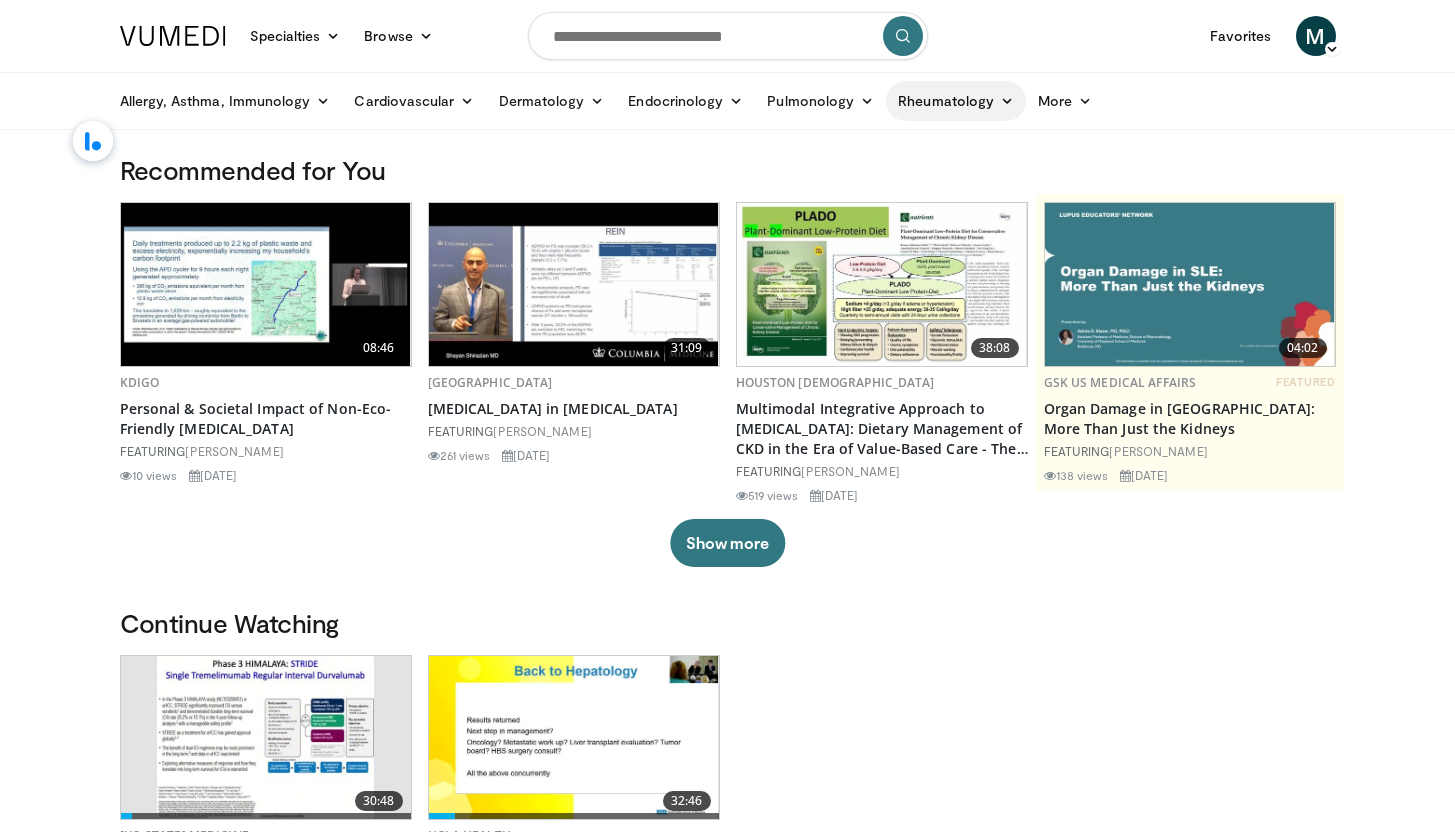click on "Rheumatology" at bounding box center [956, 101] 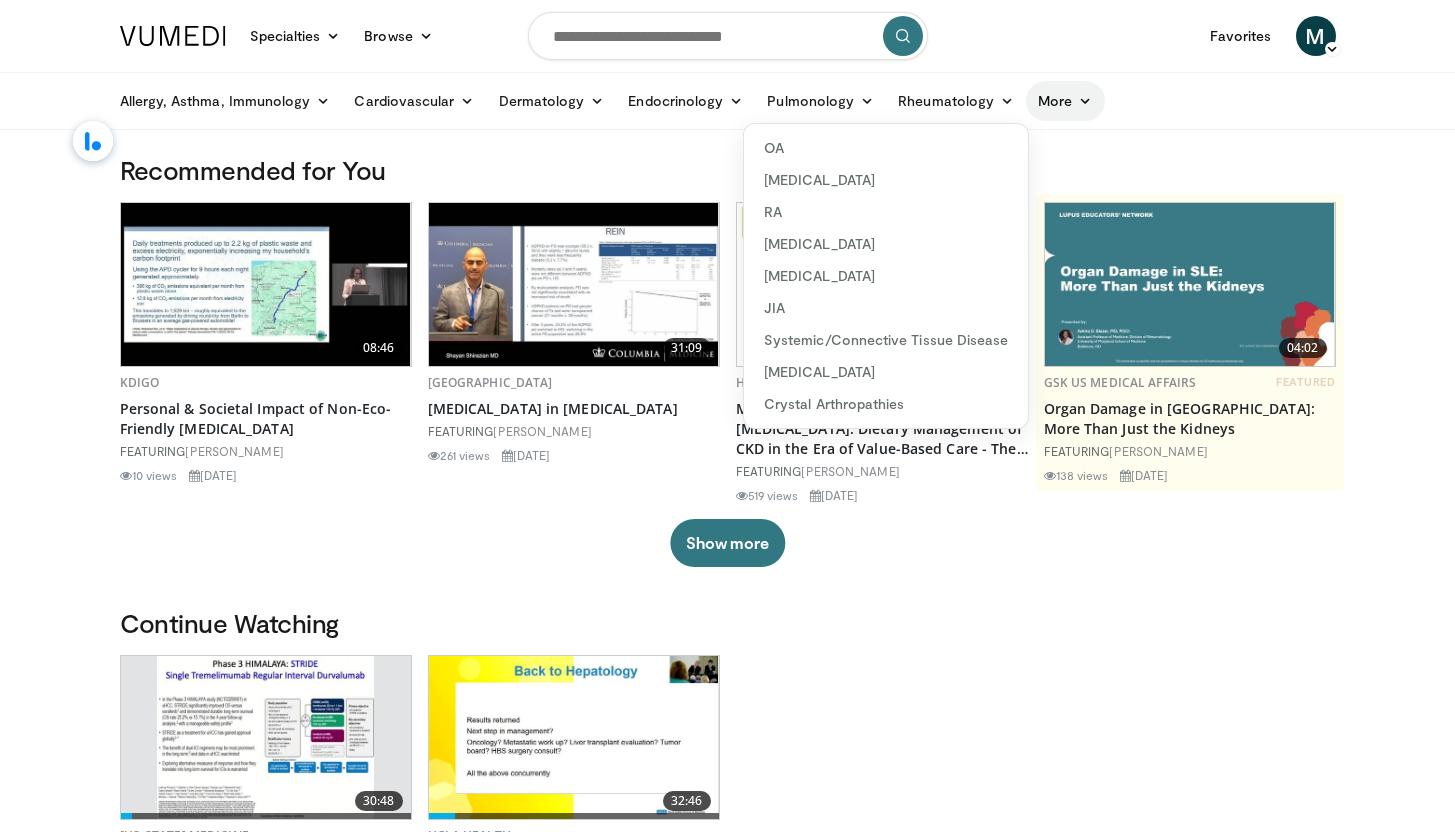 click on "More" at bounding box center (1065, 101) 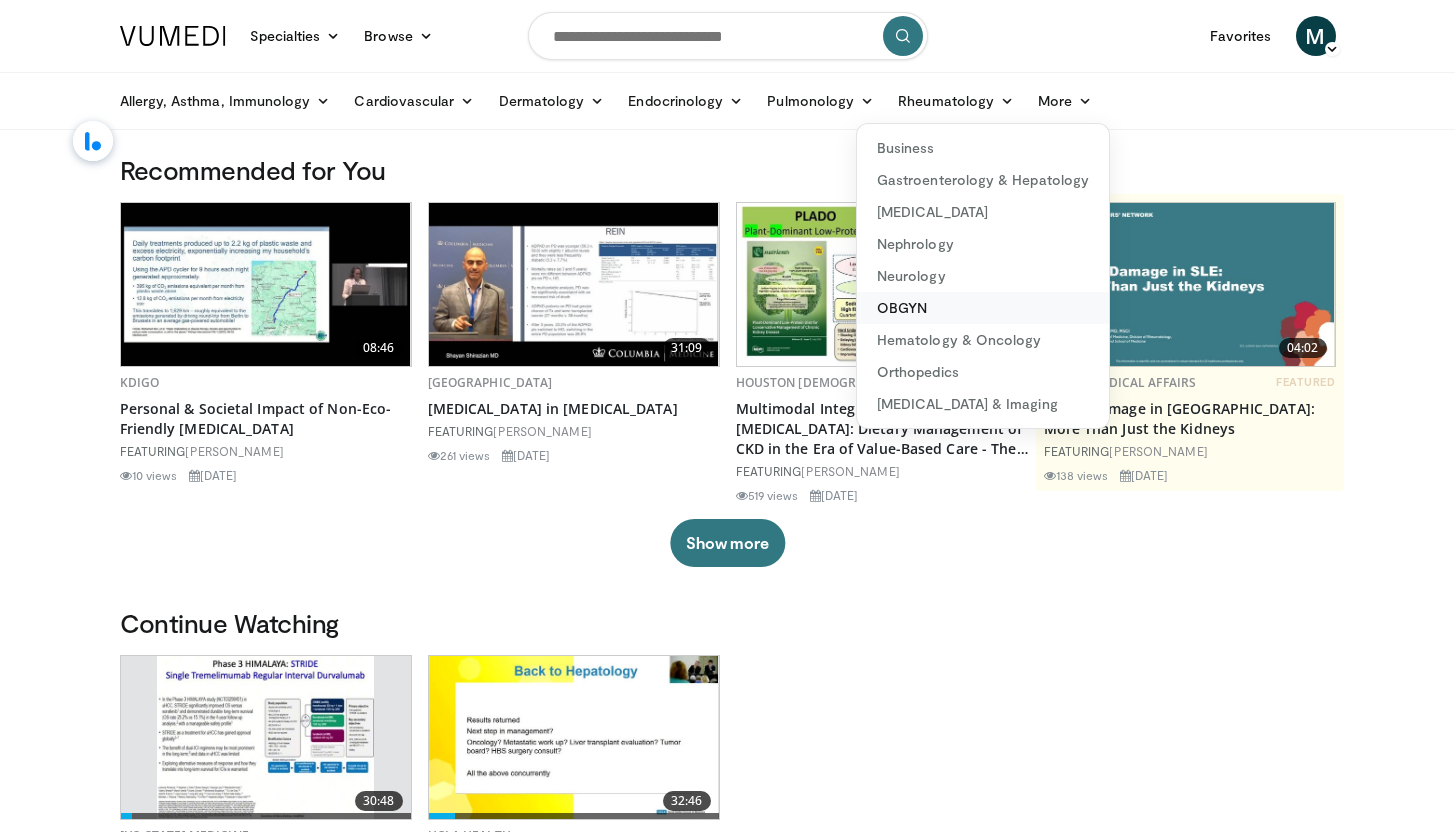 click on "OBGYN" at bounding box center (983, 308) 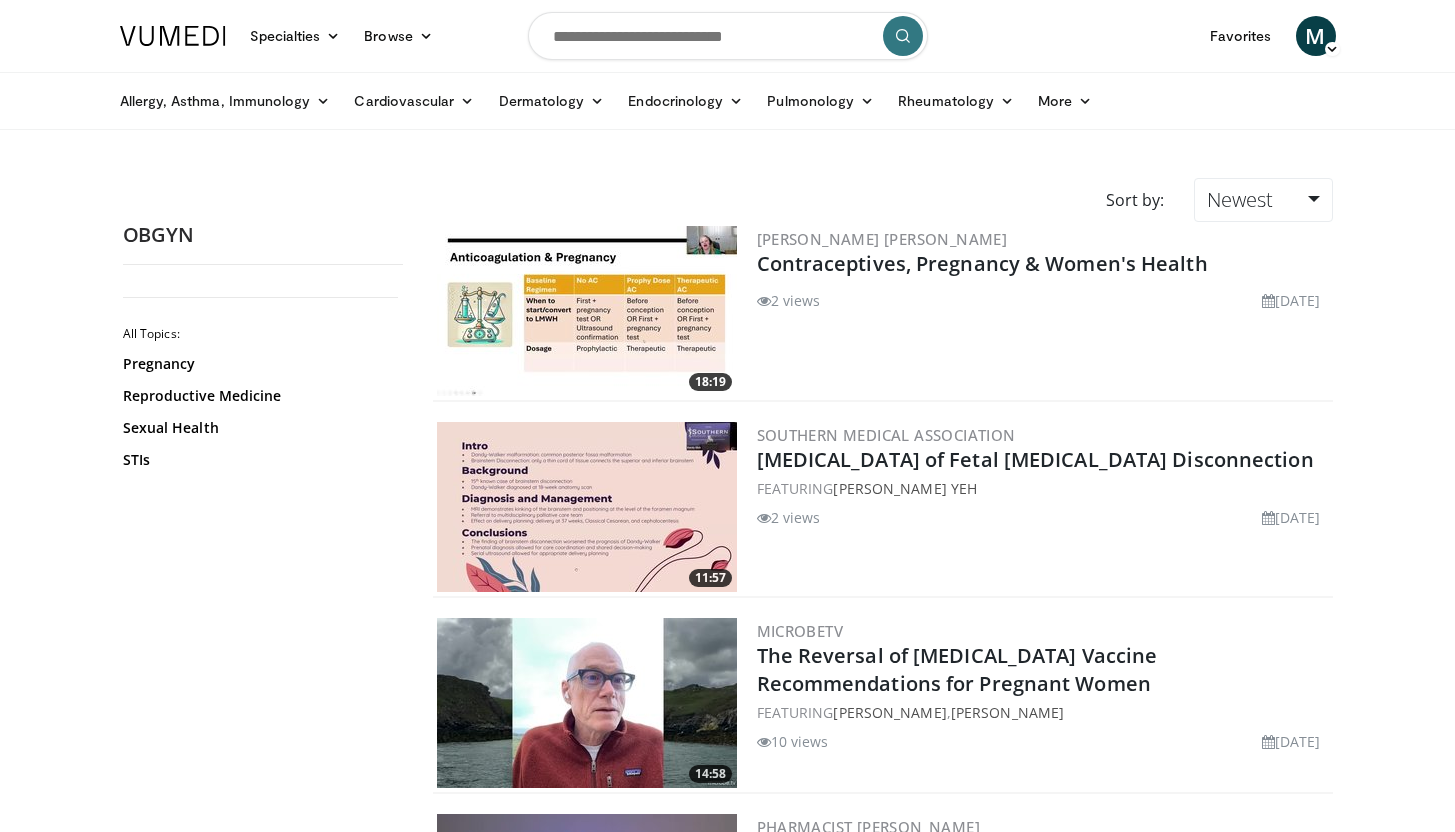 scroll, scrollTop: 0, scrollLeft: 0, axis: both 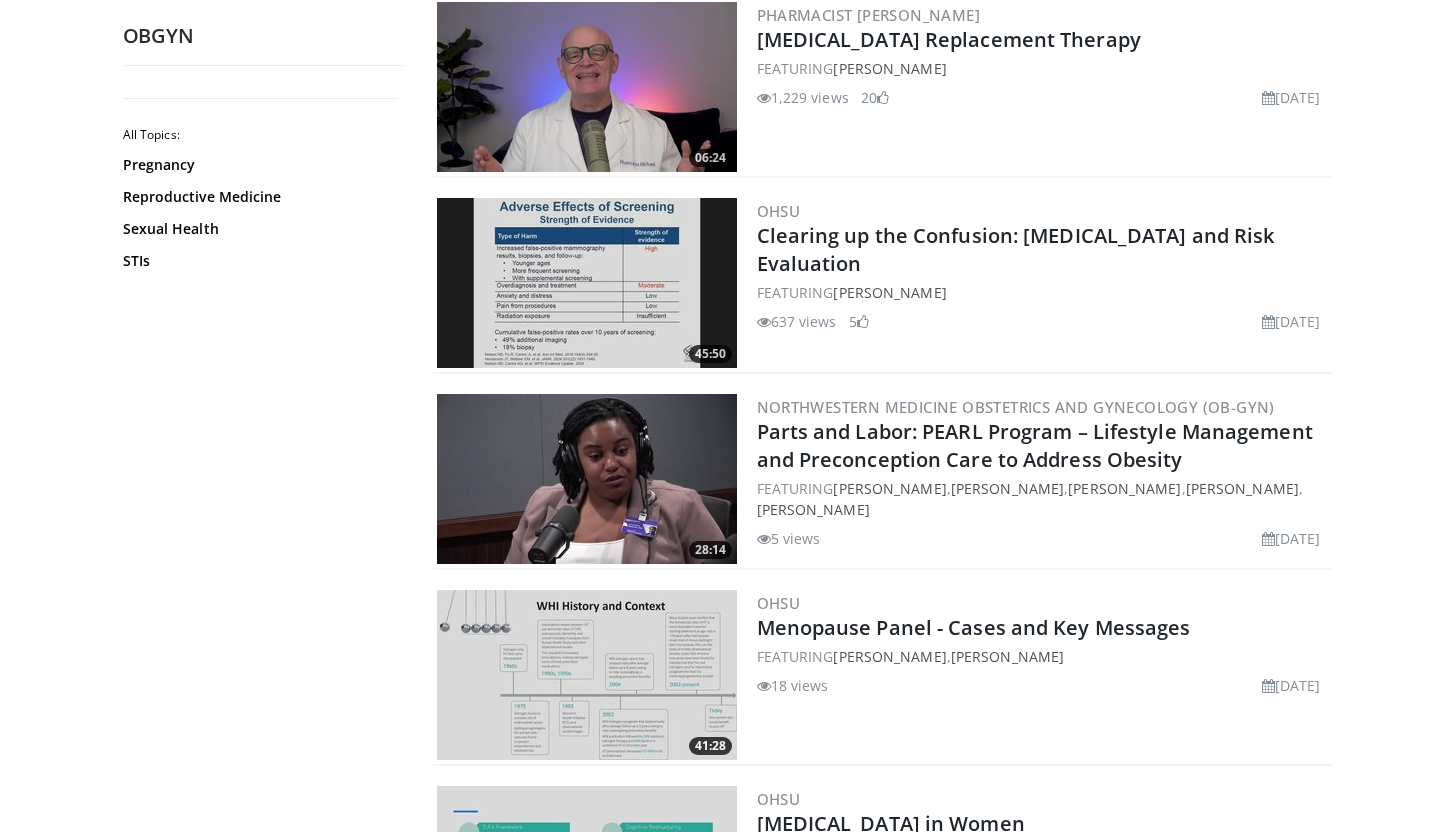 click on "Specialties
Adult & Family Medicine
Allergy, [MEDICAL_DATA], Immunology
Anesthesiology
Cardiology
Dental
Dermatology
Endocrinology
Gastroenterology & Hepatology
[MEDICAL_DATA]
Hematology & Oncology
[MEDICAL_DATA]
Nephrology
Neurology
[GEOGRAPHIC_DATA]
Obstetrics & Gynecology
Ophthalmology
Oral Maxillofacial
Orthopaedics
Otolaryngology
Pediatrics
Plastic Surgery
[GEOGRAPHIC_DATA]
Psychiatry
Pulmonology
Radiation Oncology
[MEDICAL_DATA]
Rheumatology
Urology
Videos" at bounding box center [727, -396] 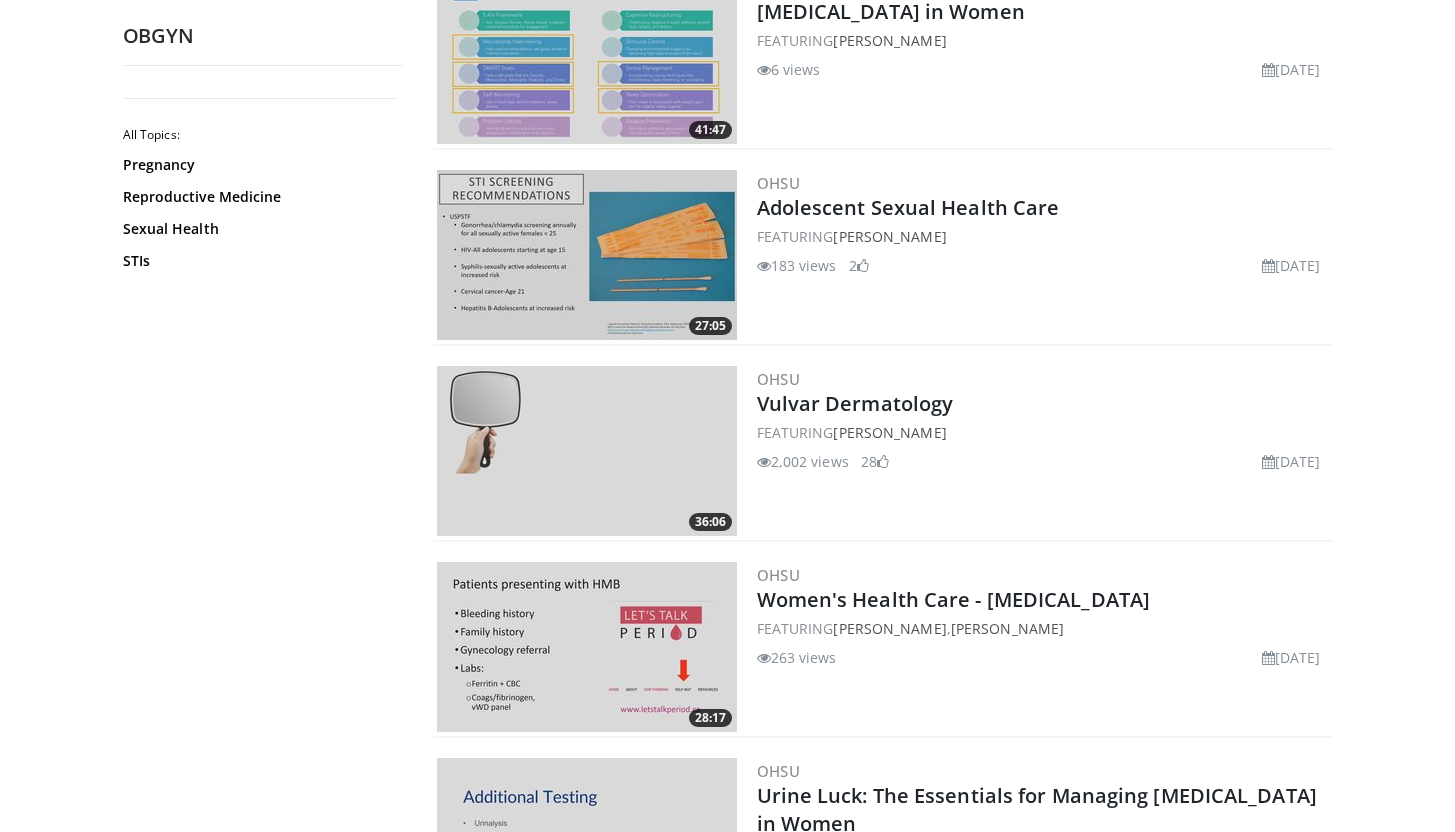 click on "Specialties
Adult & Family Medicine
Allergy, [MEDICAL_DATA], Immunology
Anesthesiology
Cardiology
Dental
Dermatology
Endocrinology
Gastroenterology & Hepatology
[MEDICAL_DATA]
Hematology & Oncology
[MEDICAL_DATA]
Nephrology
Neurology
[GEOGRAPHIC_DATA]
Obstetrics & Gynecology
Ophthalmology
Oral Maxillofacial
Orthopaedics
Otolaryngology
Pediatrics
Plastic Surgery
[GEOGRAPHIC_DATA]
Psychiatry
Pulmonology
Radiation Oncology
[MEDICAL_DATA]
Rheumatology
Urology
Videos" at bounding box center [727, -1208] 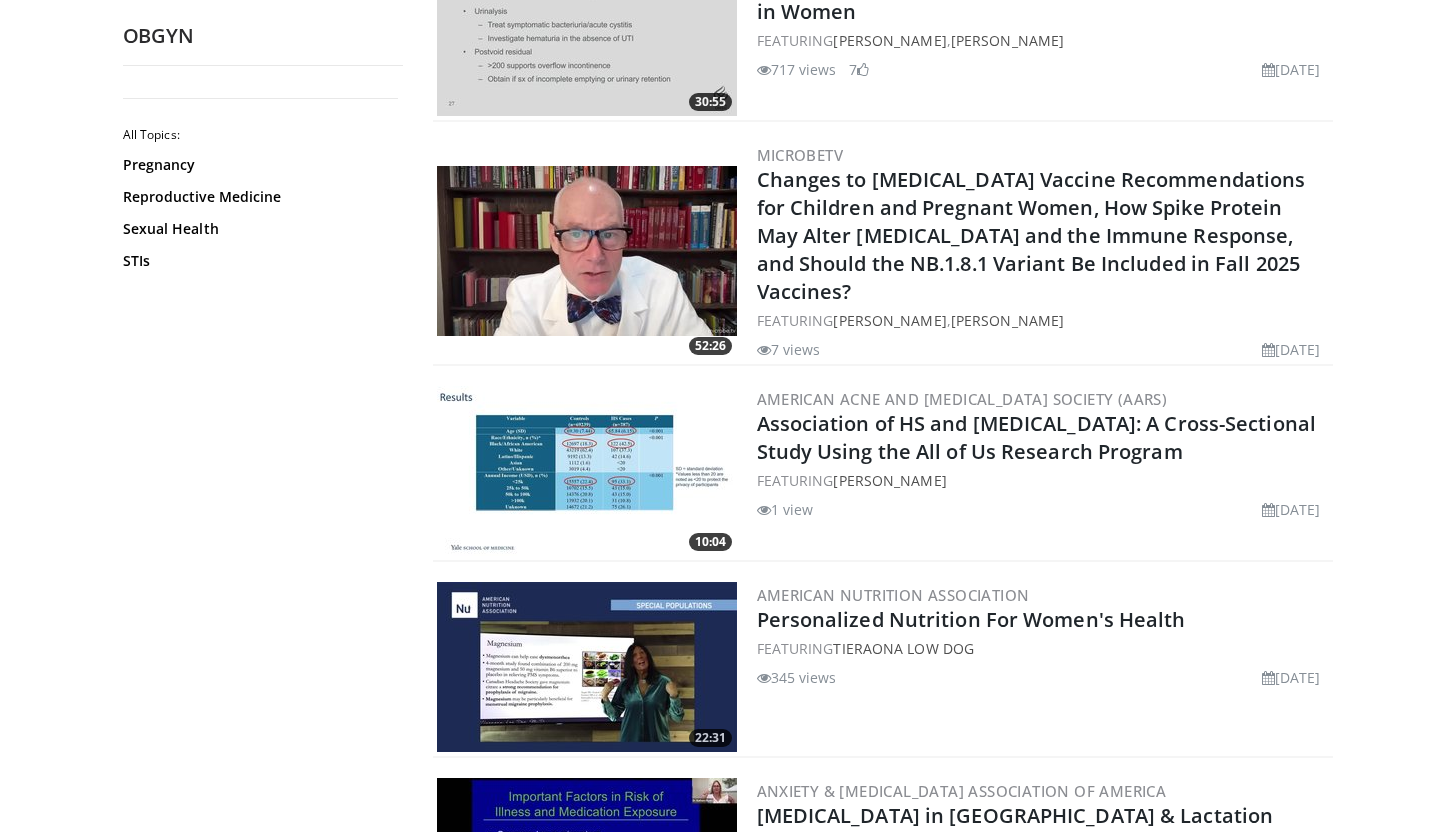 click on "Specialties
Adult & Family Medicine
Allergy, Asthma, Immunology
Anesthesiology
Cardiology
Dental
Dermatology
Endocrinology
Gastroenterology & Hepatology
General Surgery
Hematology & Oncology
Infectious Disease
Nephrology
Neurology
Neurosurgery
Obstetrics & Gynecology
Ophthalmology
Oral Maxillofacial
Orthopaedics
Otolaryngology
Pediatrics
Plastic Surgery
Podiatry
Psychiatry
Pulmonology
Radiation Oncology
Radiology
Rheumatology
Urology
Videos" at bounding box center (727, -2020) 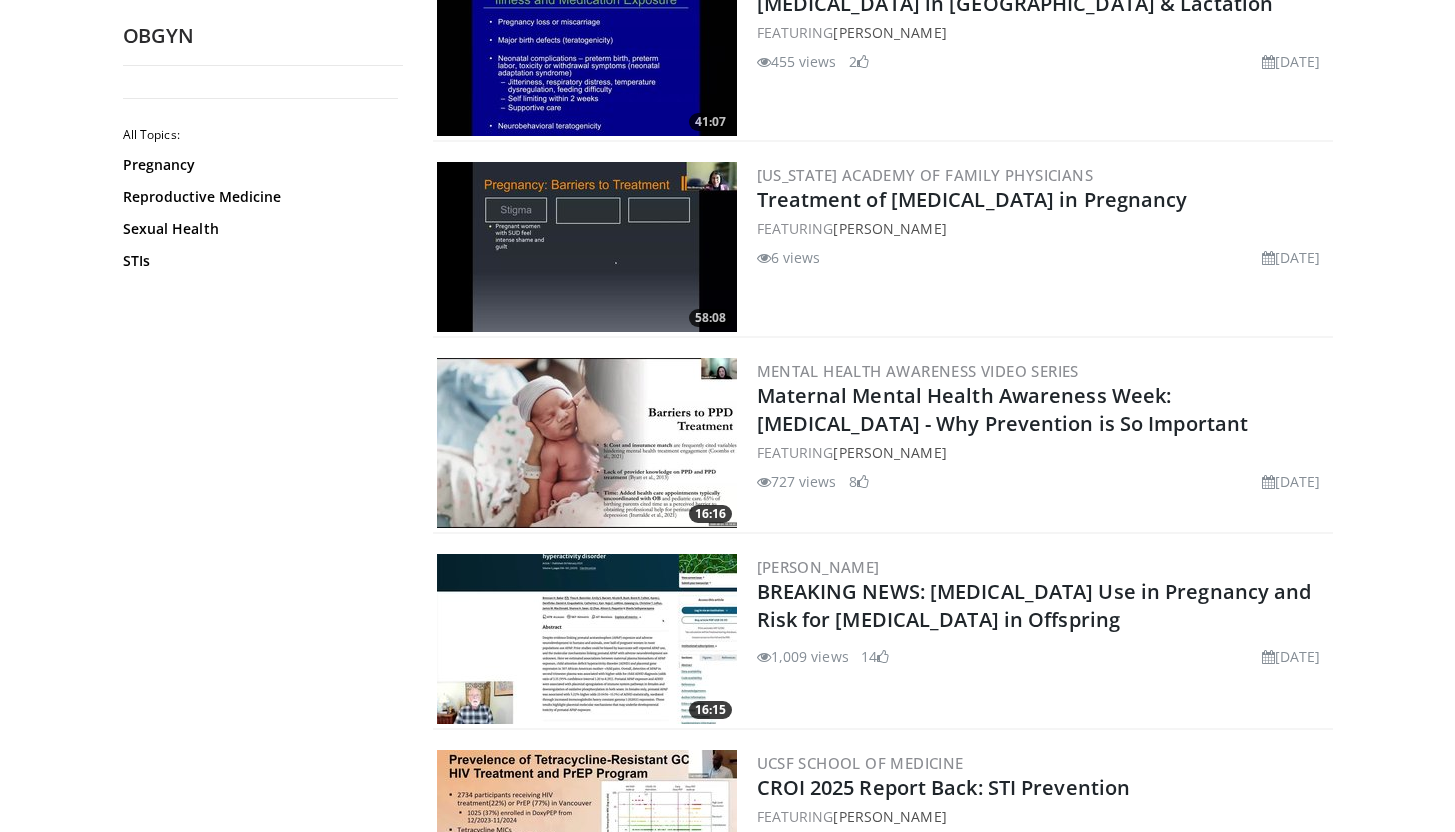 click on "Specialties
Adult & Family Medicine
Allergy, Asthma, Immunology
Anesthesiology
Cardiology
Dental
Dermatology
Endocrinology
Gastroenterology & Hepatology
General Surgery
Hematology & Oncology
Infectious Disease
Nephrology
Neurology
Neurosurgery
Obstetrics & Gynecology
Ophthalmology
Oral Maxillofacial
Orthopaedics
Otolaryngology
Pediatrics
Plastic Surgery
Podiatry
Psychiatry
Pulmonology
Radiation Oncology
Radiology
Rheumatology
Urology
Videos" at bounding box center [727, -2832] 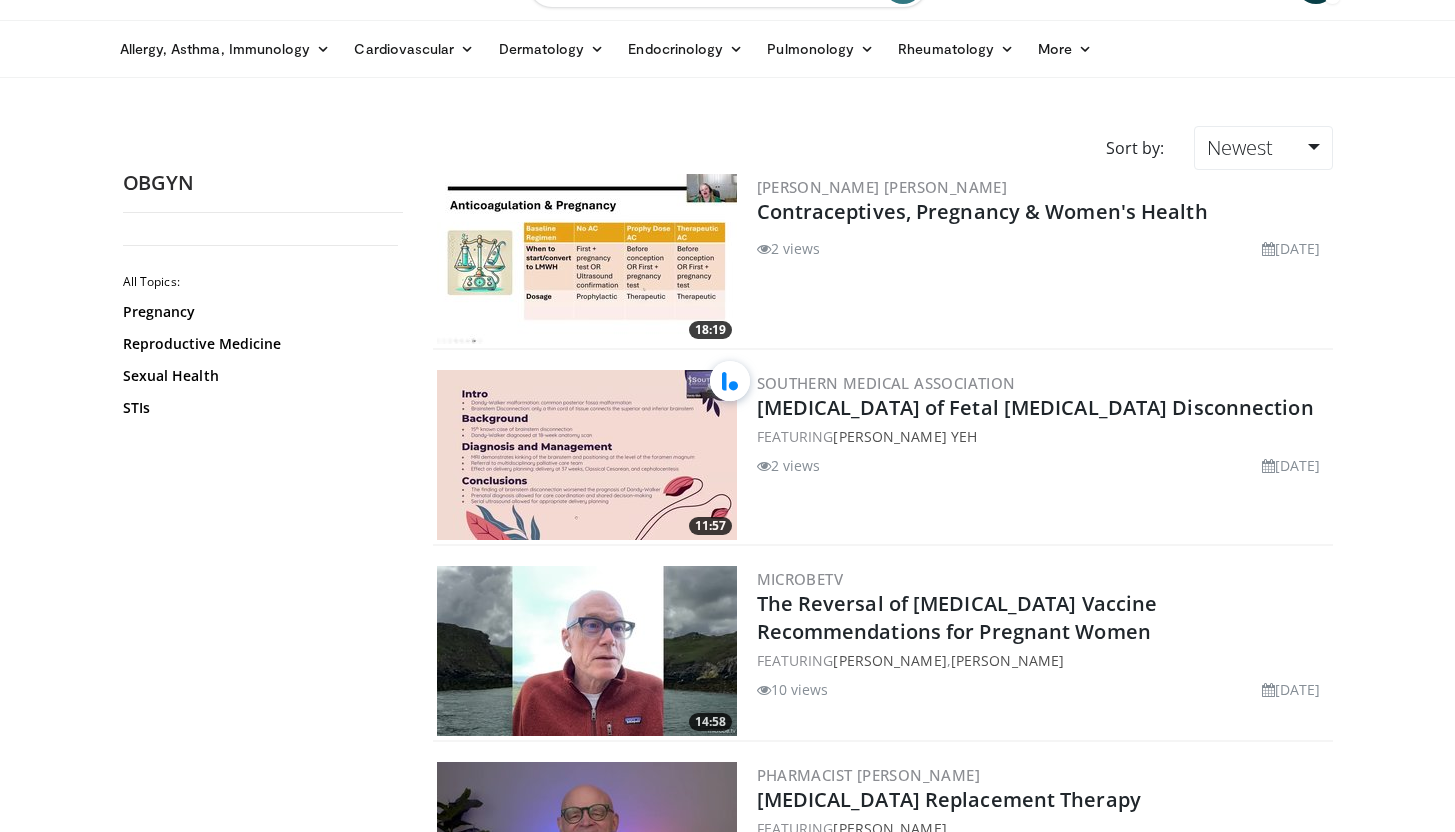 scroll, scrollTop: 0, scrollLeft: 0, axis: both 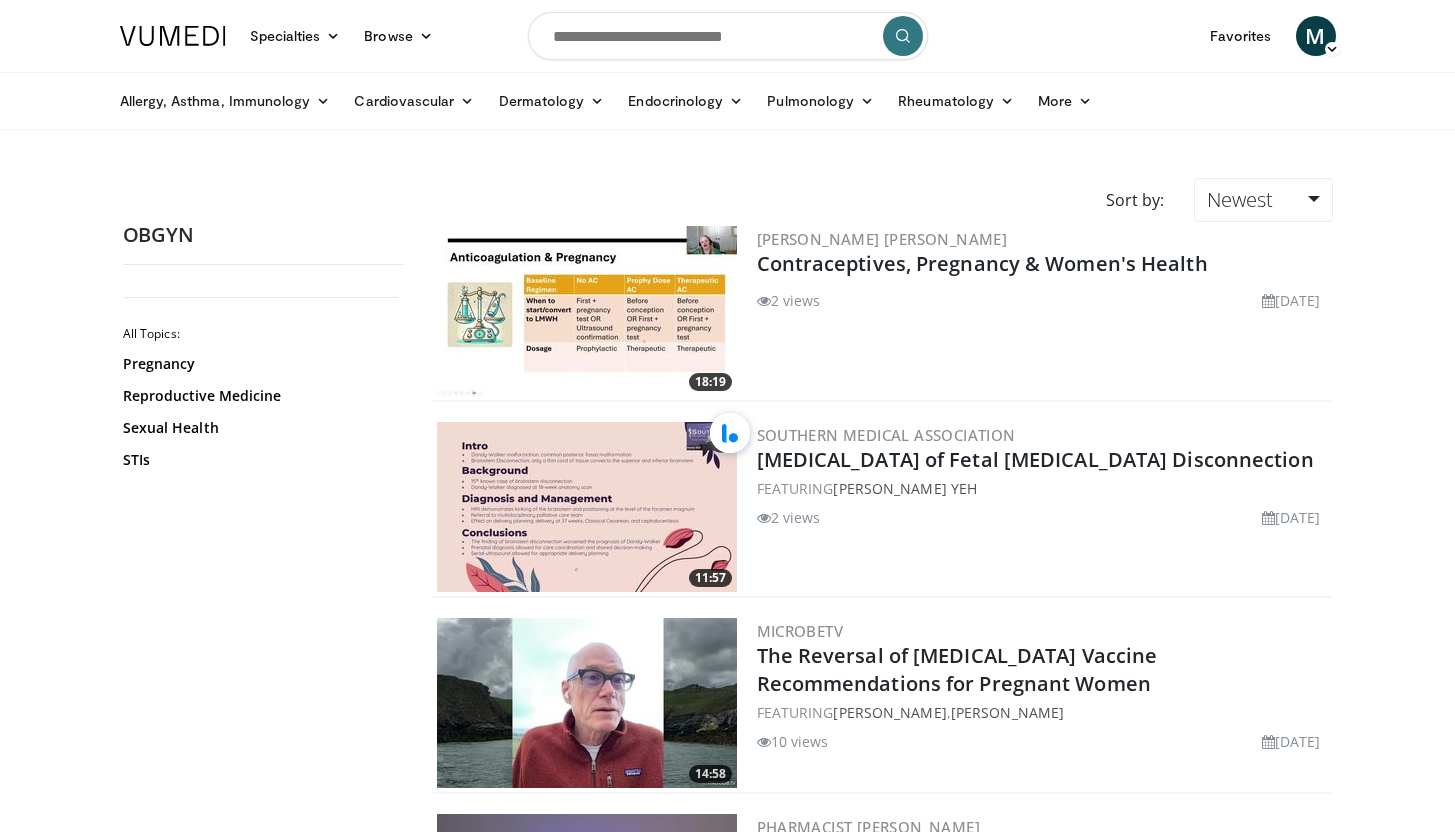 drag, startPoint x: 1469, startPoint y: 553, endPoint x: 1469, endPoint y: 26, distance: 527 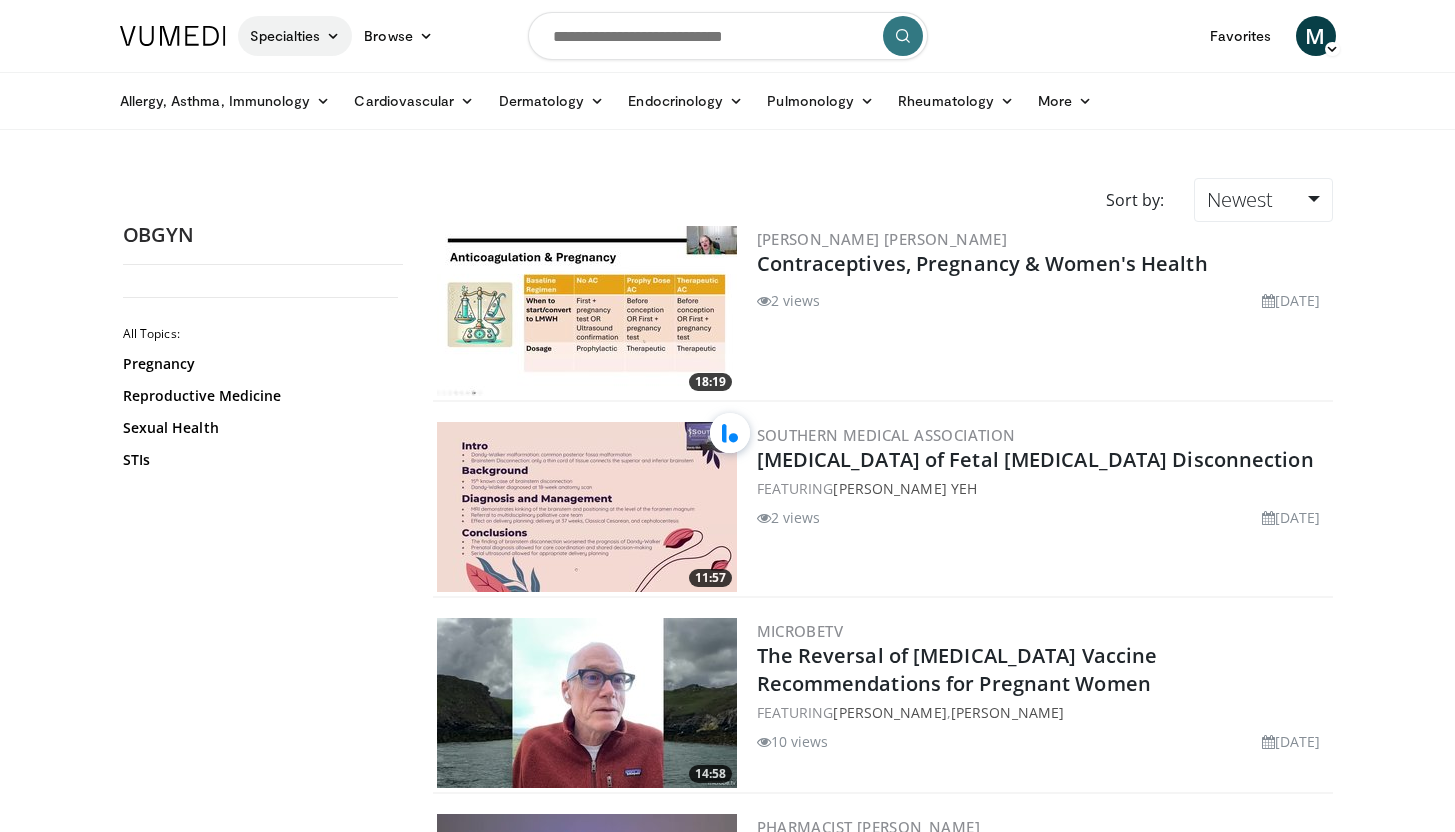 click on "Specialties" at bounding box center [295, 36] 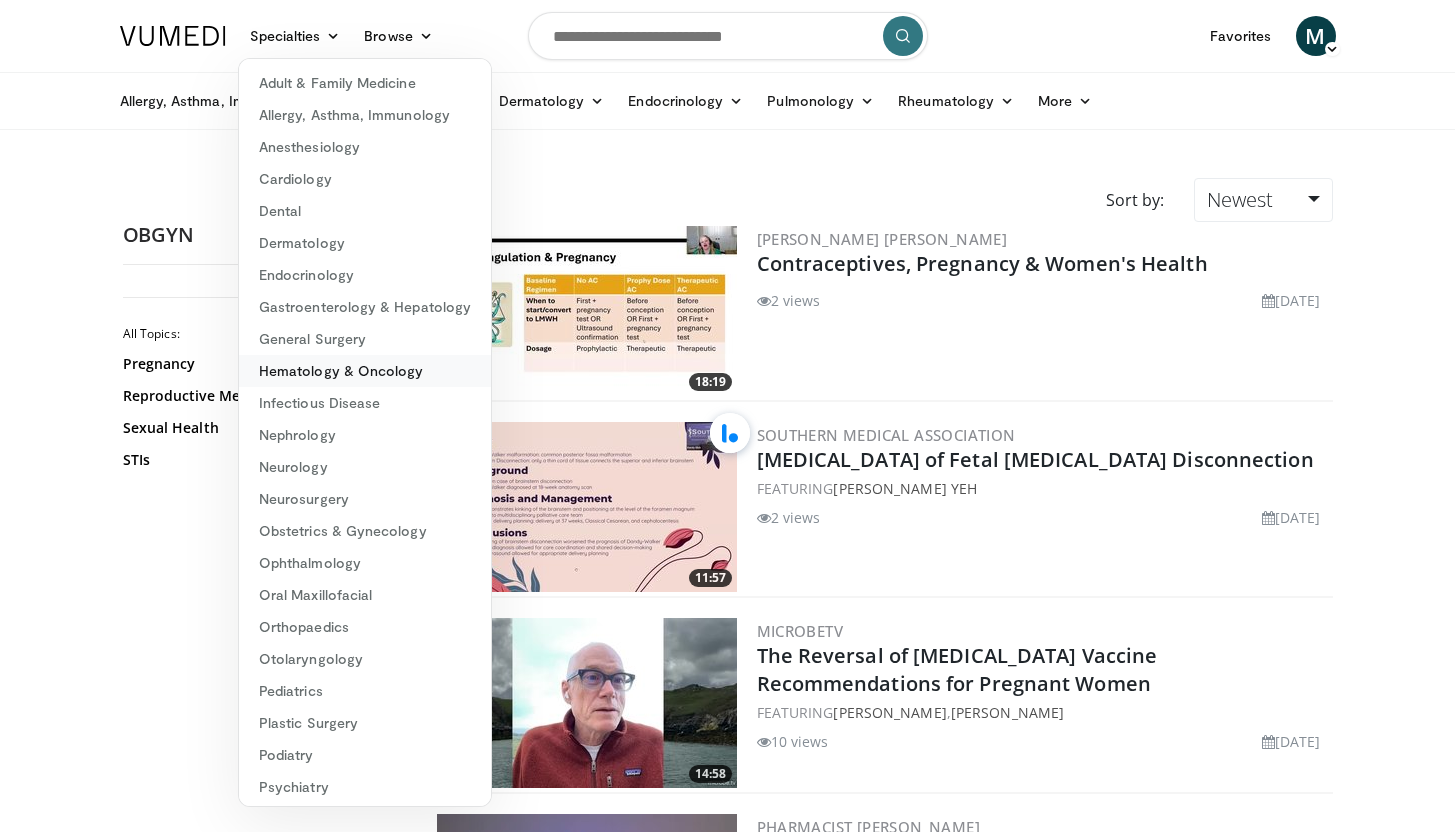 scroll, scrollTop: 3959, scrollLeft: 0, axis: vertical 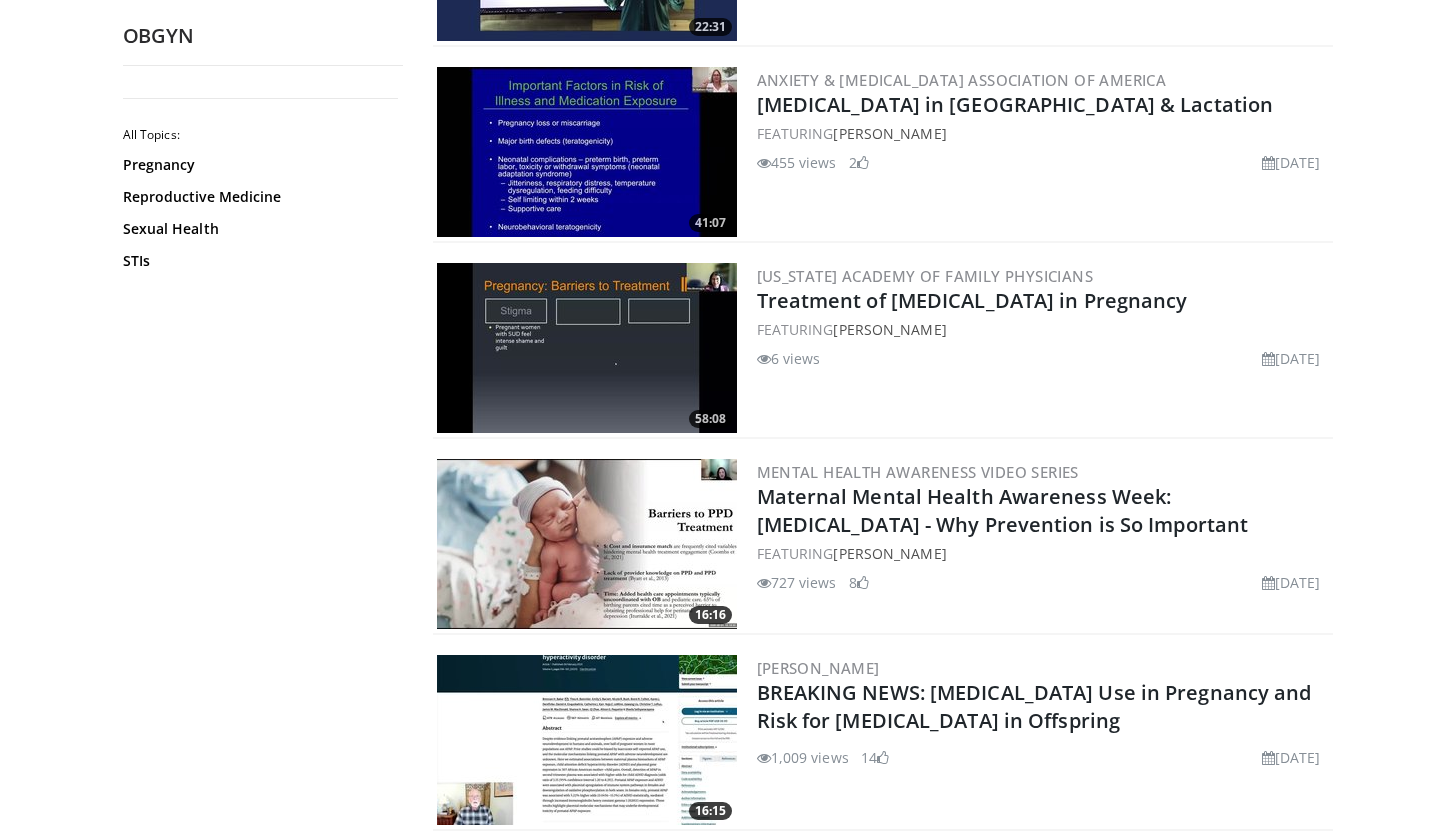 drag, startPoint x: 1469, startPoint y: 374, endPoint x: 1466, endPoint y: -88, distance: 462.00974 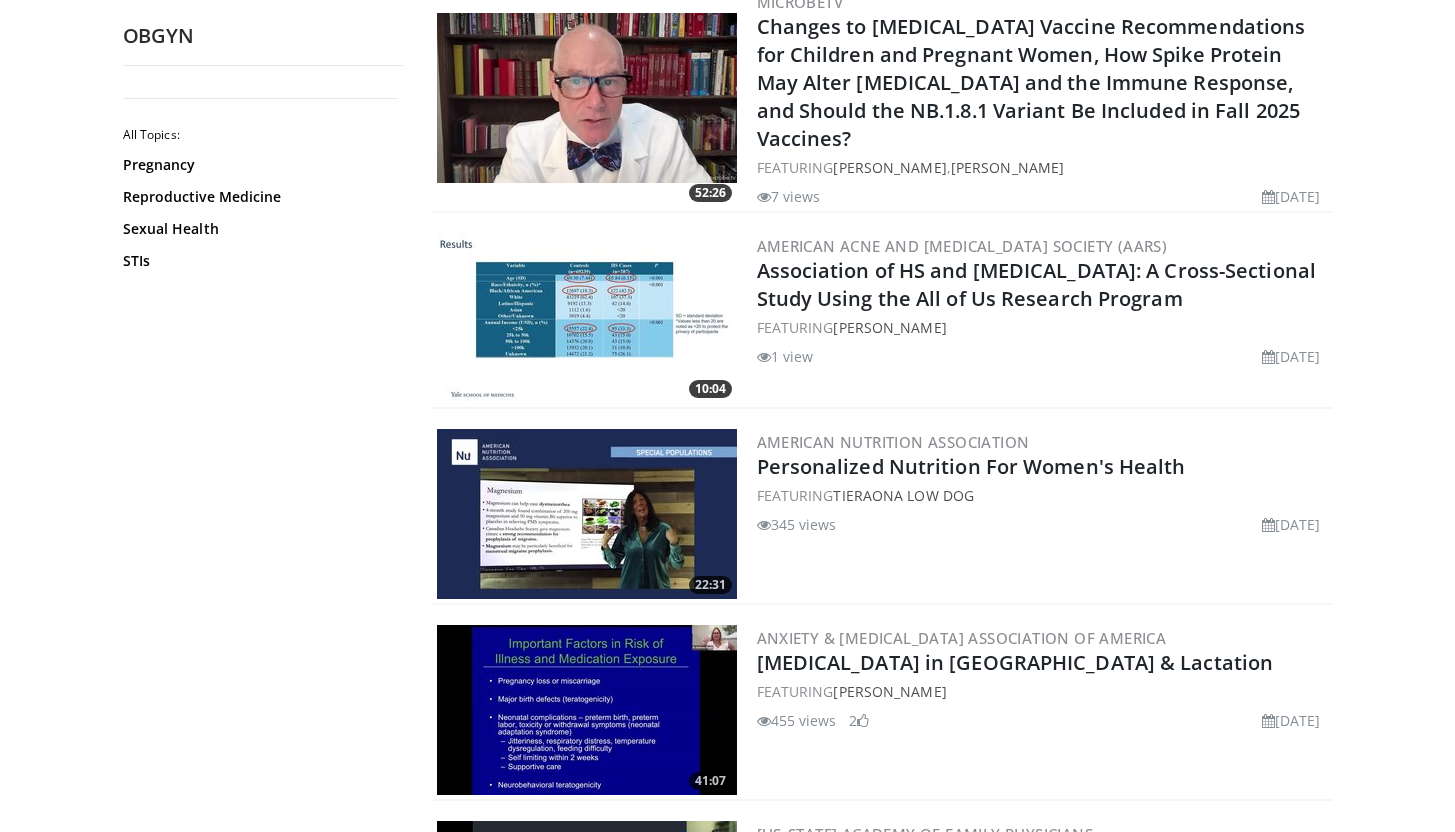scroll, scrollTop: 1777, scrollLeft: 0, axis: vertical 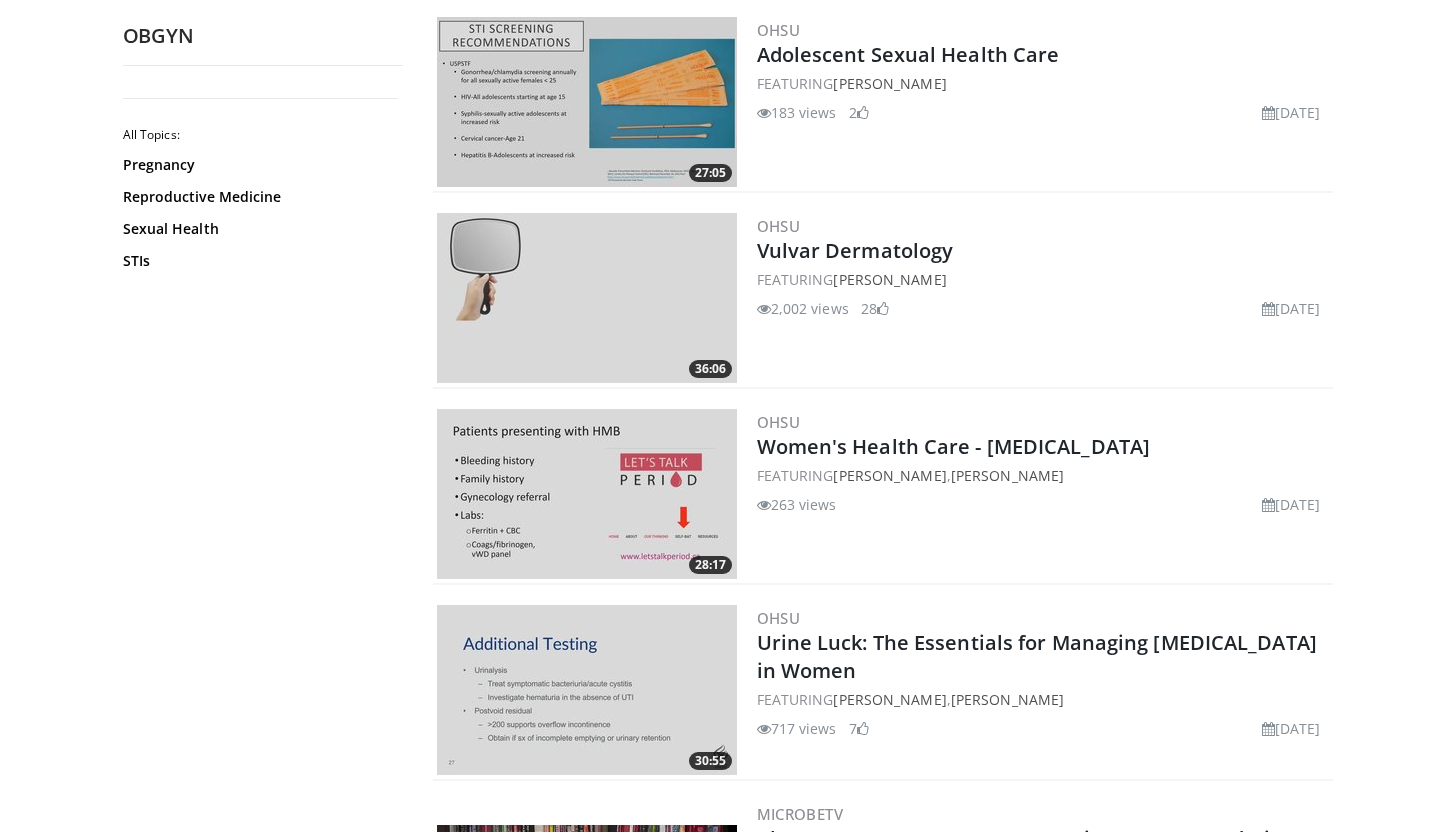 drag, startPoint x: 1469, startPoint y: 92, endPoint x: 1469, endPoint y: -124, distance: 216 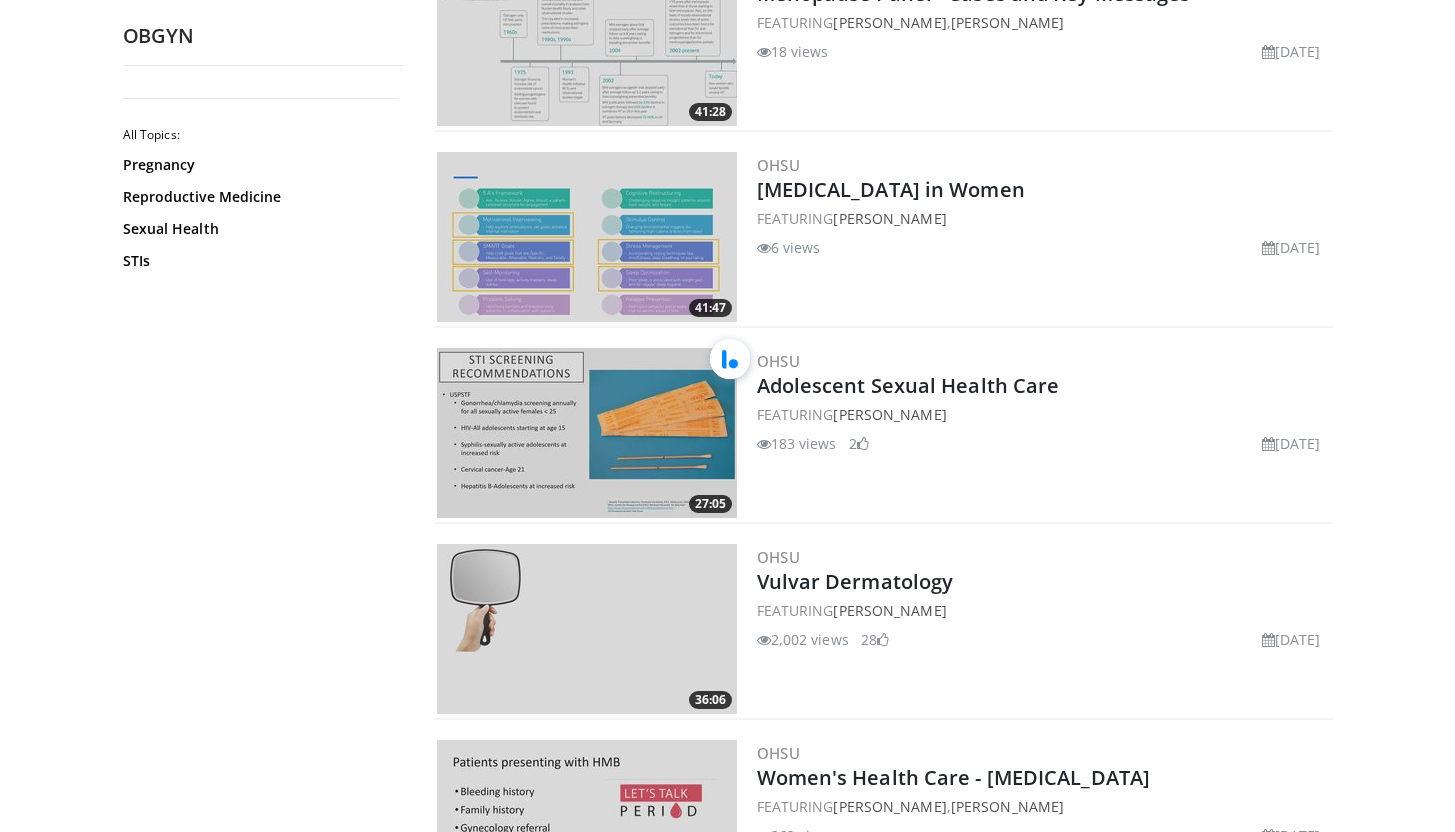 scroll, scrollTop: 1180, scrollLeft: 0, axis: vertical 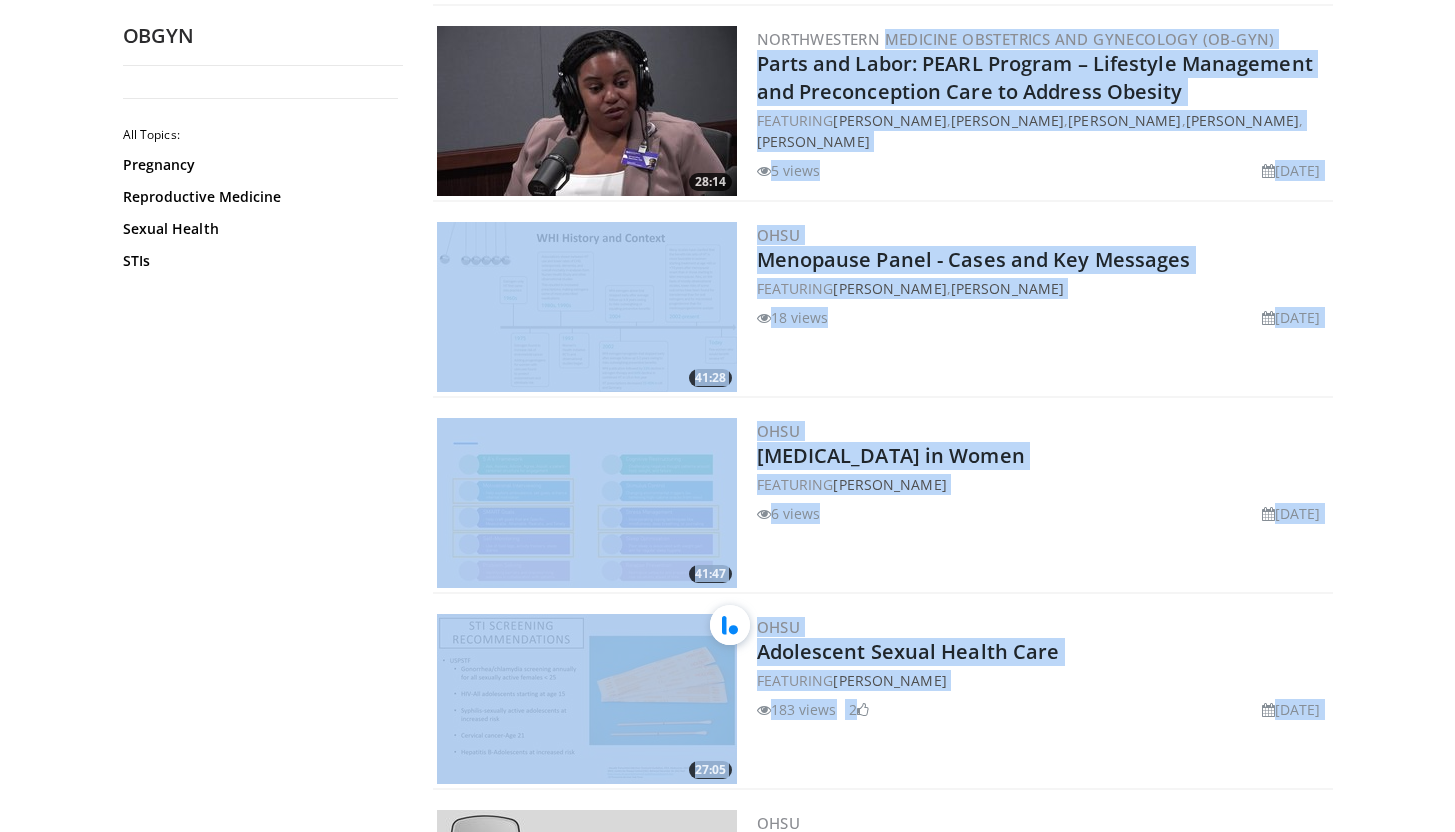 drag, startPoint x: 1423, startPoint y: 157, endPoint x: 1464, endPoint y: -60, distance: 220.83931 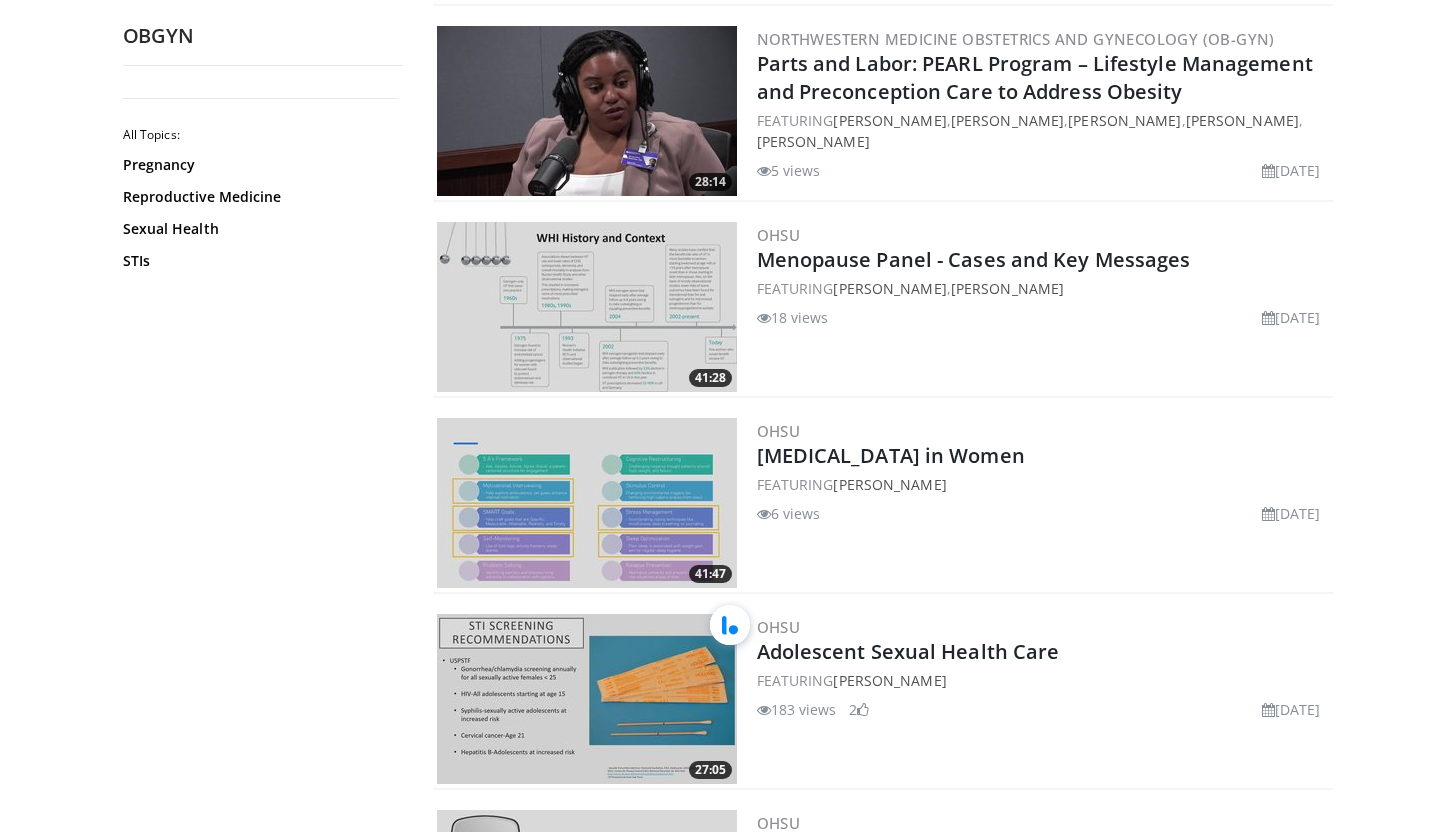 click on "OBGYN
All Topics:
Pregnancy
Reproductive Medicine
Sexual Health
STIs" at bounding box center (263, 1543) 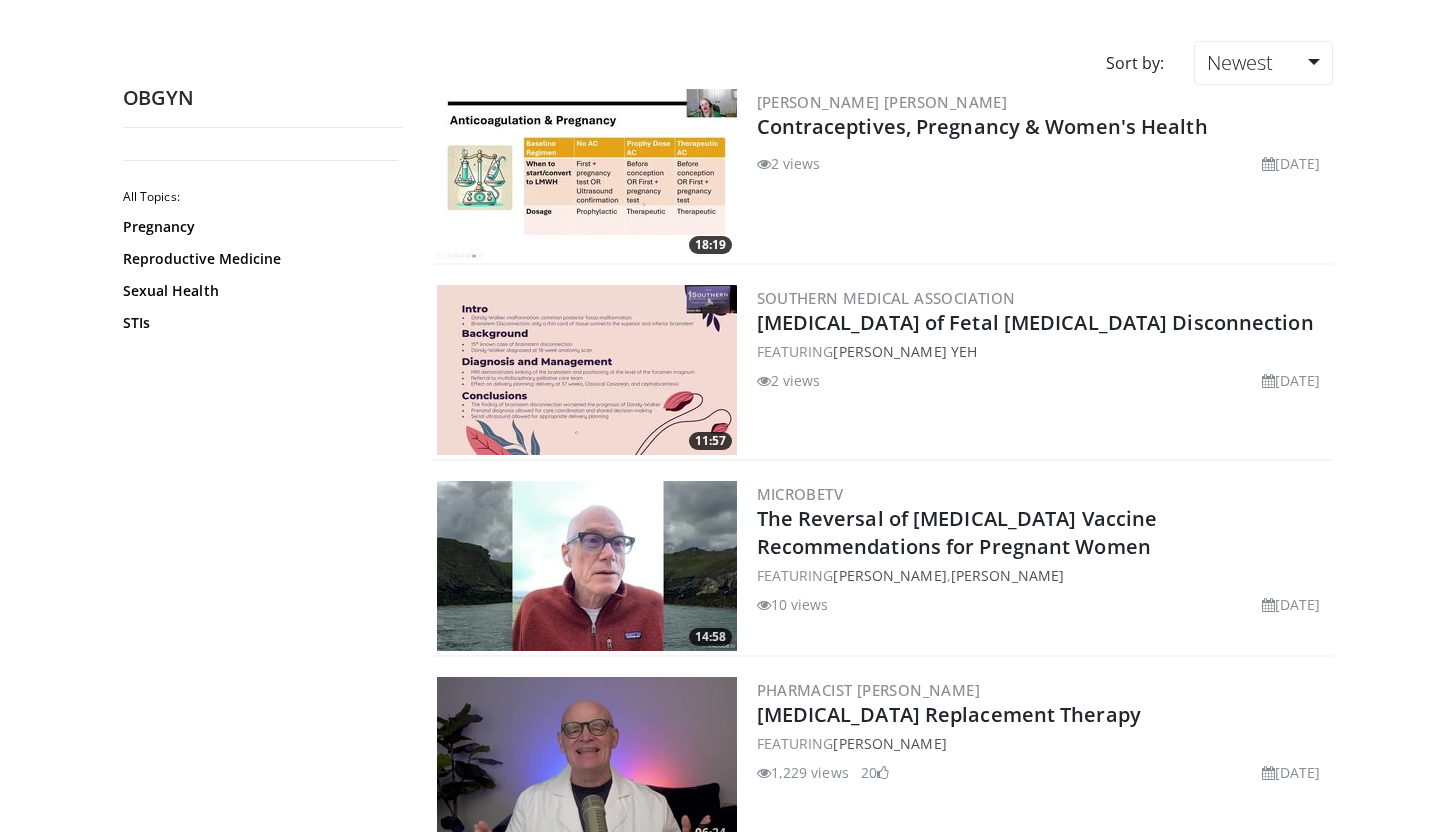 scroll, scrollTop: 0, scrollLeft: 0, axis: both 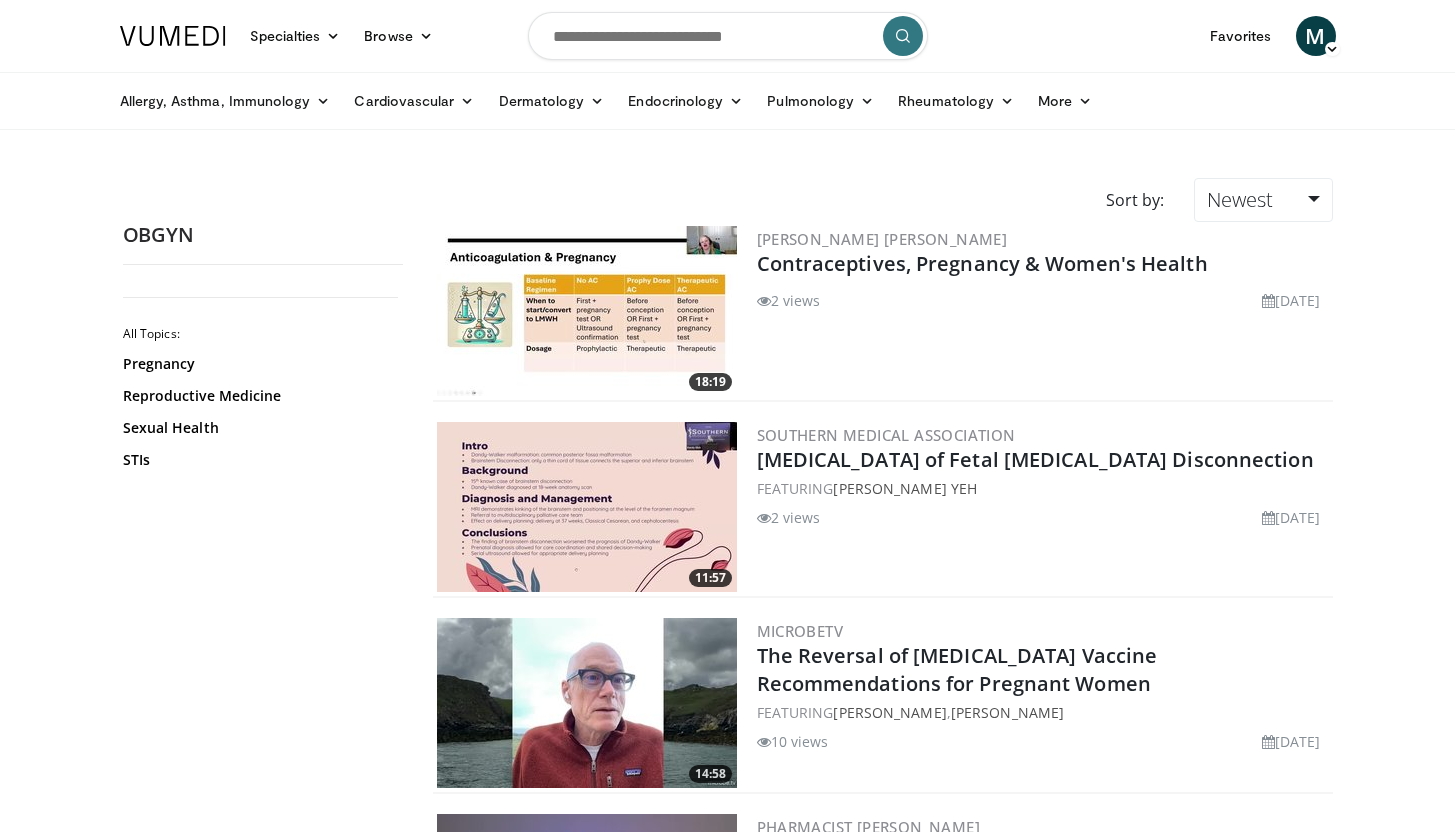 click at bounding box center (728, 36) 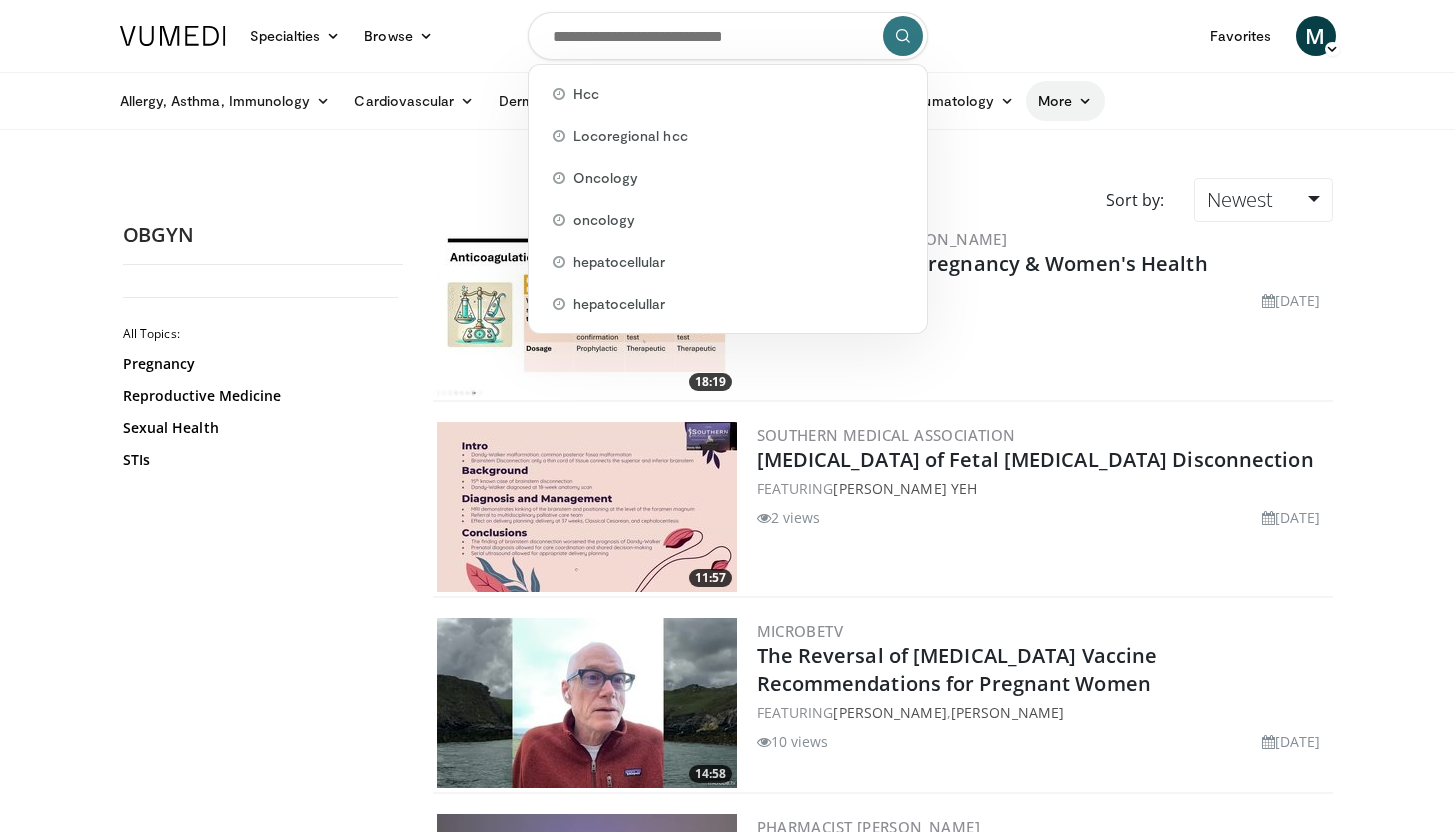 click on "More" at bounding box center [1065, 101] 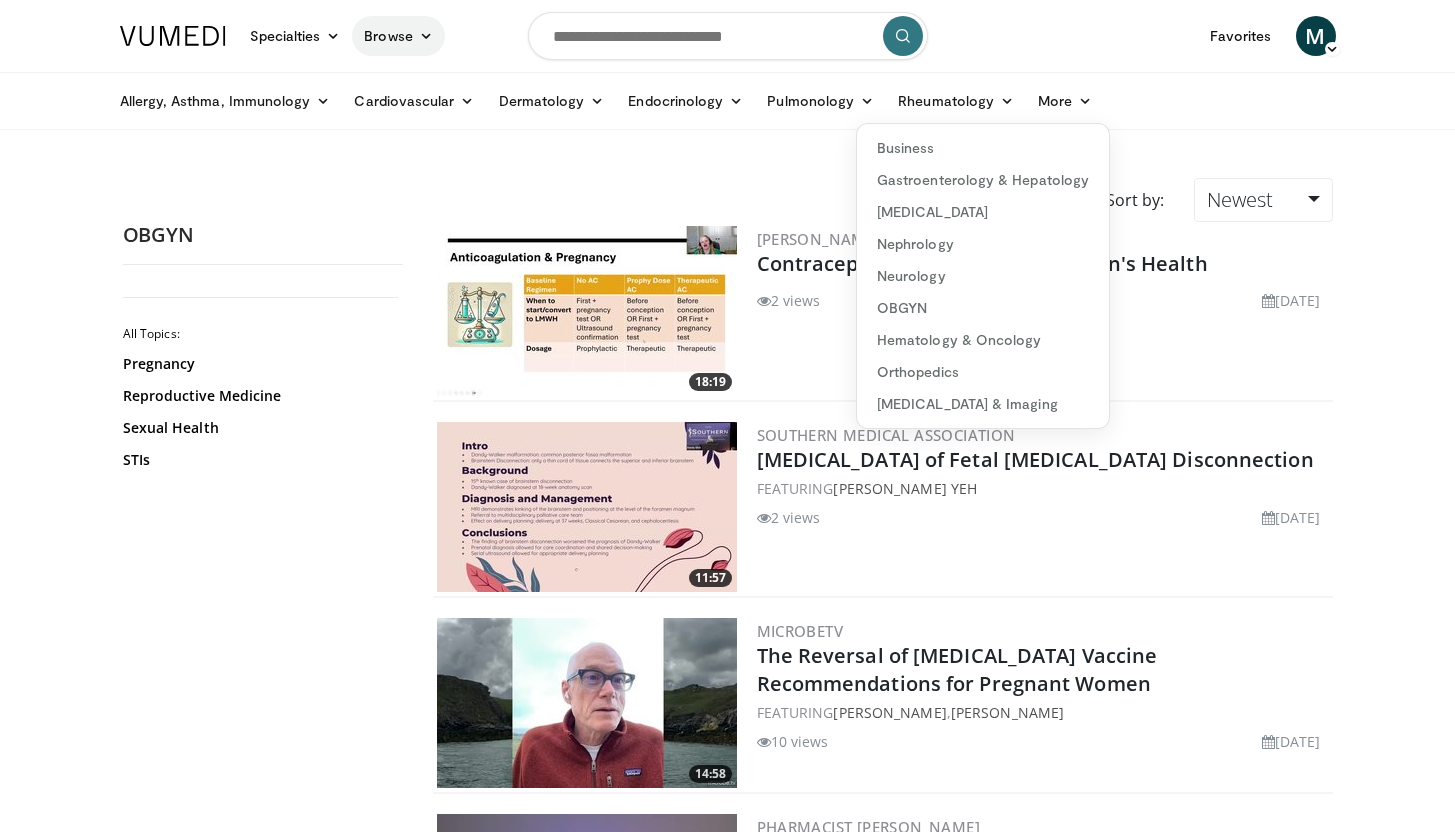click on "Browse" at bounding box center (398, 36) 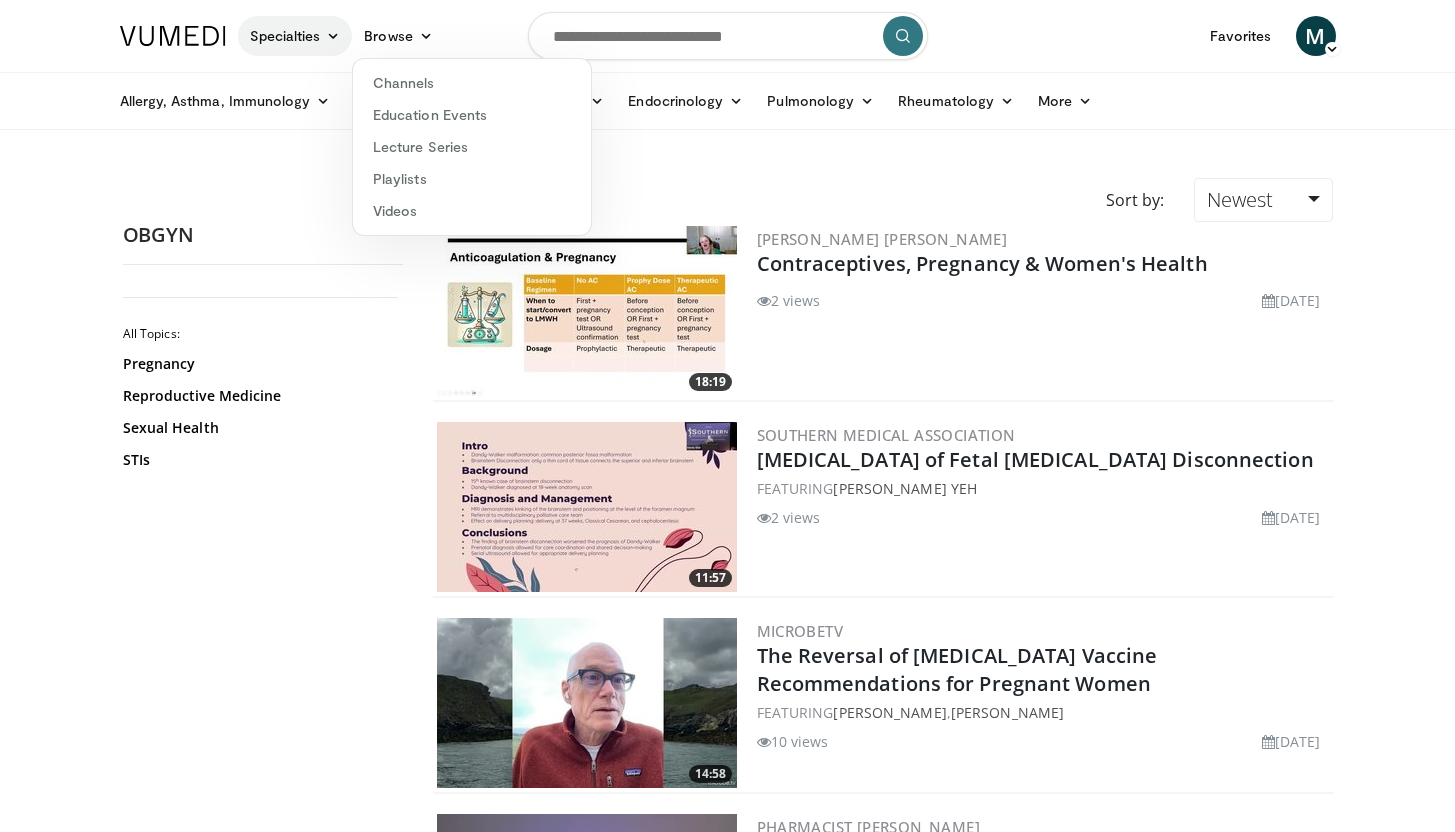 click on "Specialties" at bounding box center (295, 36) 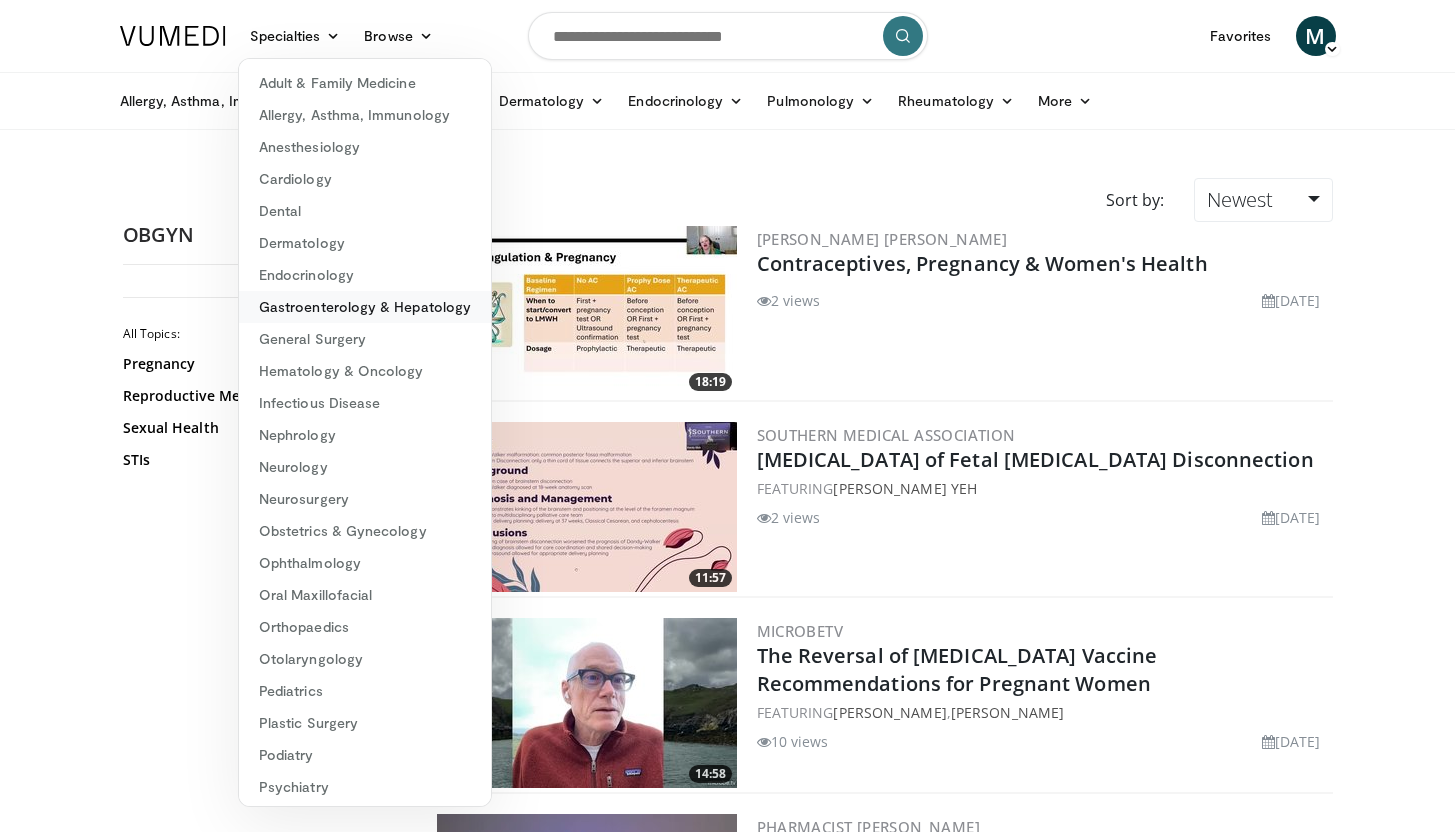scroll, scrollTop: 3959, scrollLeft: 0, axis: vertical 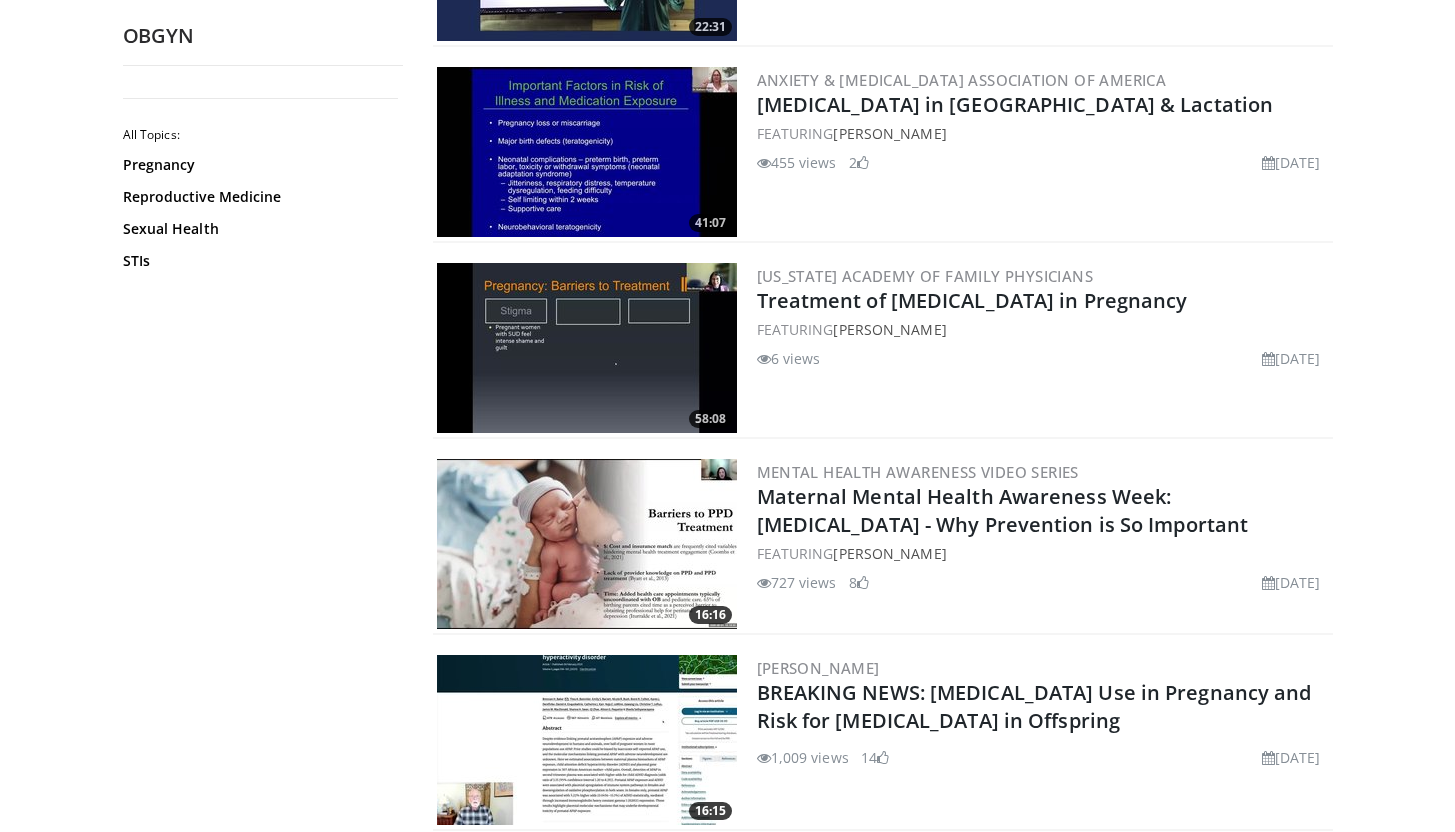 drag, startPoint x: 1469, startPoint y: 431, endPoint x: 1456, endPoint y: 190, distance: 241.35037 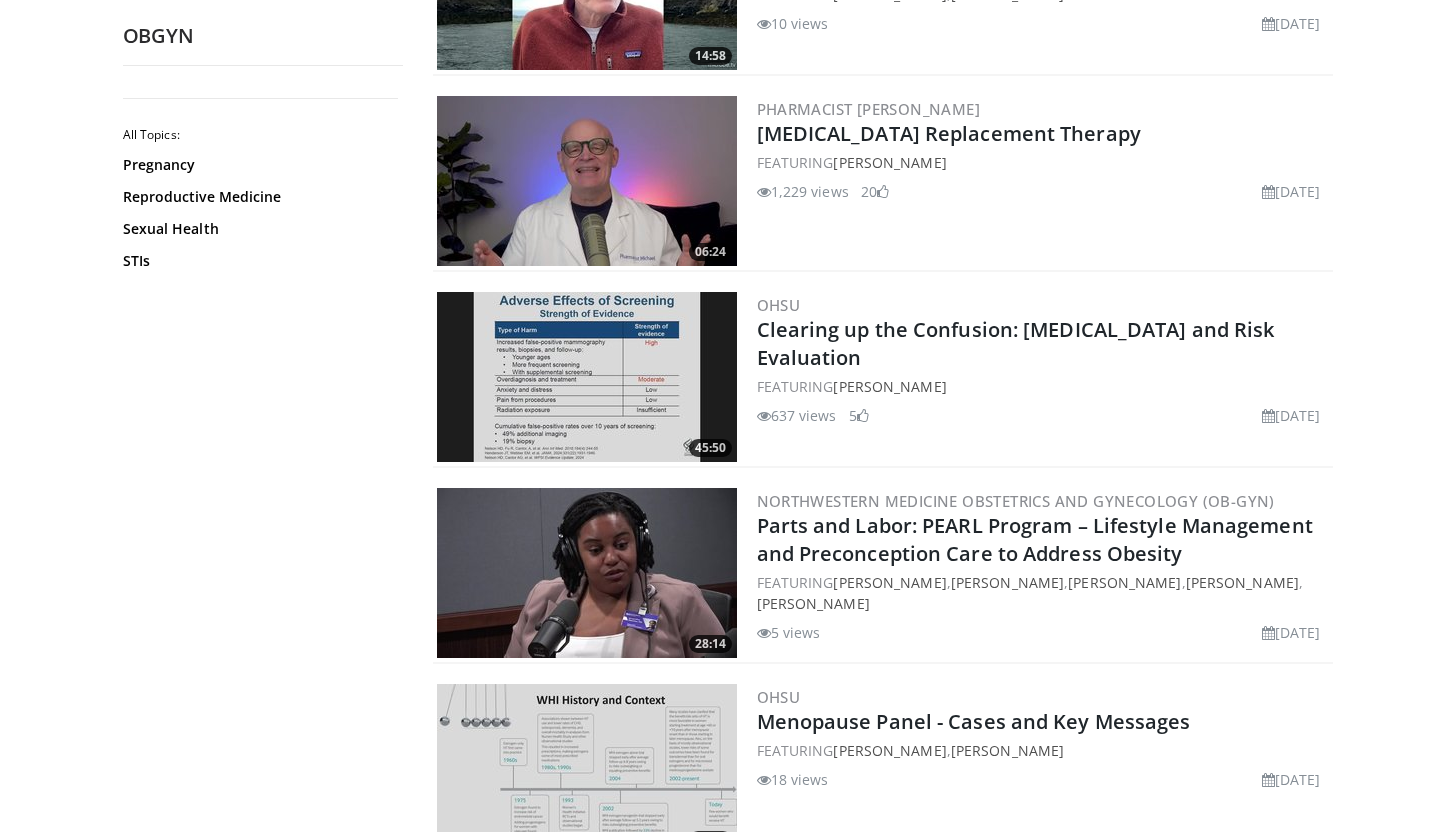 scroll, scrollTop: 0, scrollLeft: 0, axis: both 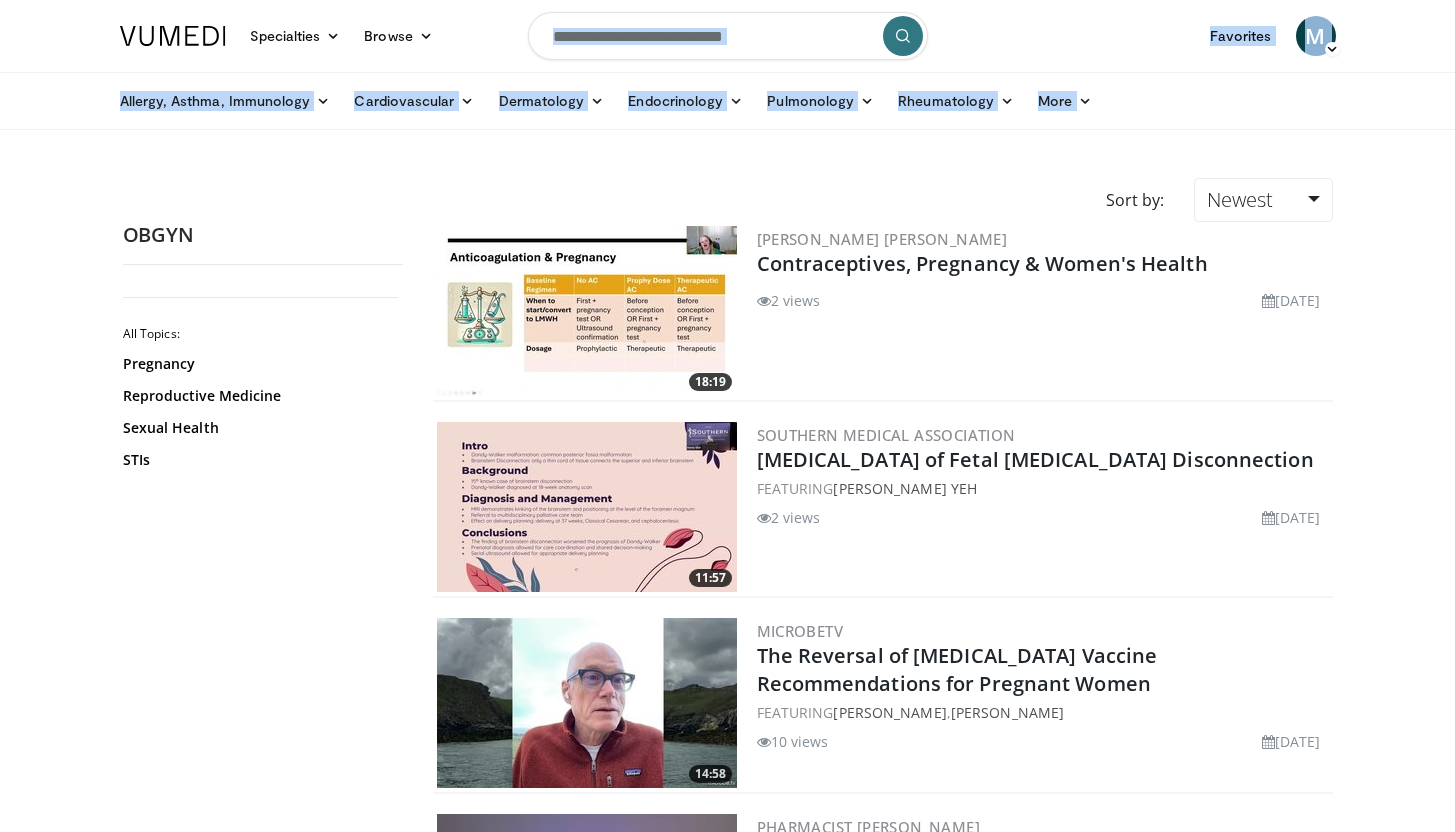 drag, startPoint x: 1469, startPoint y: 168, endPoint x: 1469, endPoint y: -45, distance: 213 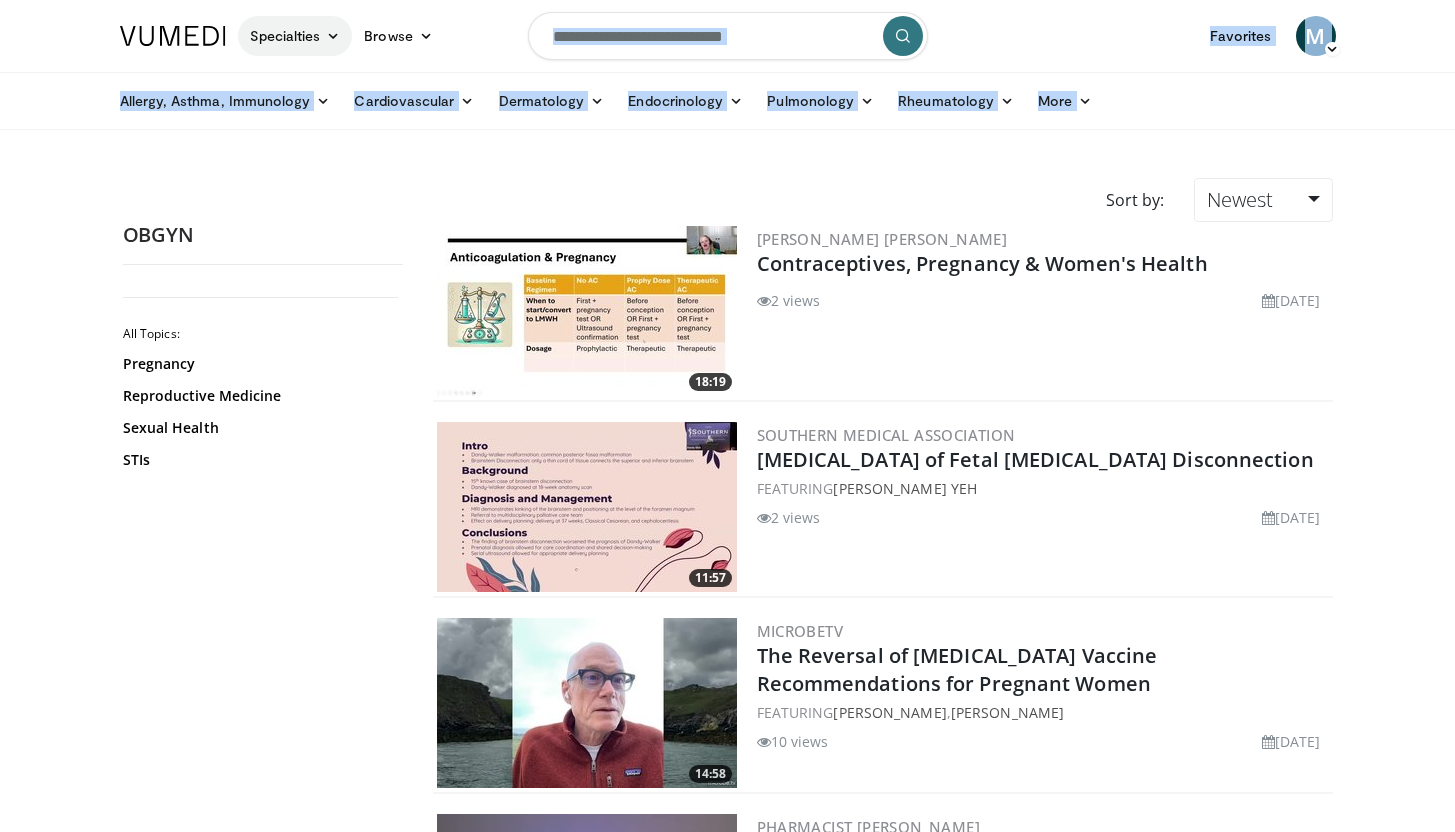 click on "Specialties" at bounding box center [295, 36] 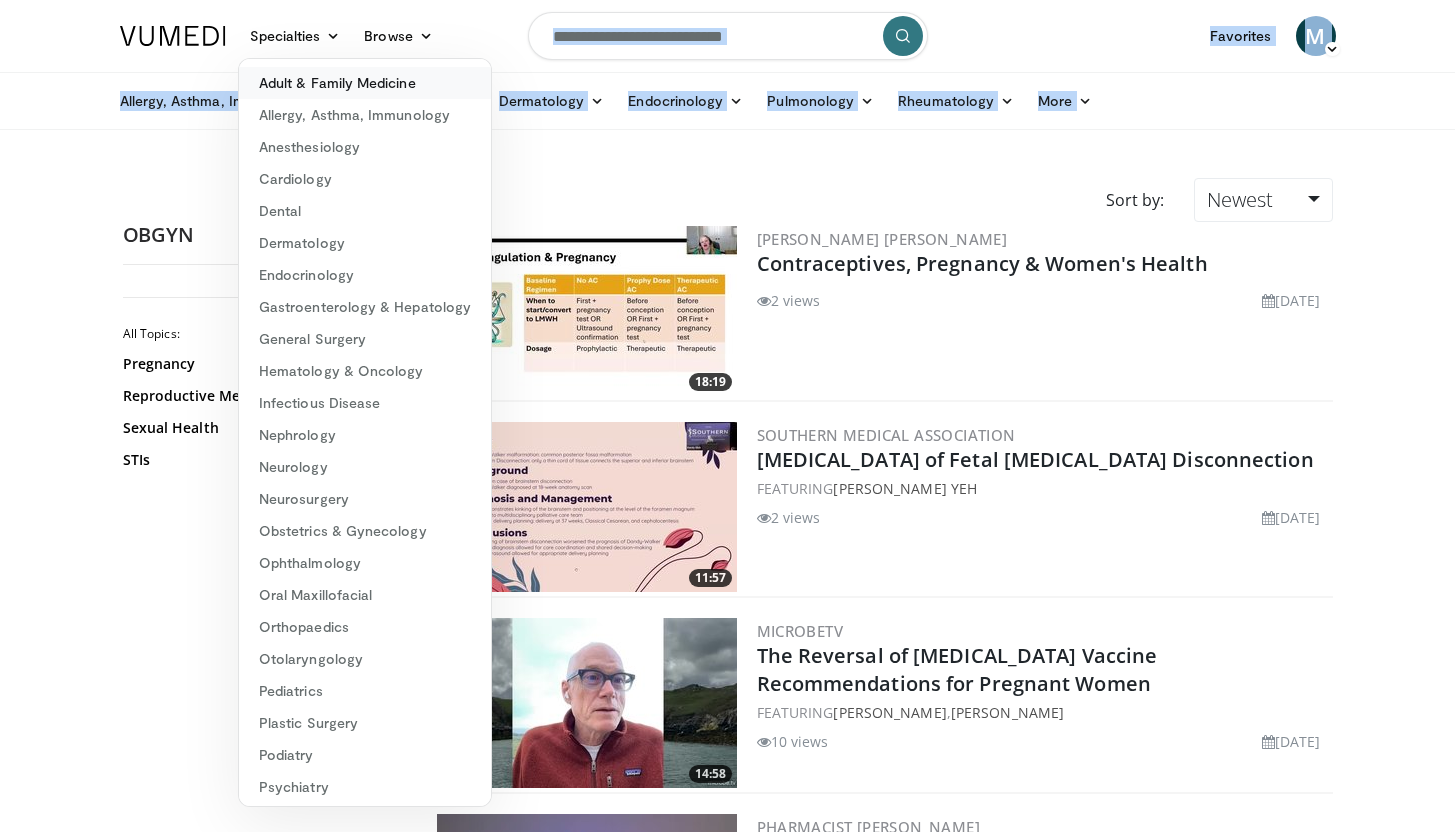 click on "Adult & Family Medicine" at bounding box center (365, 83) 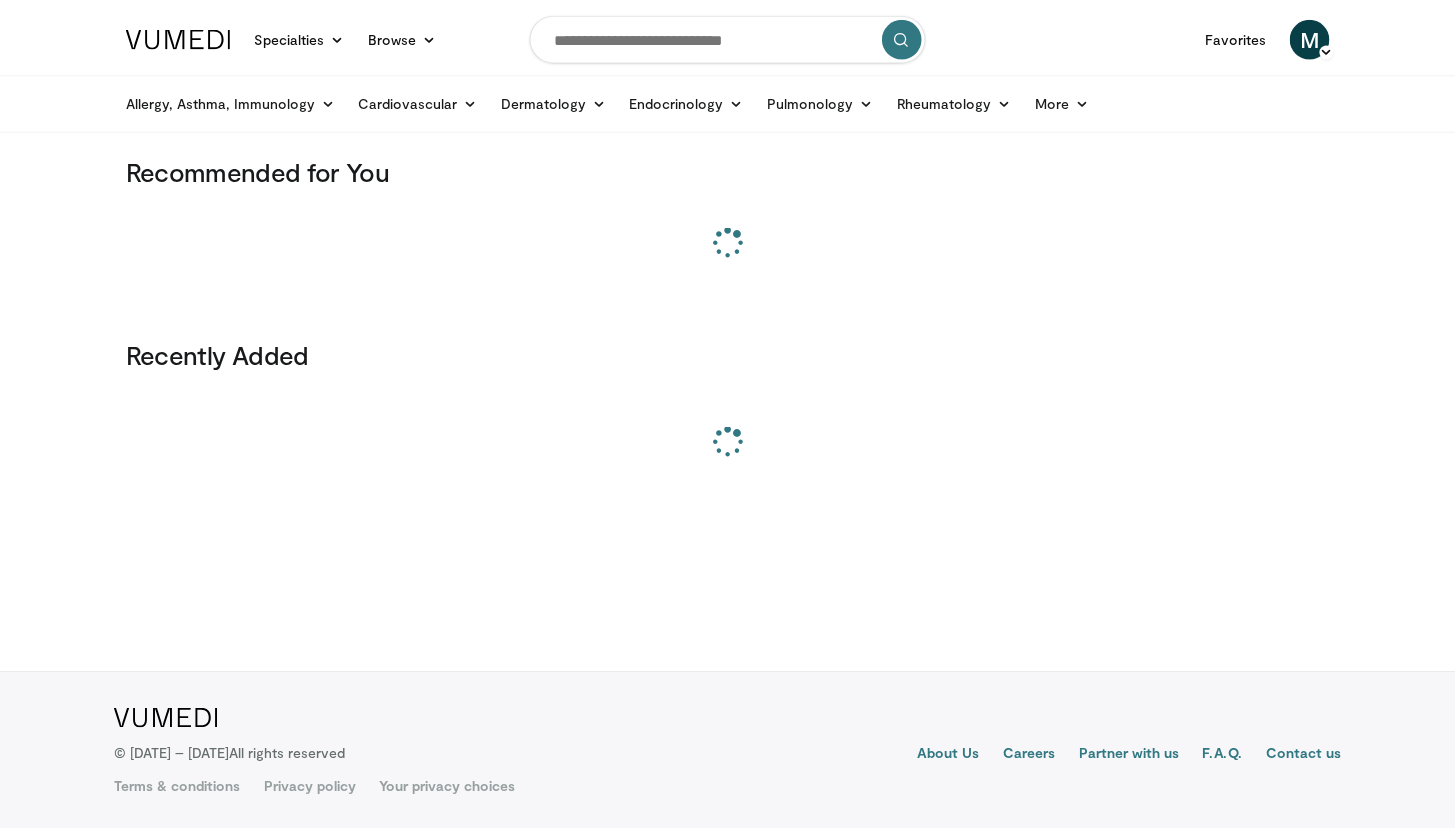 scroll, scrollTop: 0, scrollLeft: 0, axis: both 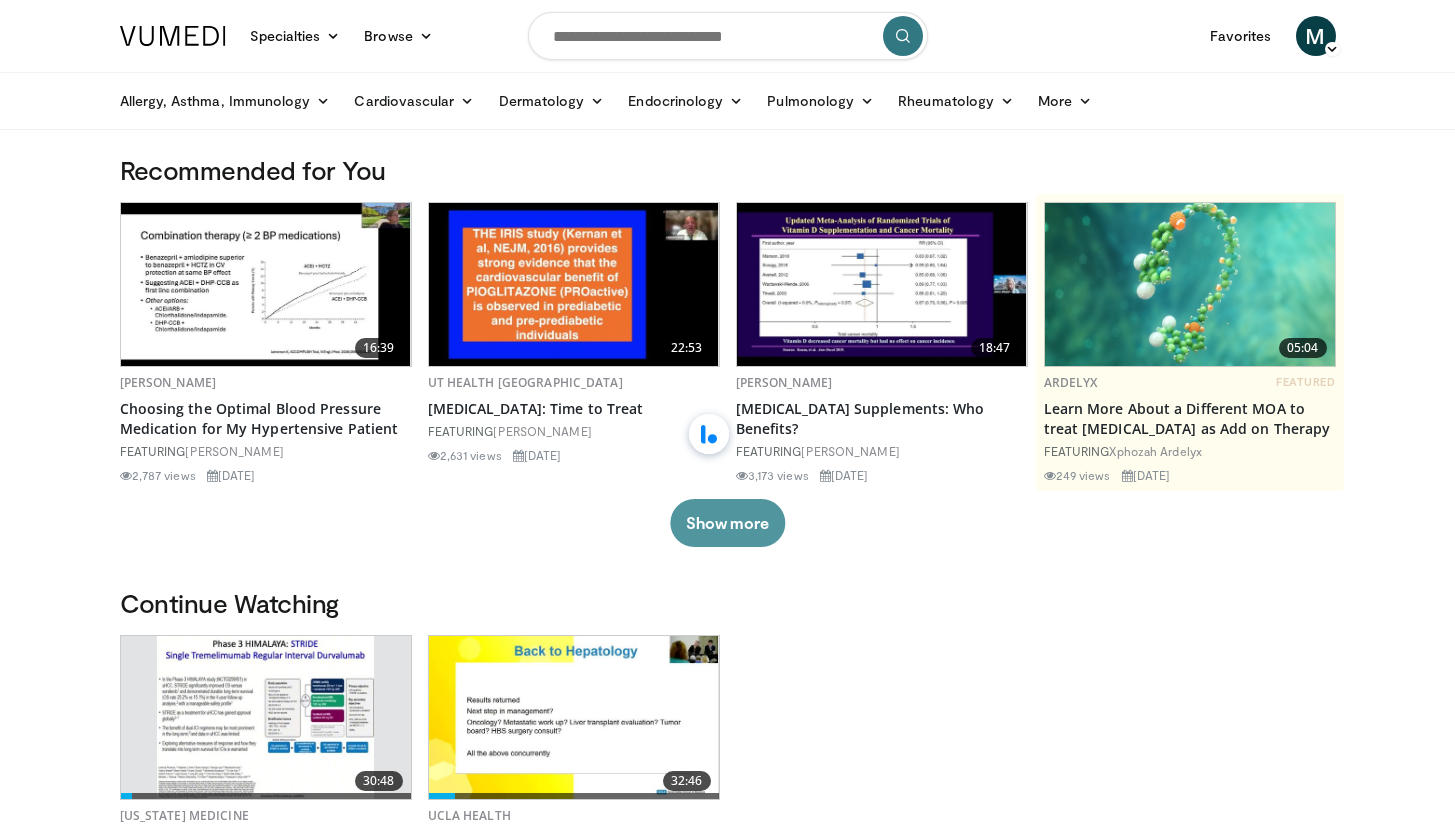 click on "Show more" at bounding box center [727, 523] 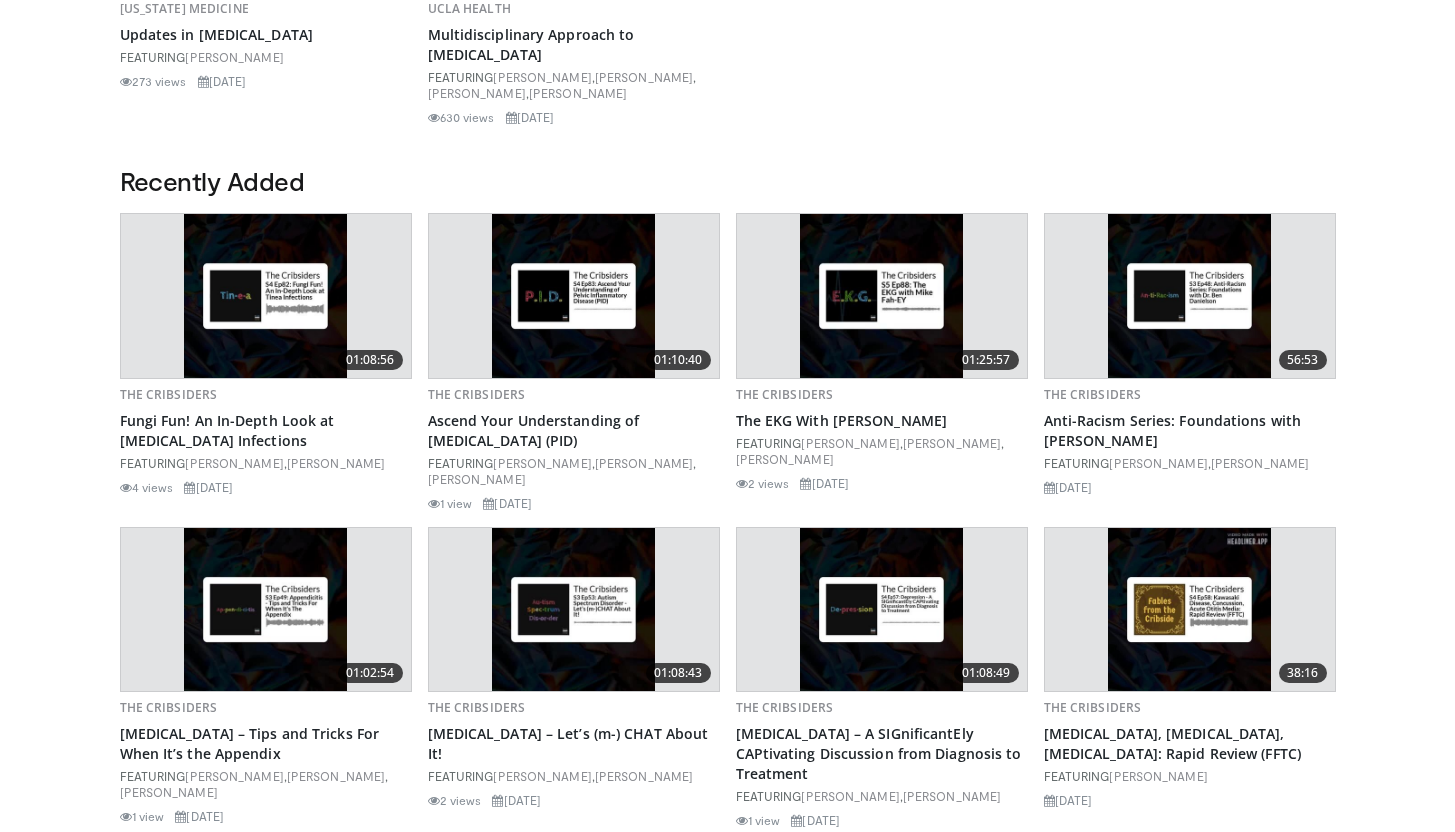 scroll, scrollTop: 1080, scrollLeft: 0, axis: vertical 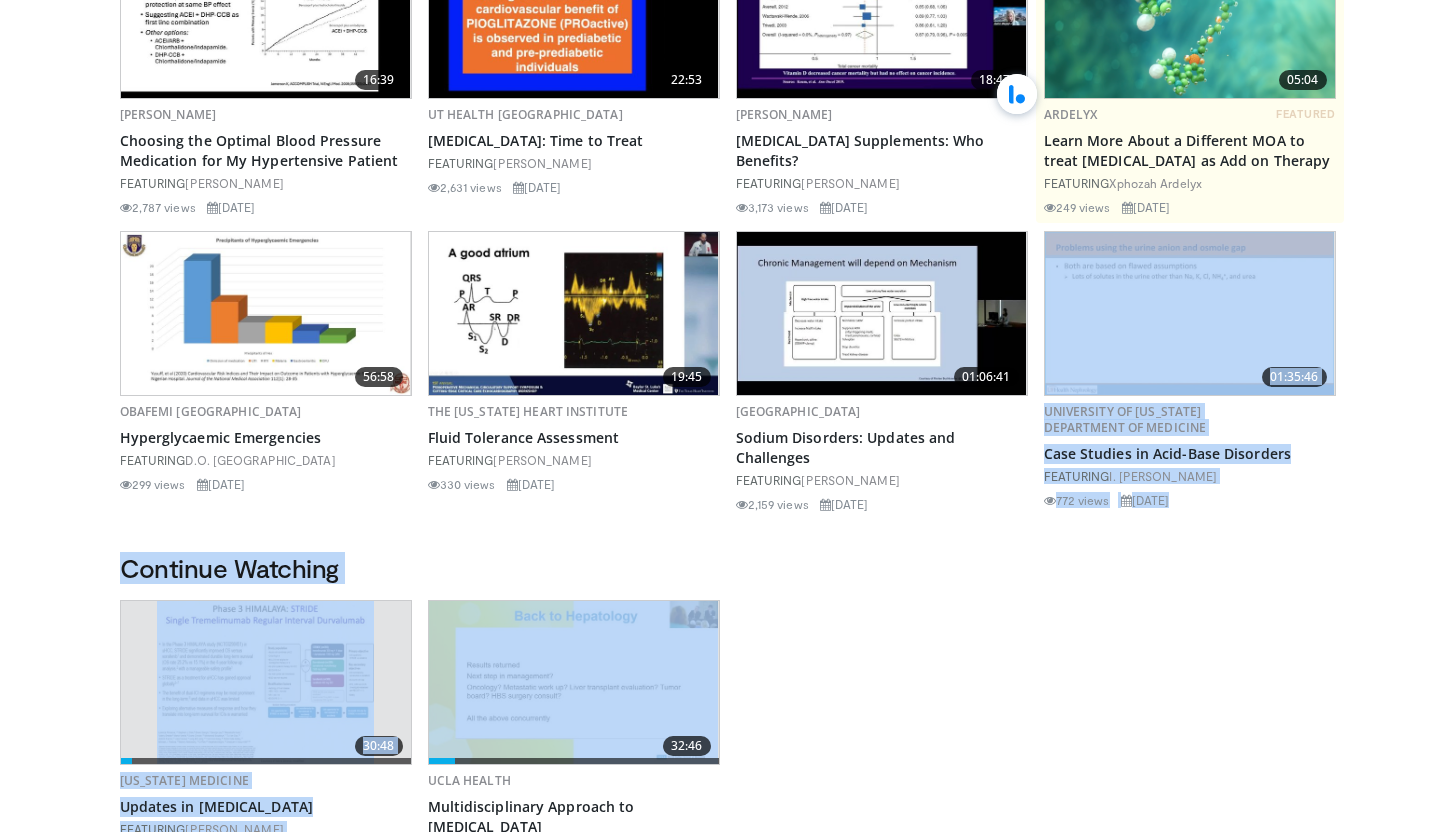 drag, startPoint x: 1469, startPoint y: 323, endPoint x: 1469, endPoint y: 761, distance: 438 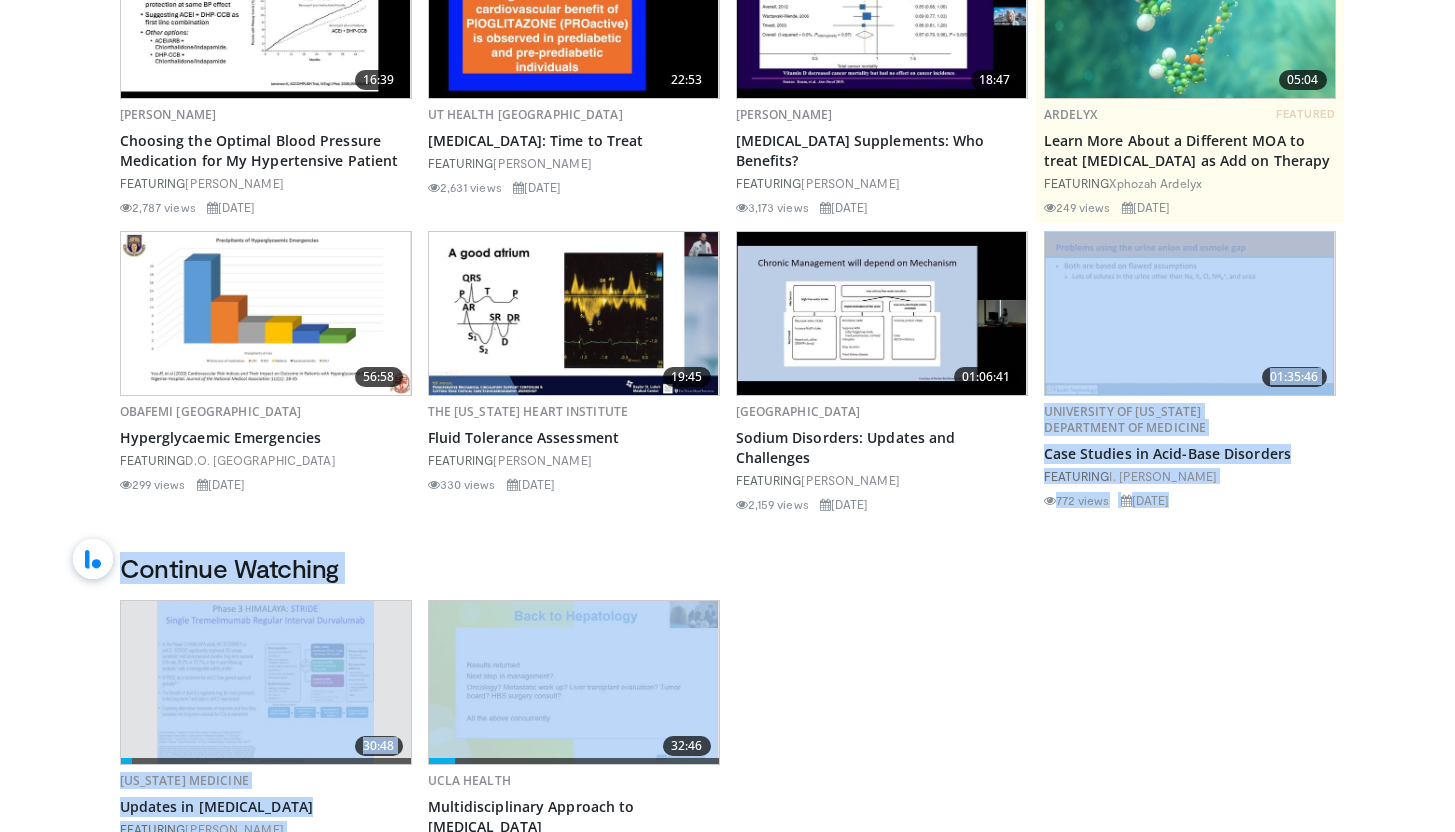 scroll, scrollTop: 1080, scrollLeft: 0, axis: vertical 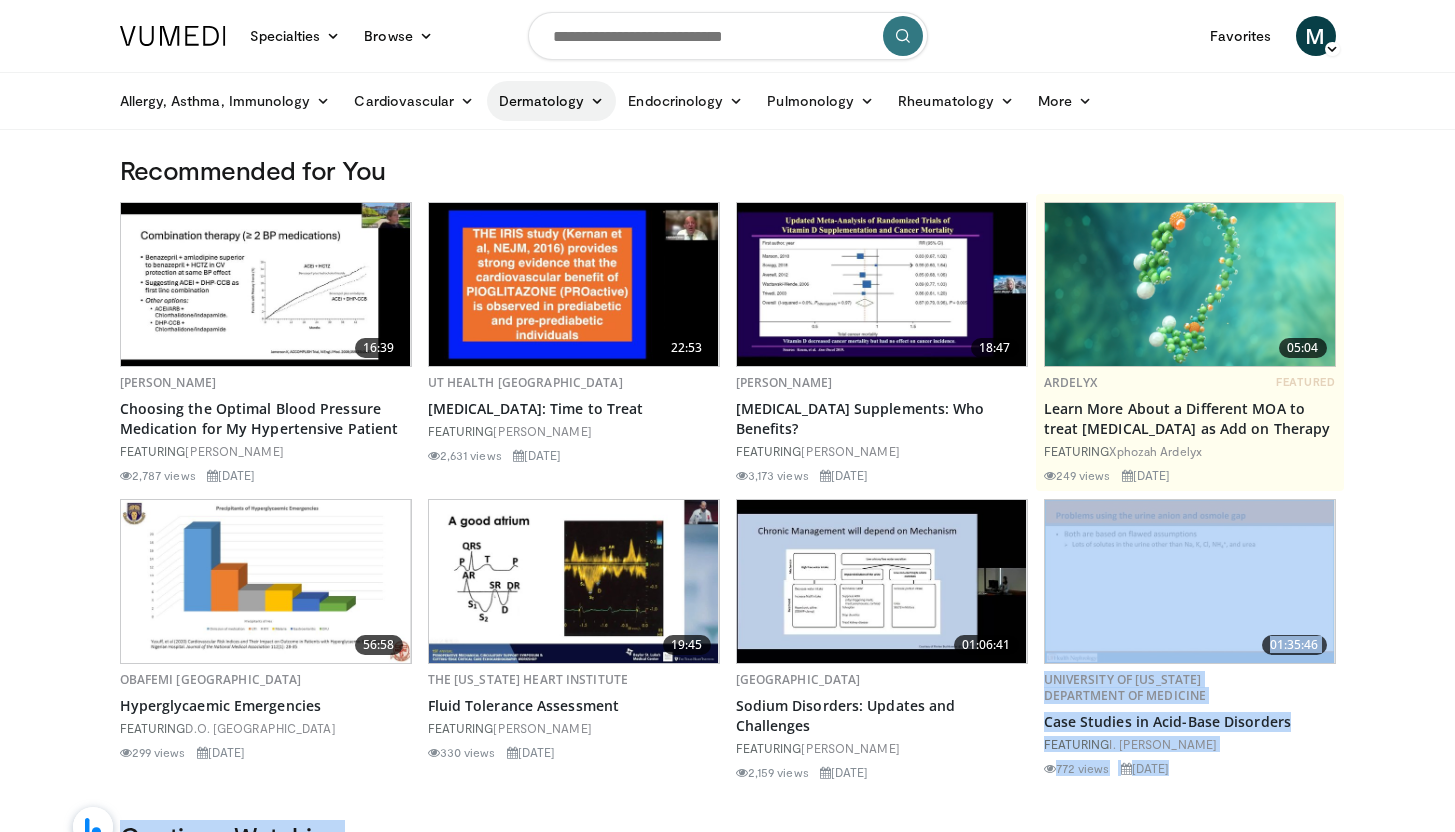 click on "Dermatology" at bounding box center [552, 101] 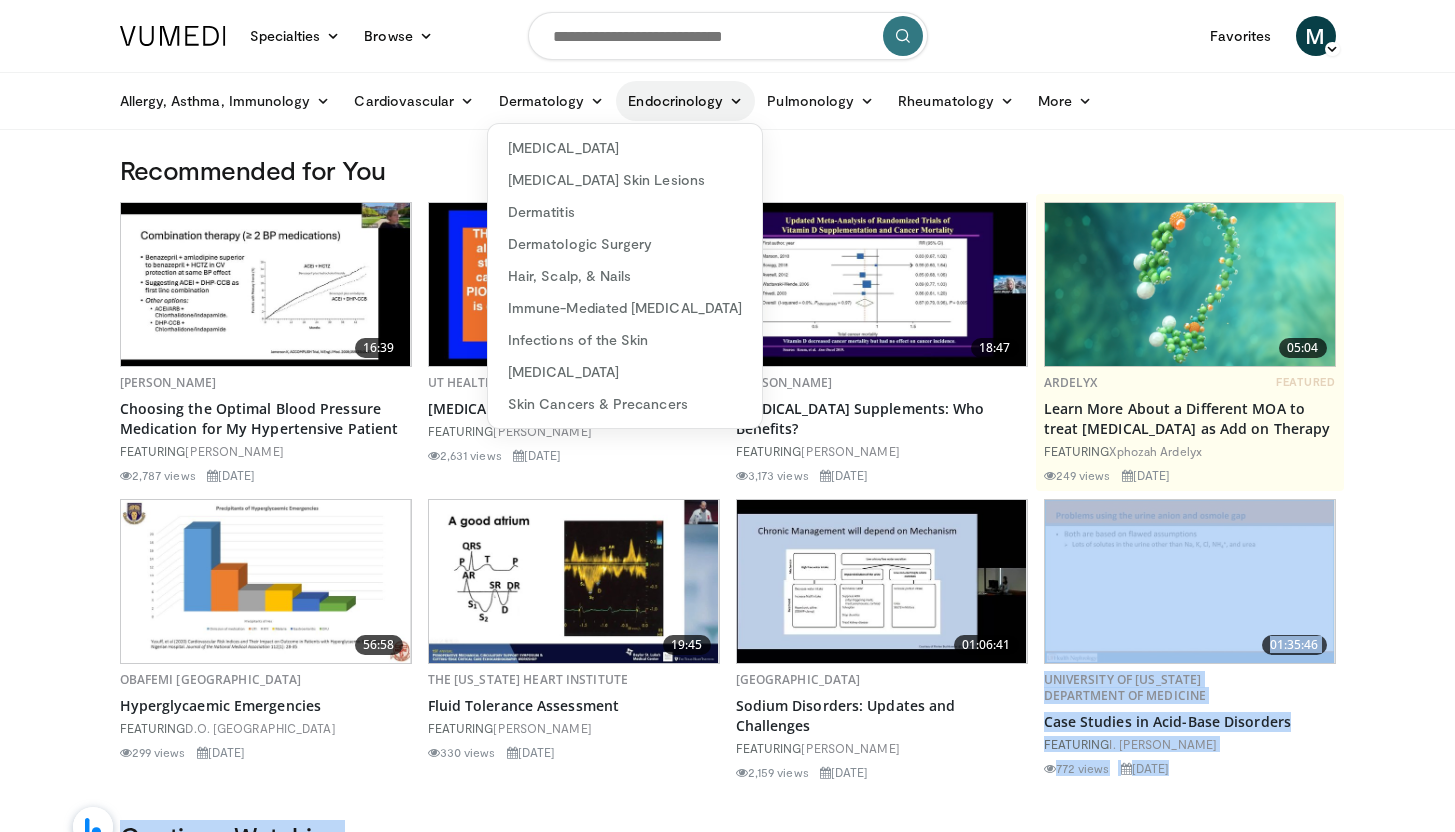 click on "Endocrinology" at bounding box center (685, 101) 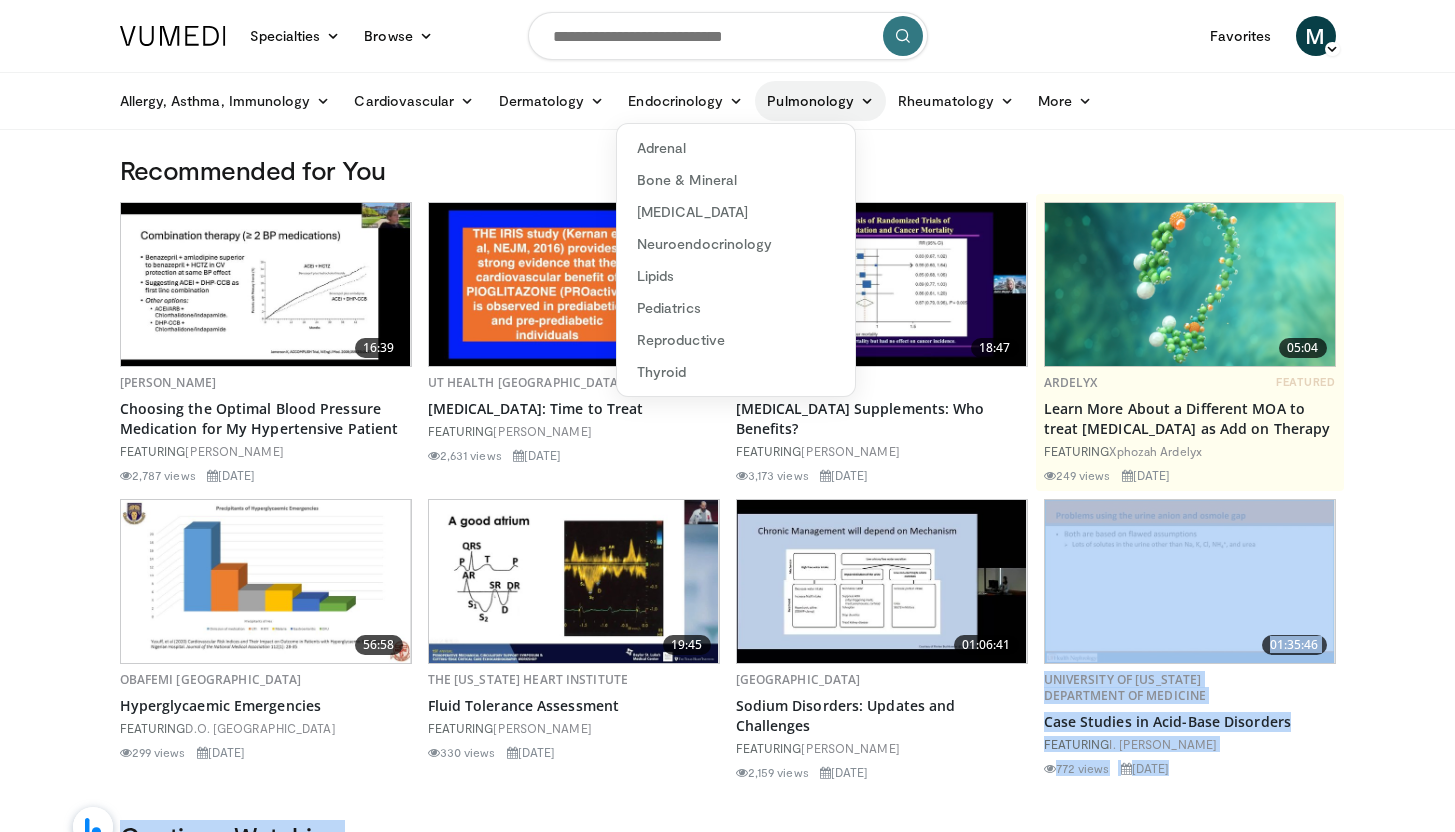 click on "Pulmonology" at bounding box center [820, 101] 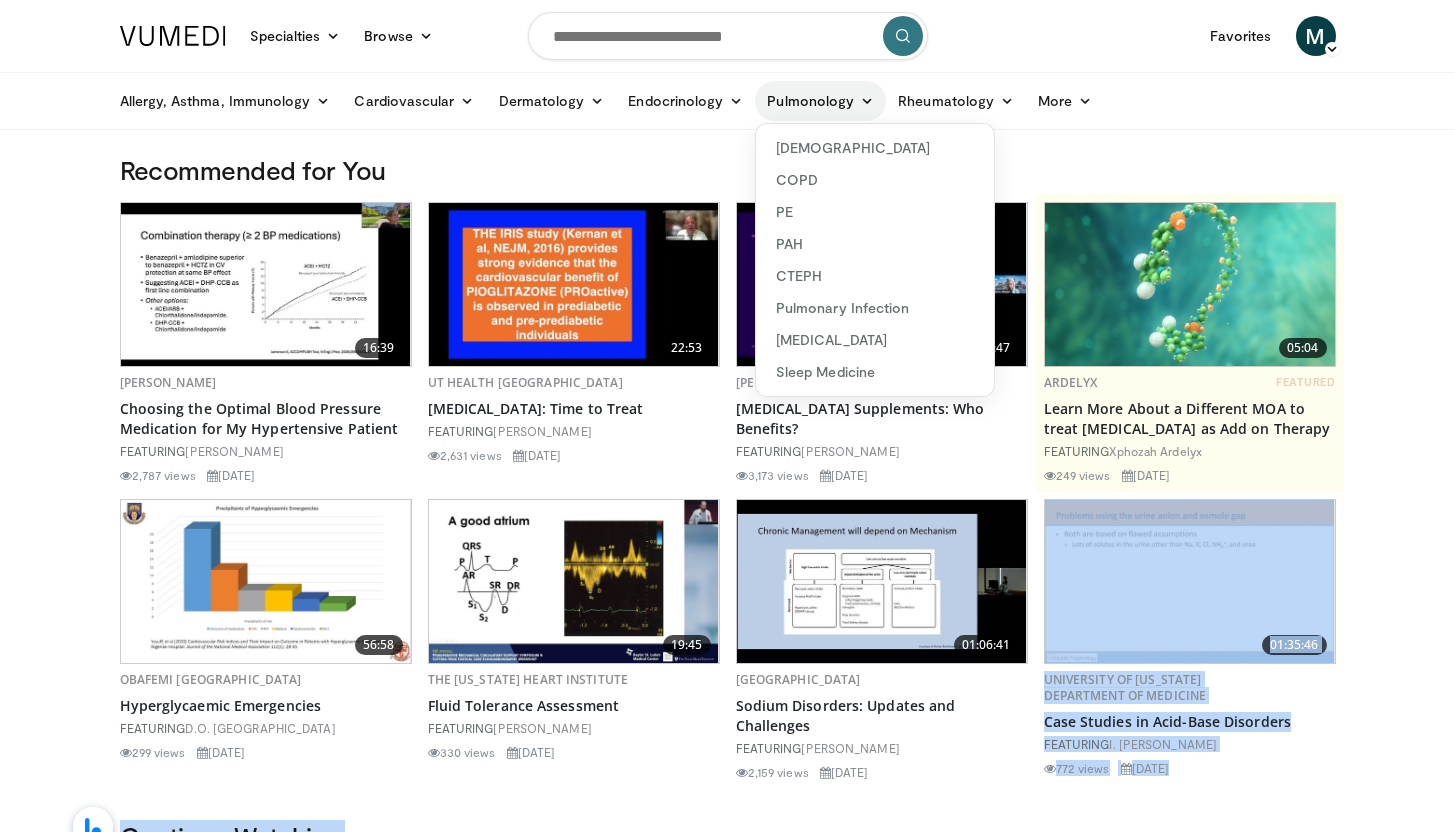 click on "Pulmonology" at bounding box center [820, 101] 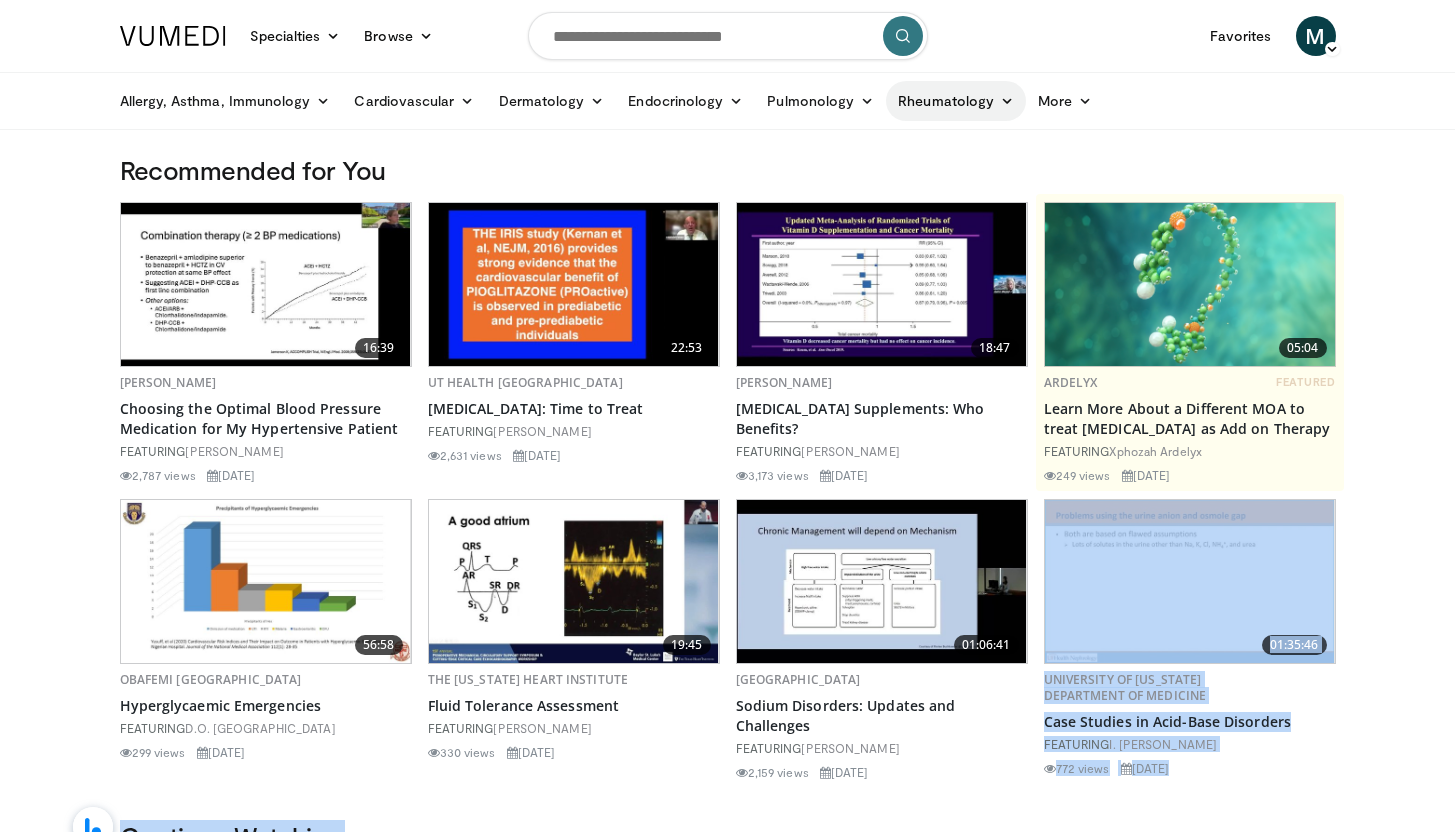 click on "Rheumatology" at bounding box center (956, 101) 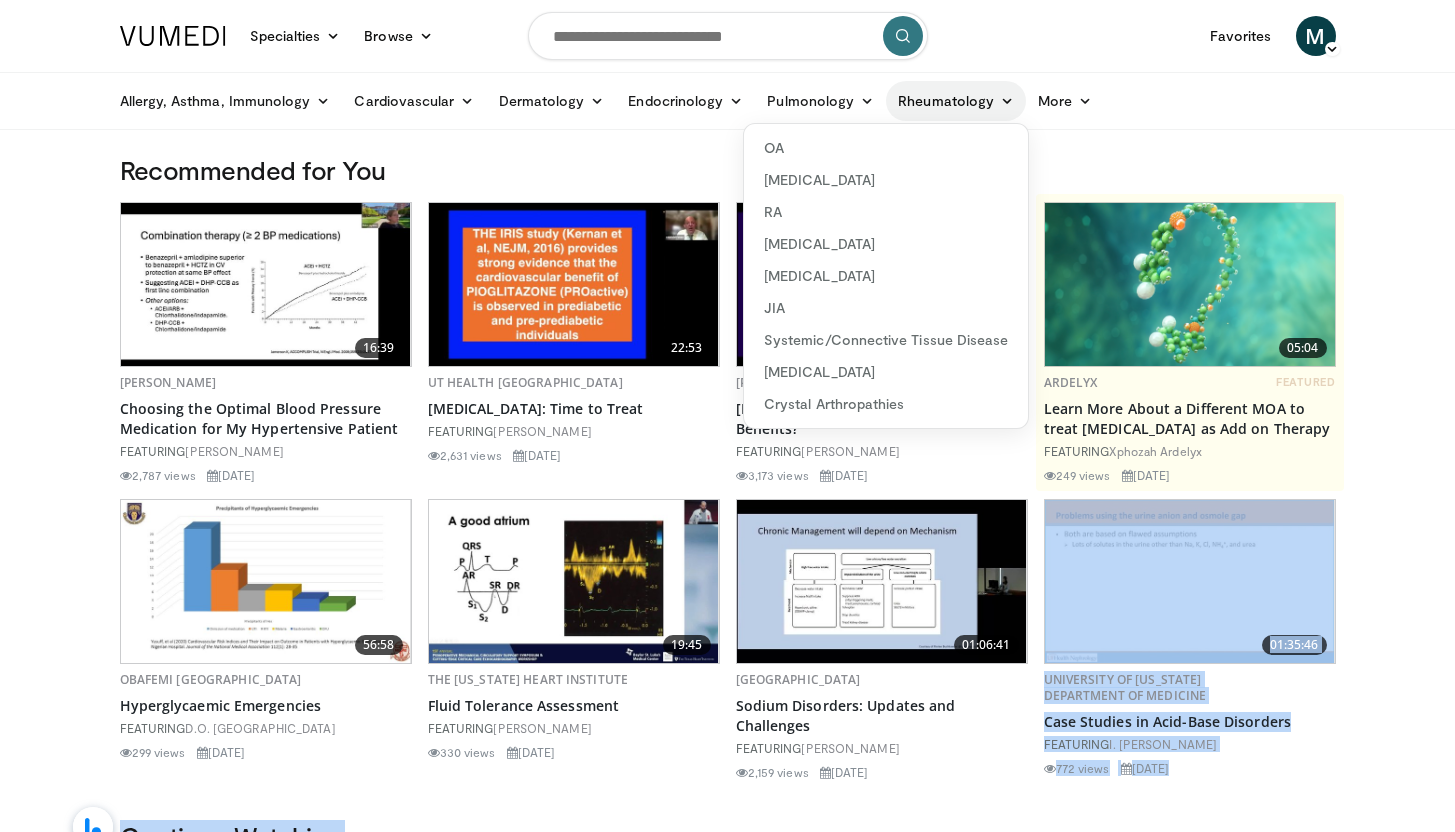 click on "Rheumatology" at bounding box center (956, 101) 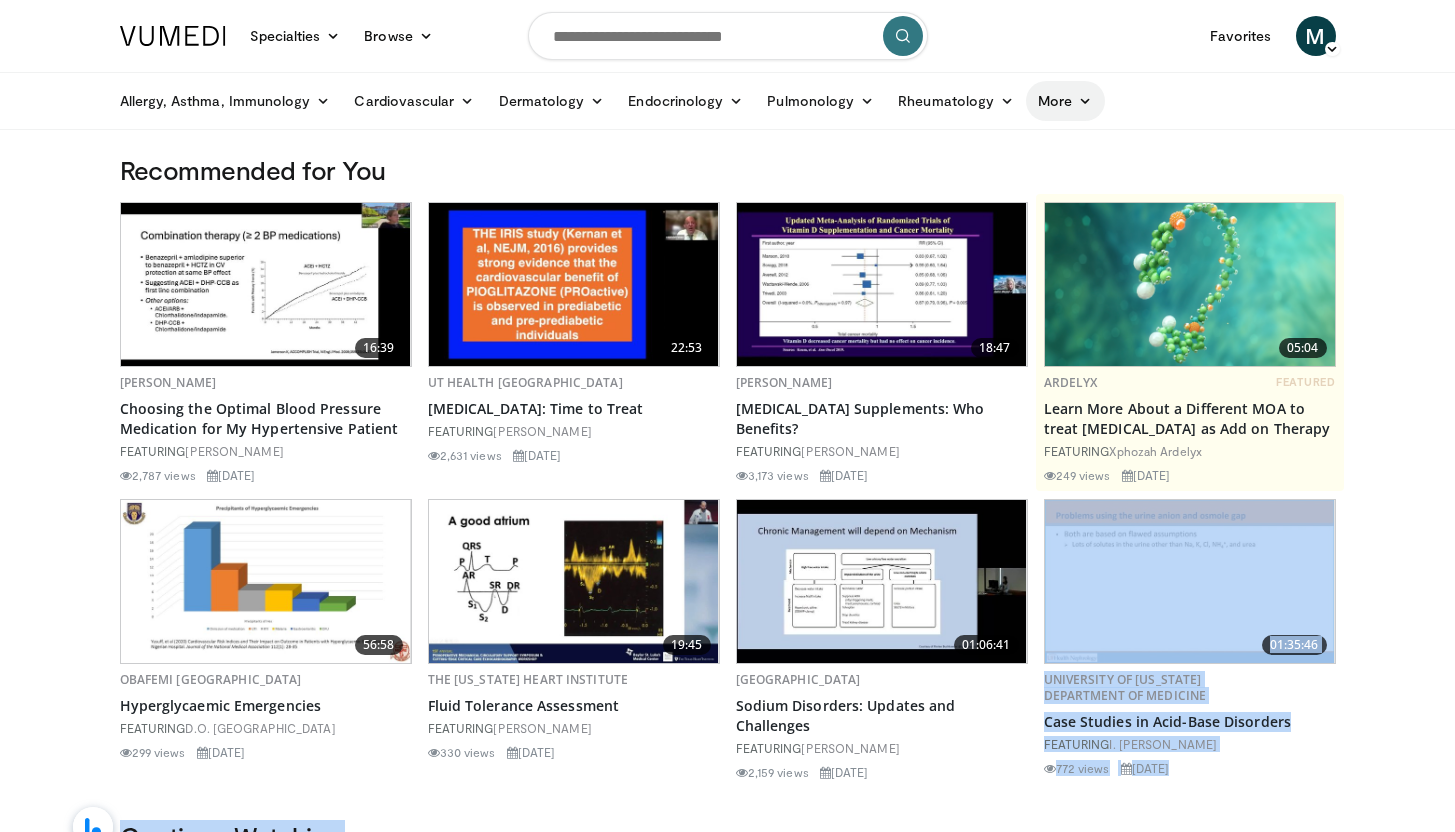 click on "More" at bounding box center (1065, 101) 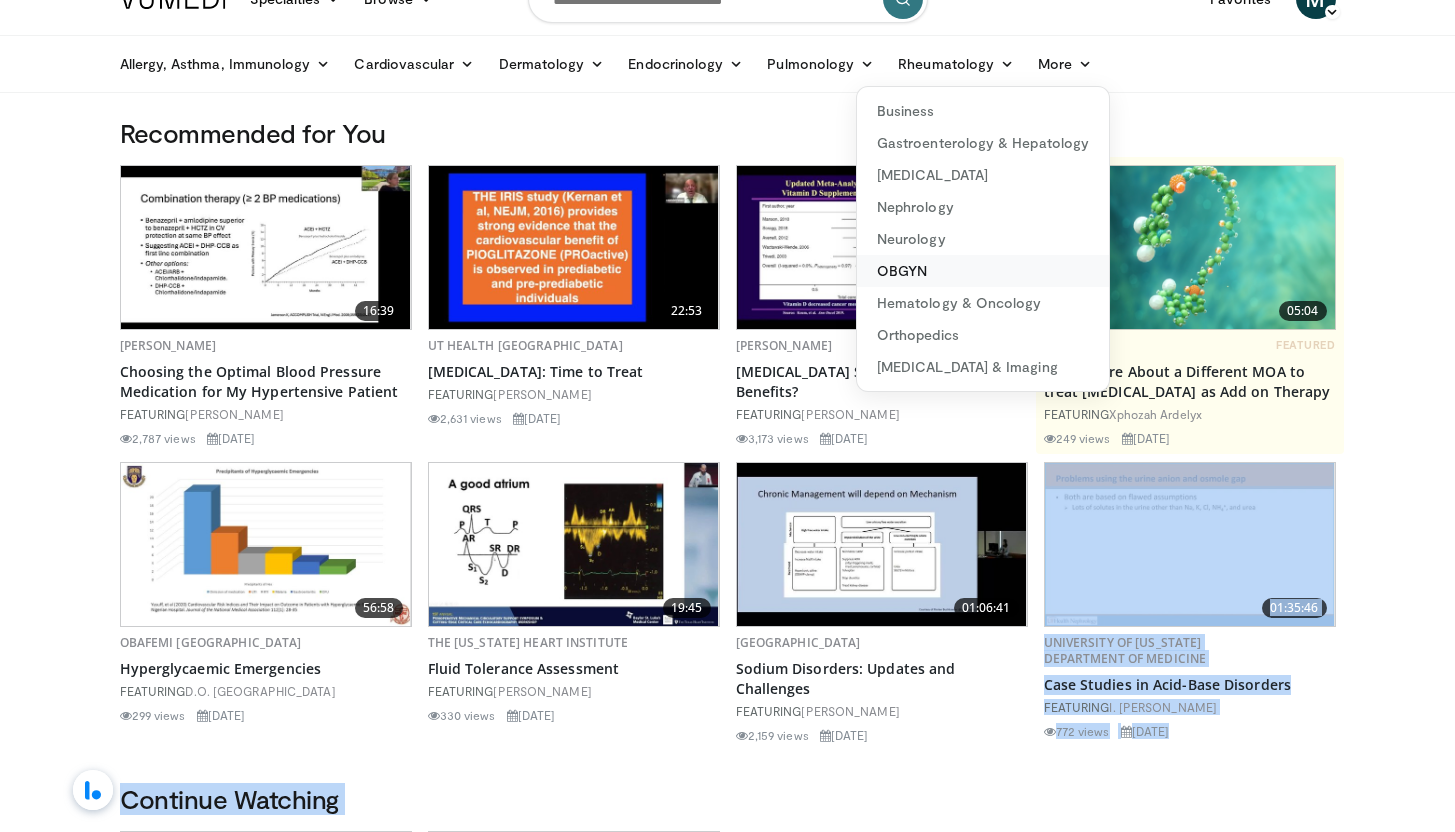 scroll, scrollTop: 46, scrollLeft: 0, axis: vertical 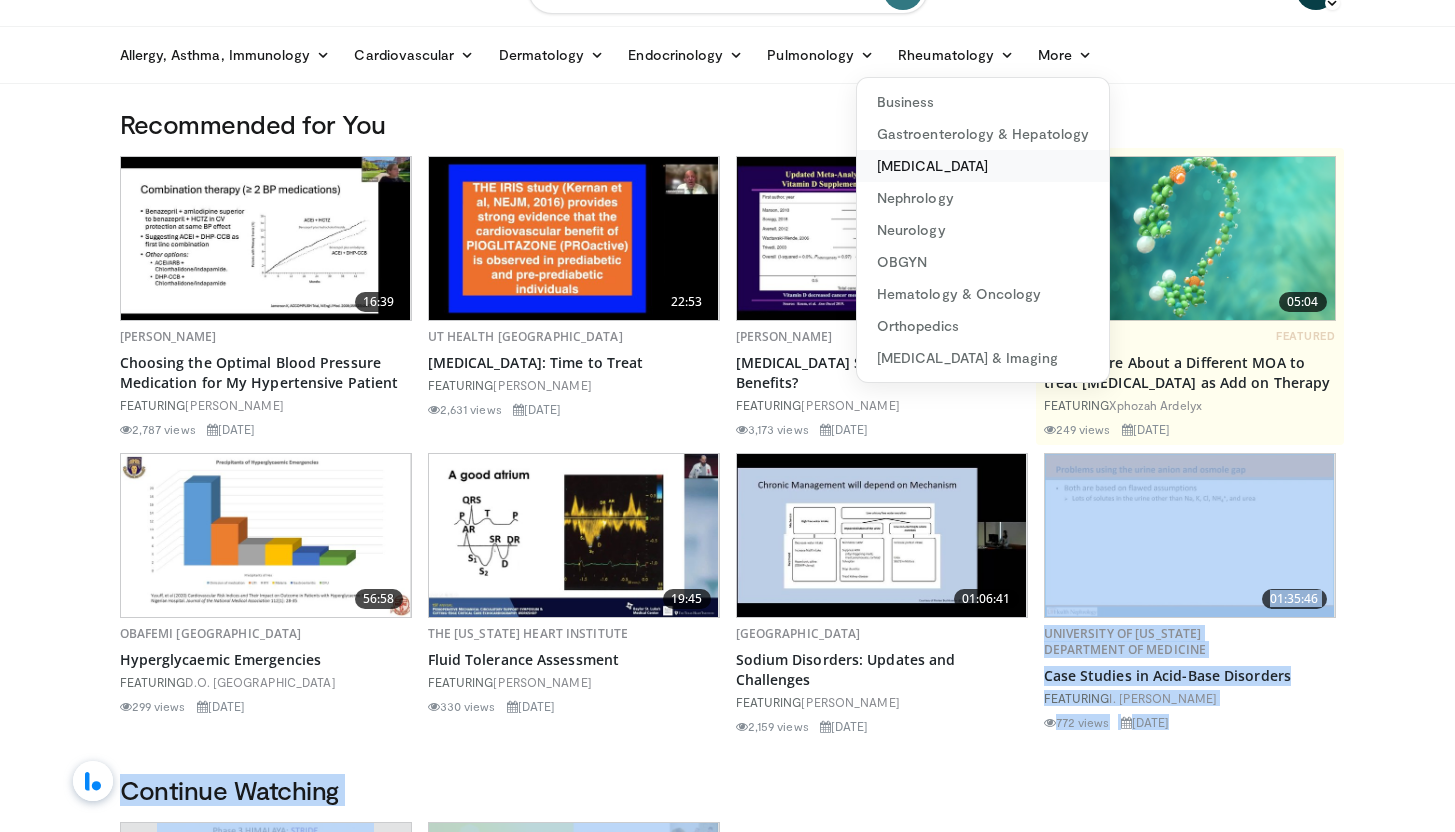 click on "[MEDICAL_DATA]" at bounding box center (983, 166) 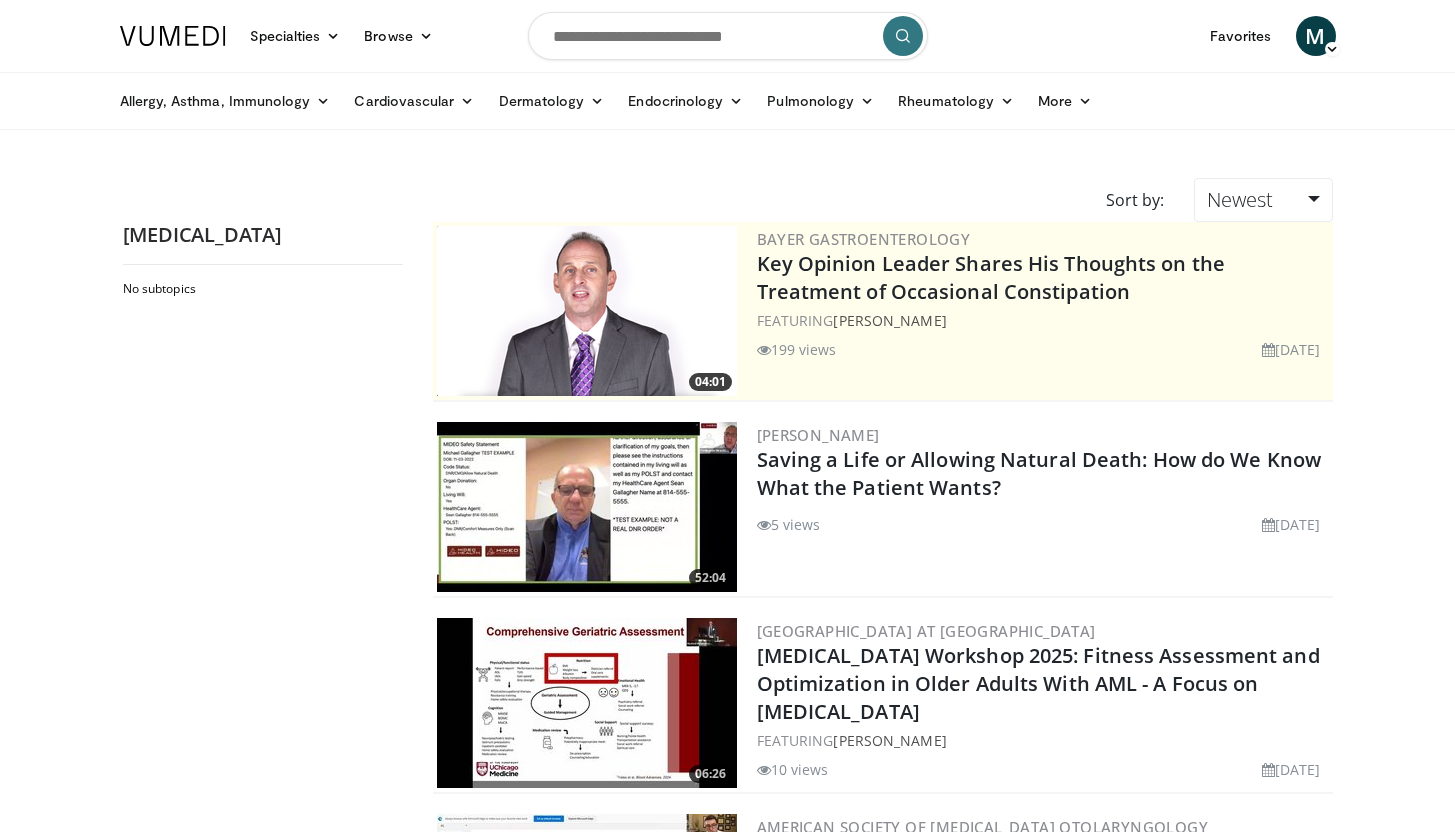 scroll, scrollTop: 0, scrollLeft: 0, axis: both 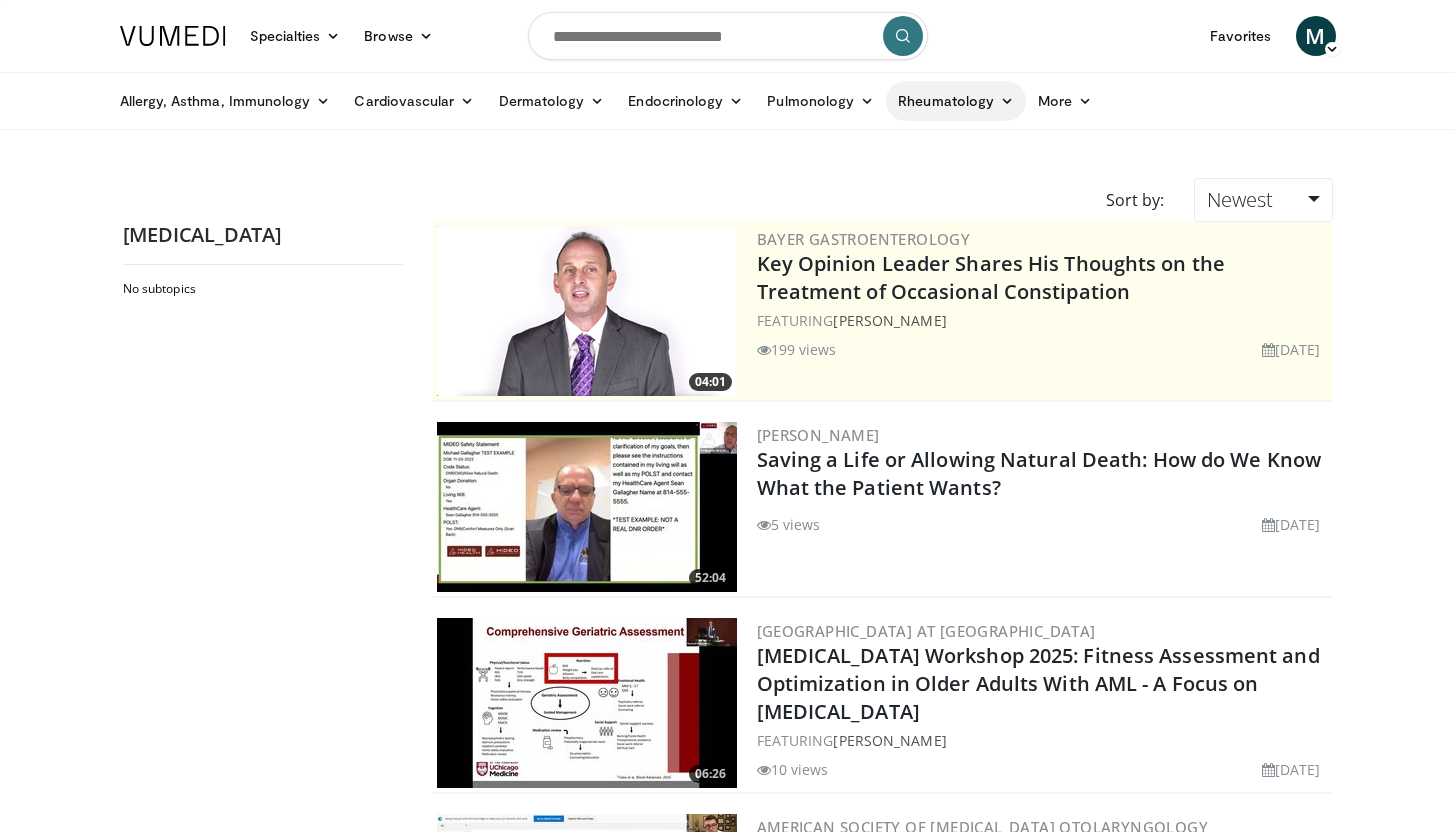 click on "Rheumatology" at bounding box center [956, 101] 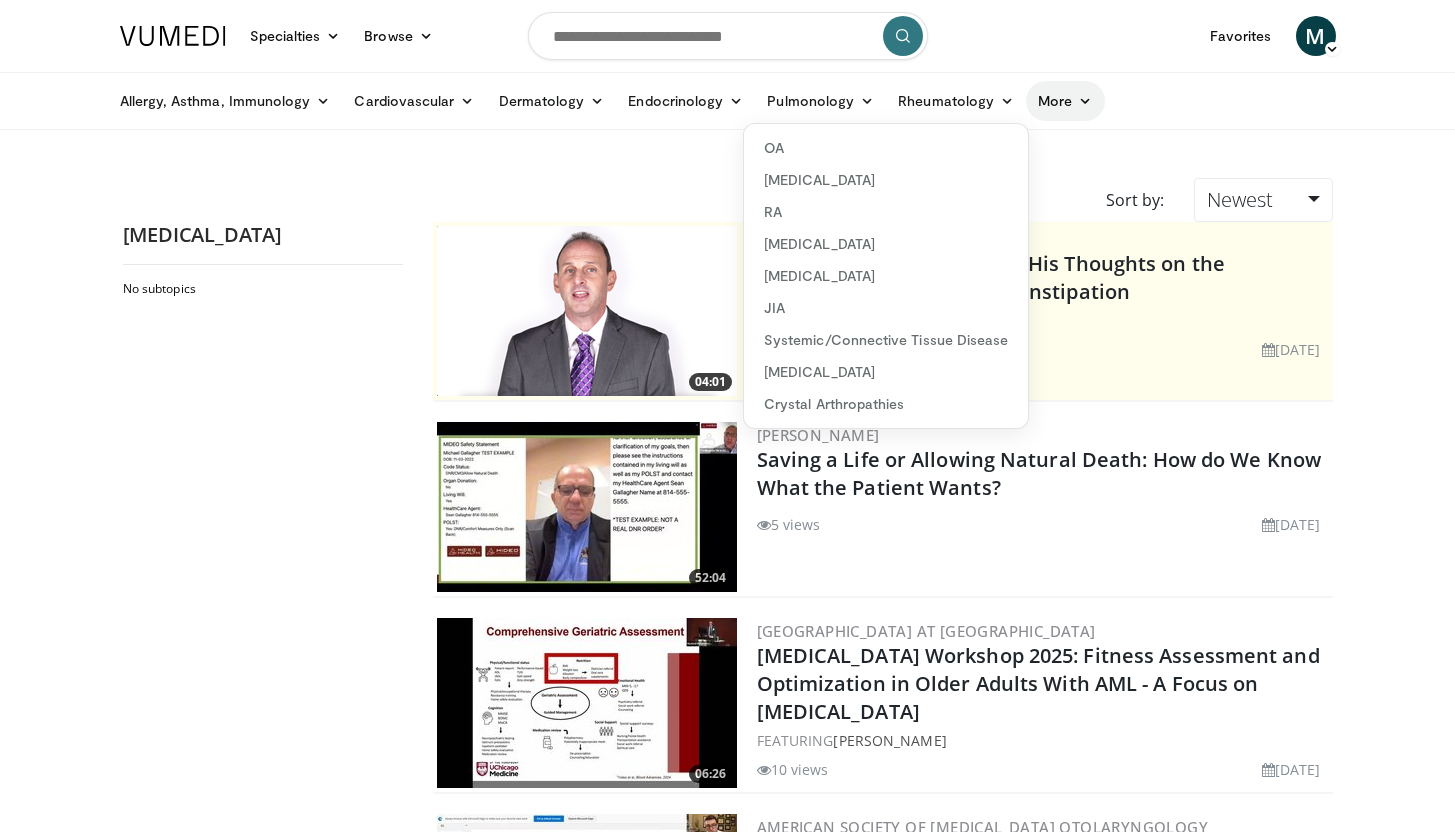 click on "More" at bounding box center (1065, 101) 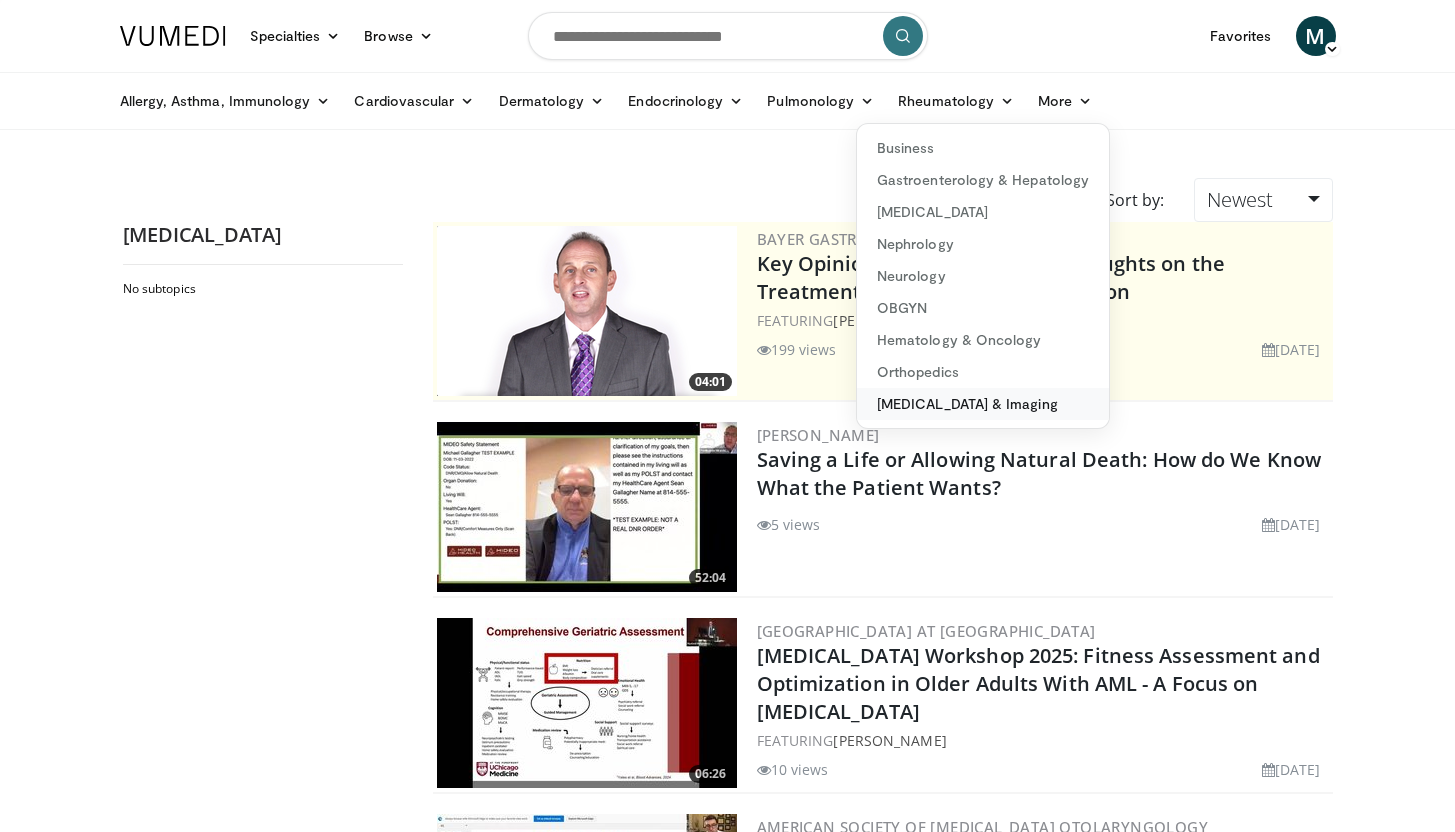 click on "[MEDICAL_DATA] & Imaging" at bounding box center [983, 404] 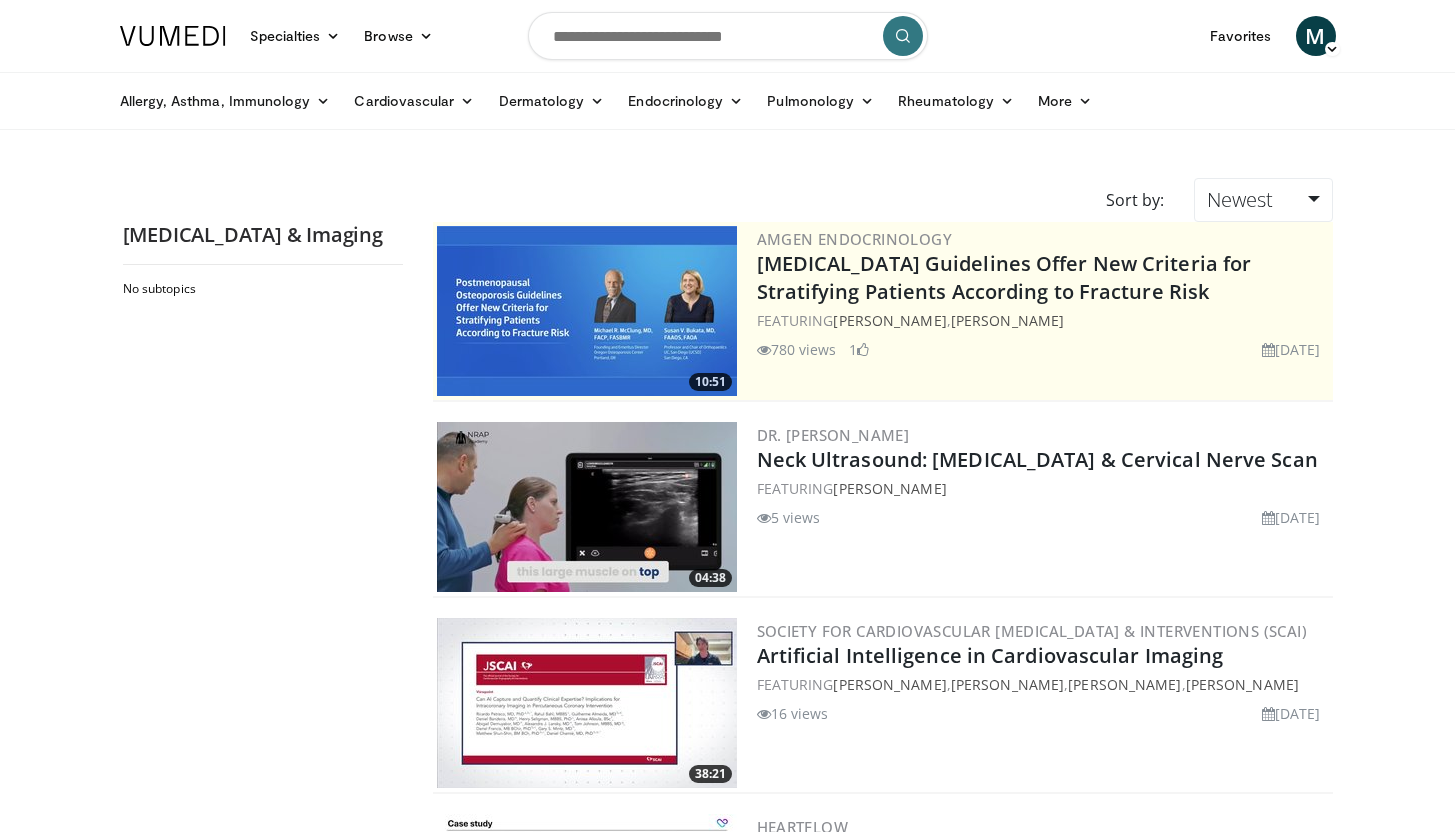 scroll, scrollTop: 0, scrollLeft: 0, axis: both 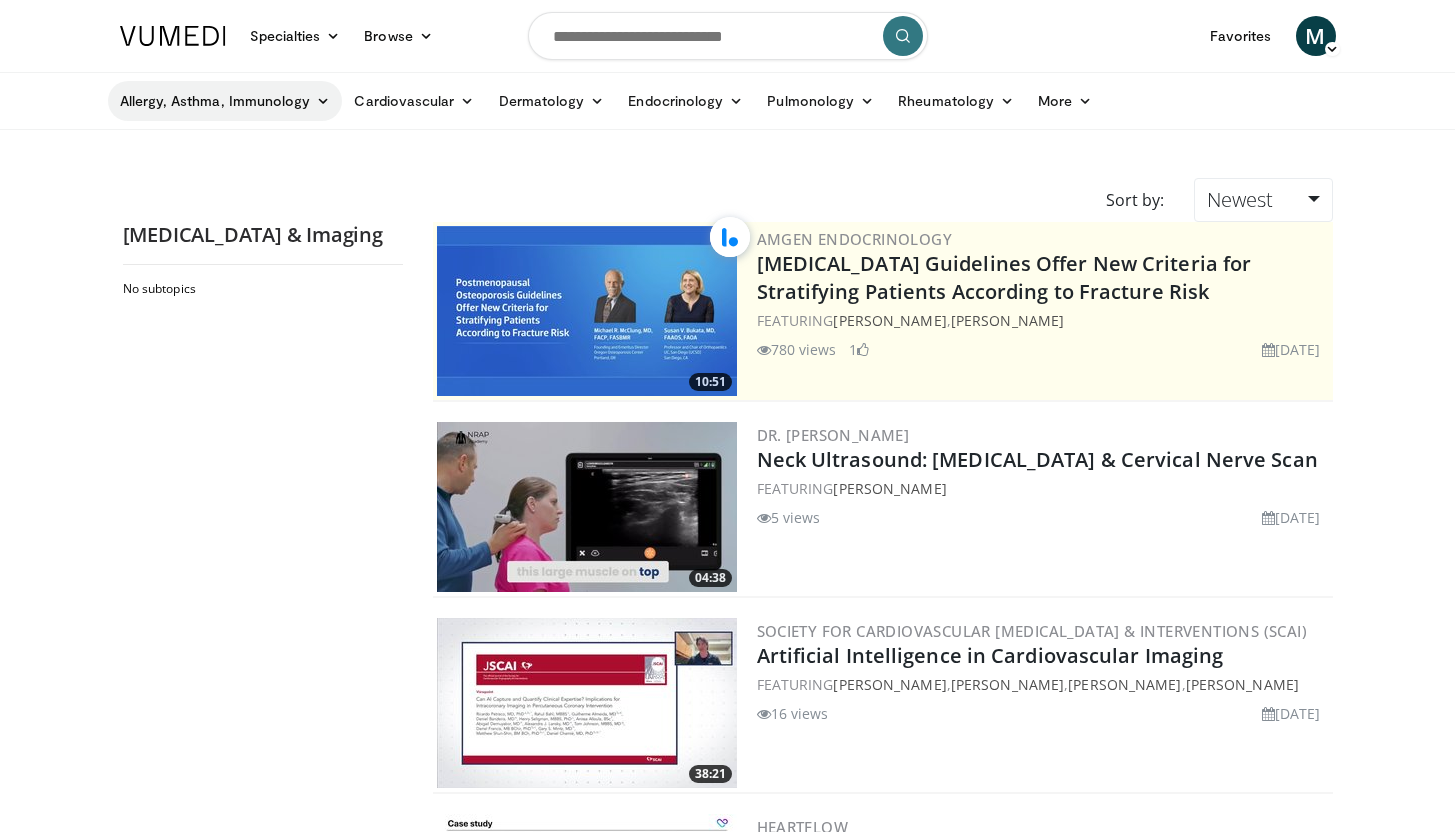 click on "Allergy, Asthma, Immunology" at bounding box center (225, 101) 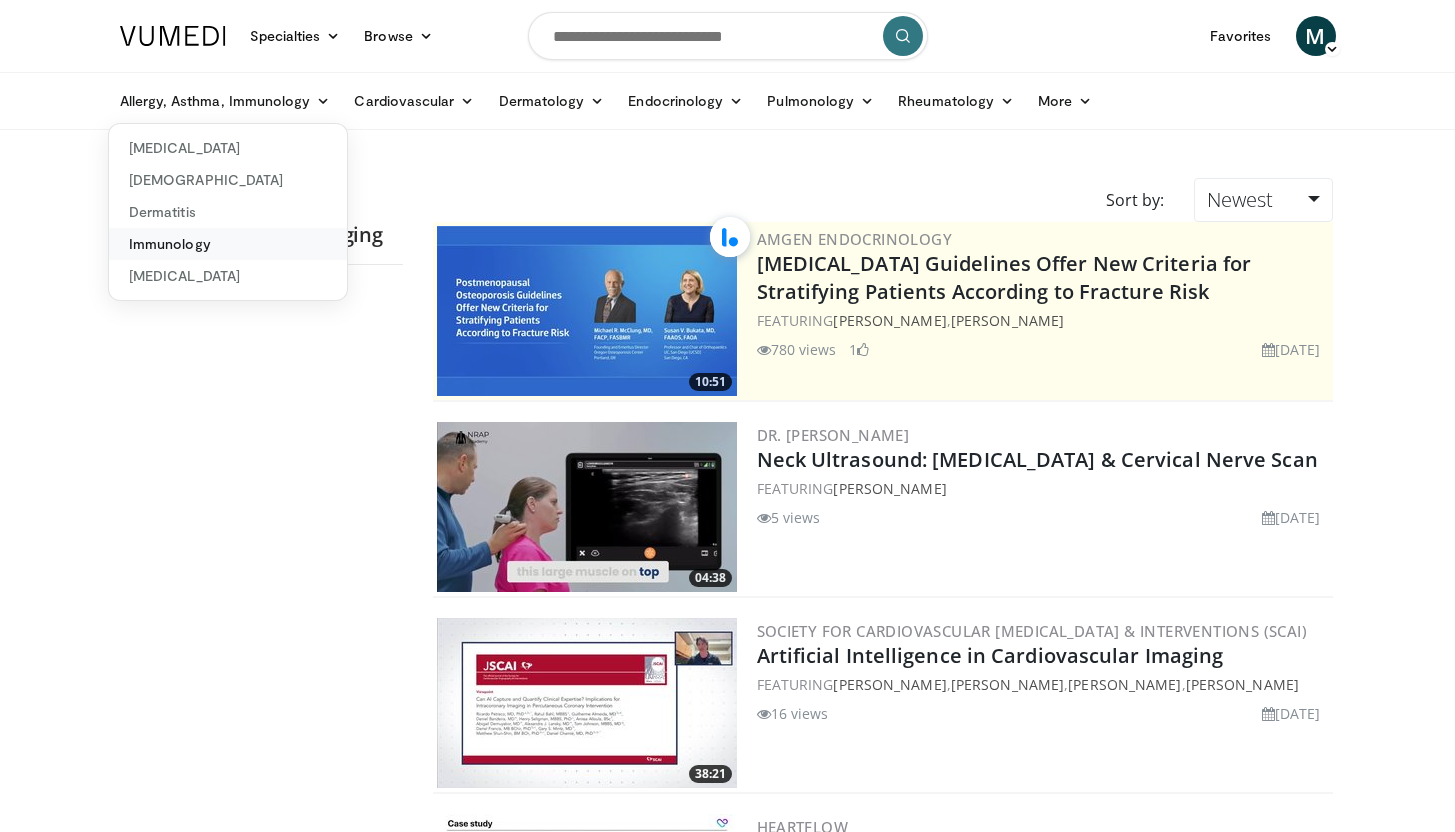 click on "Immunology" at bounding box center [228, 244] 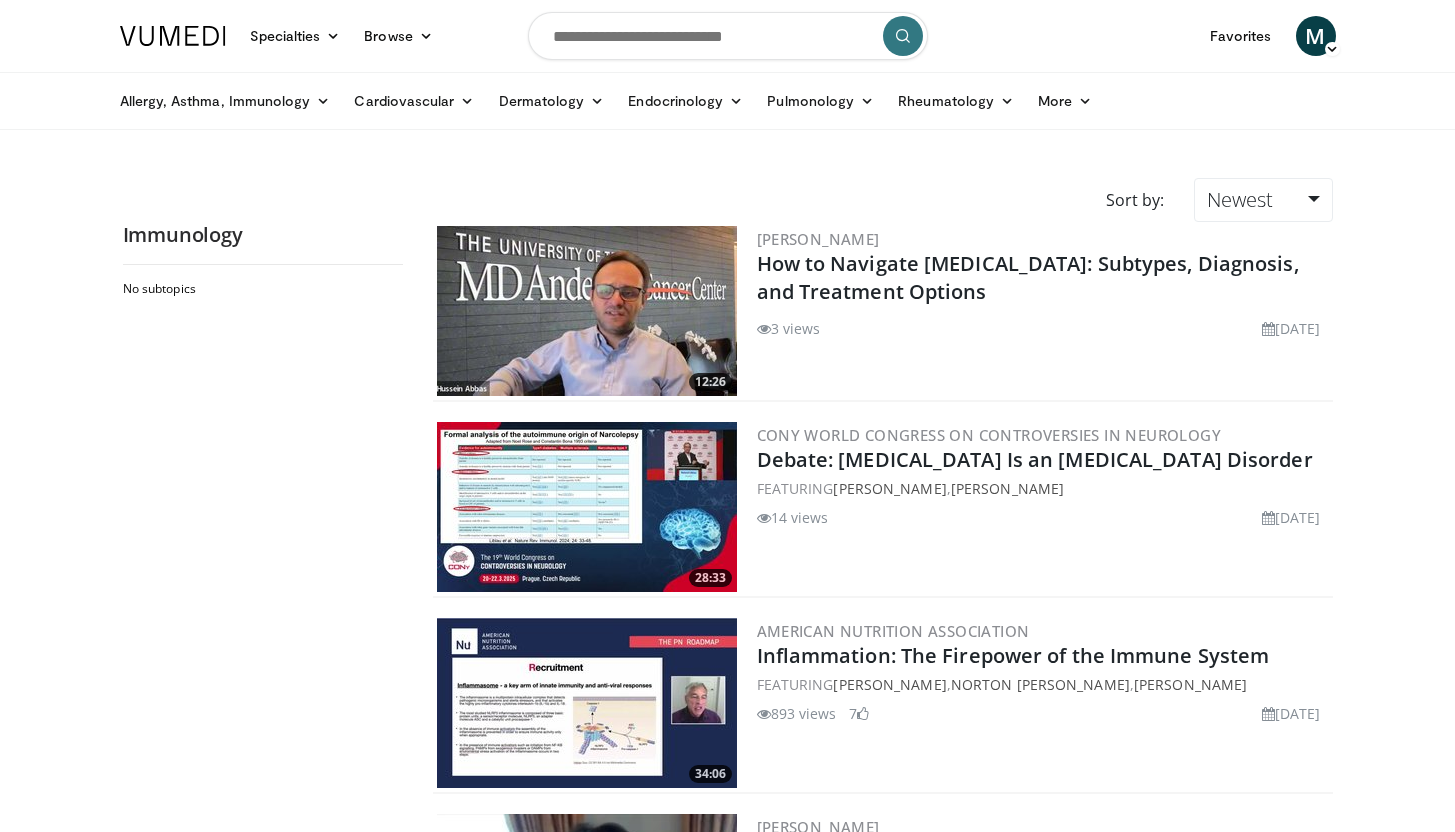 scroll, scrollTop: 0, scrollLeft: 0, axis: both 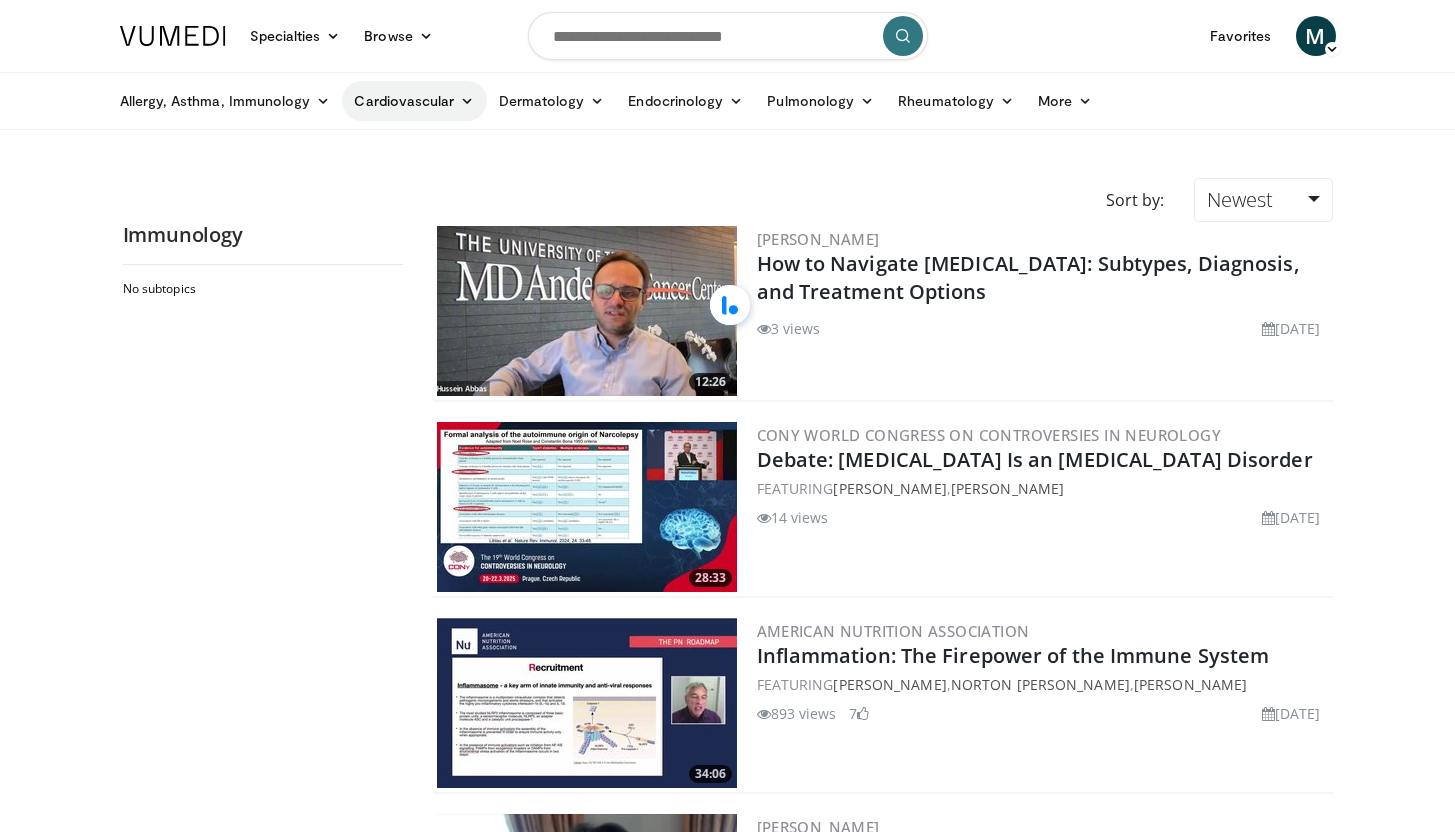 click on "Cardiovascular" at bounding box center (414, 101) 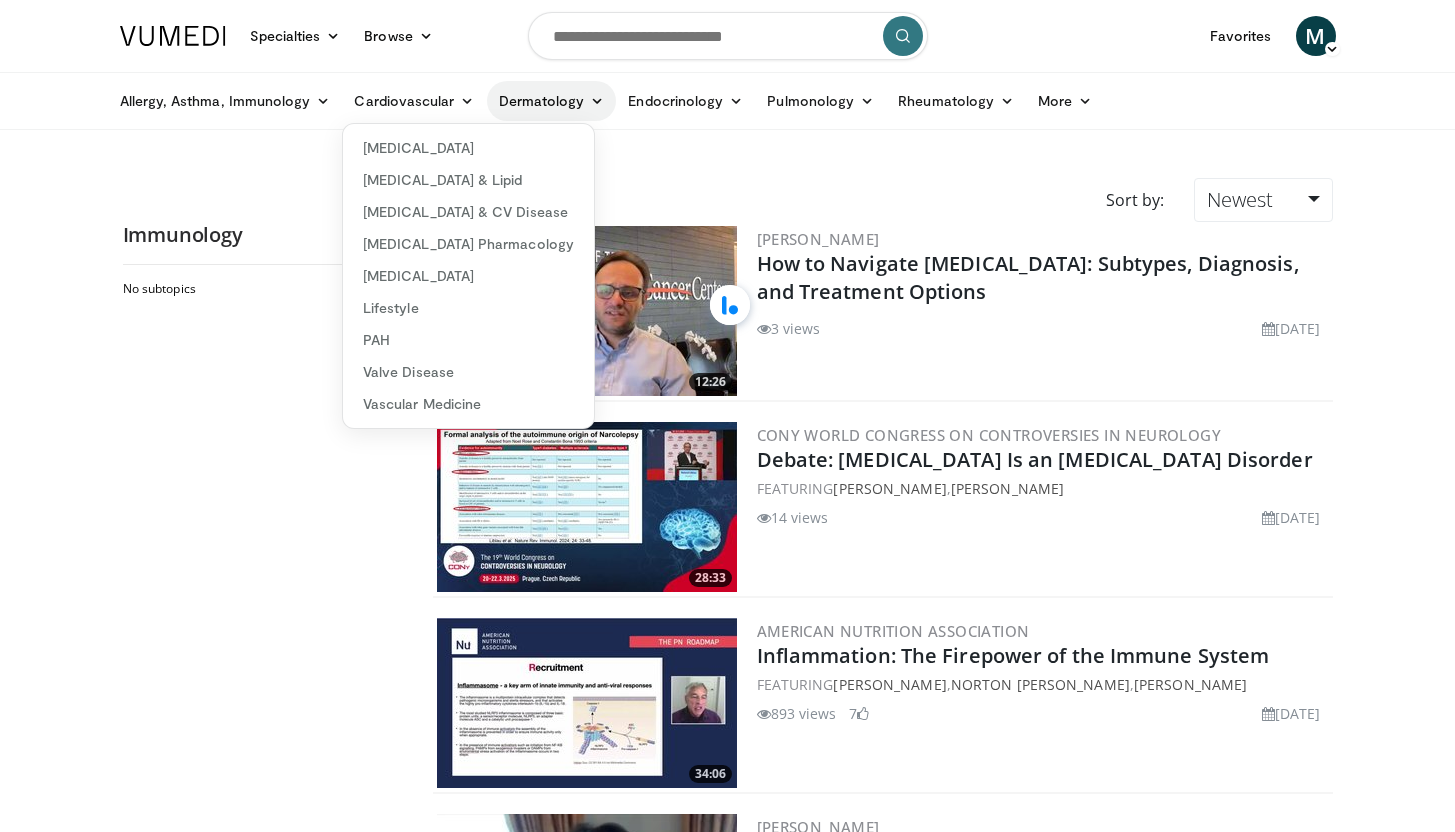 click on "Dermatology" at bounding box center (552, 101) 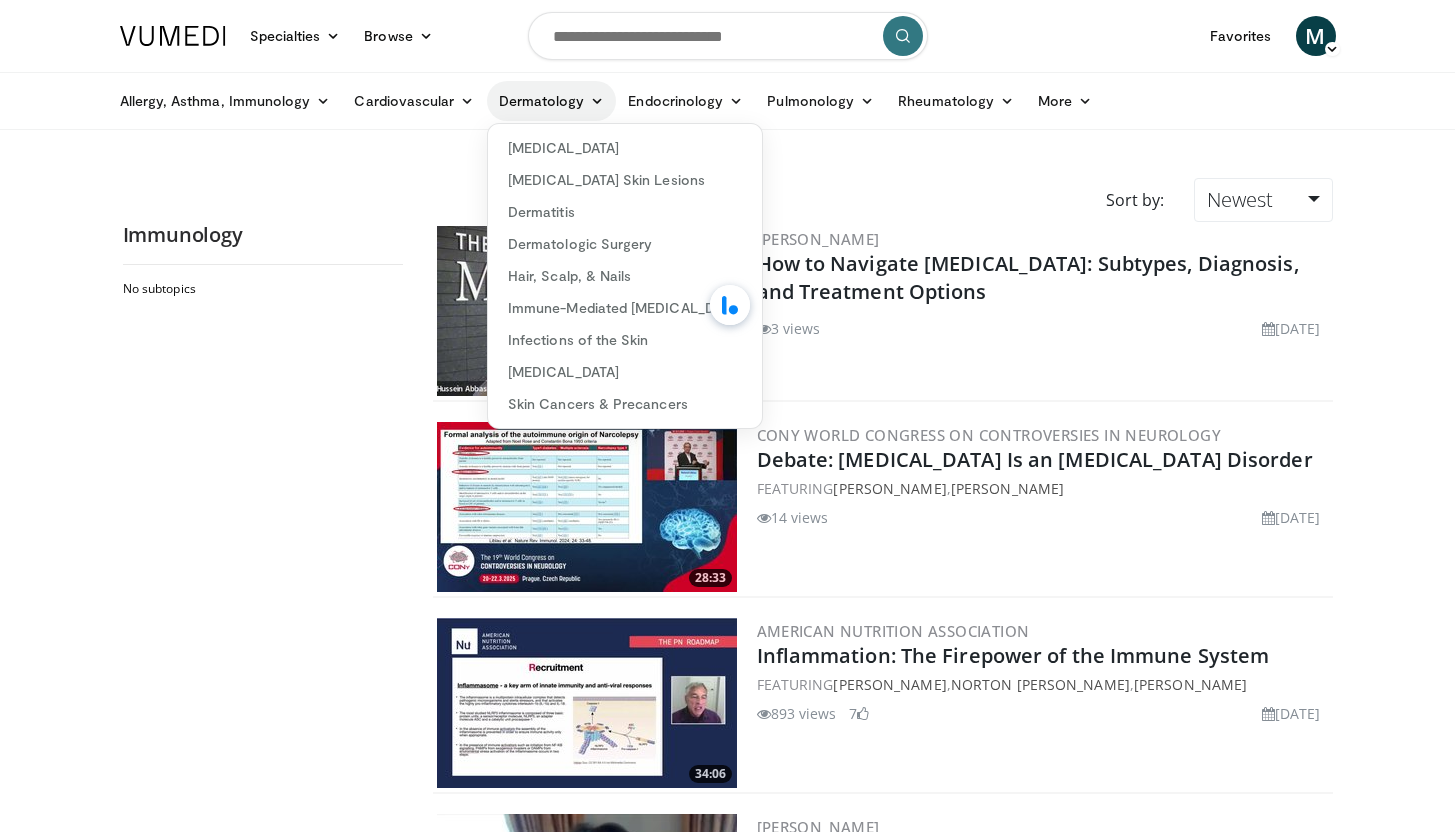 click on "Dermatology" at bounding box center (552, 101) 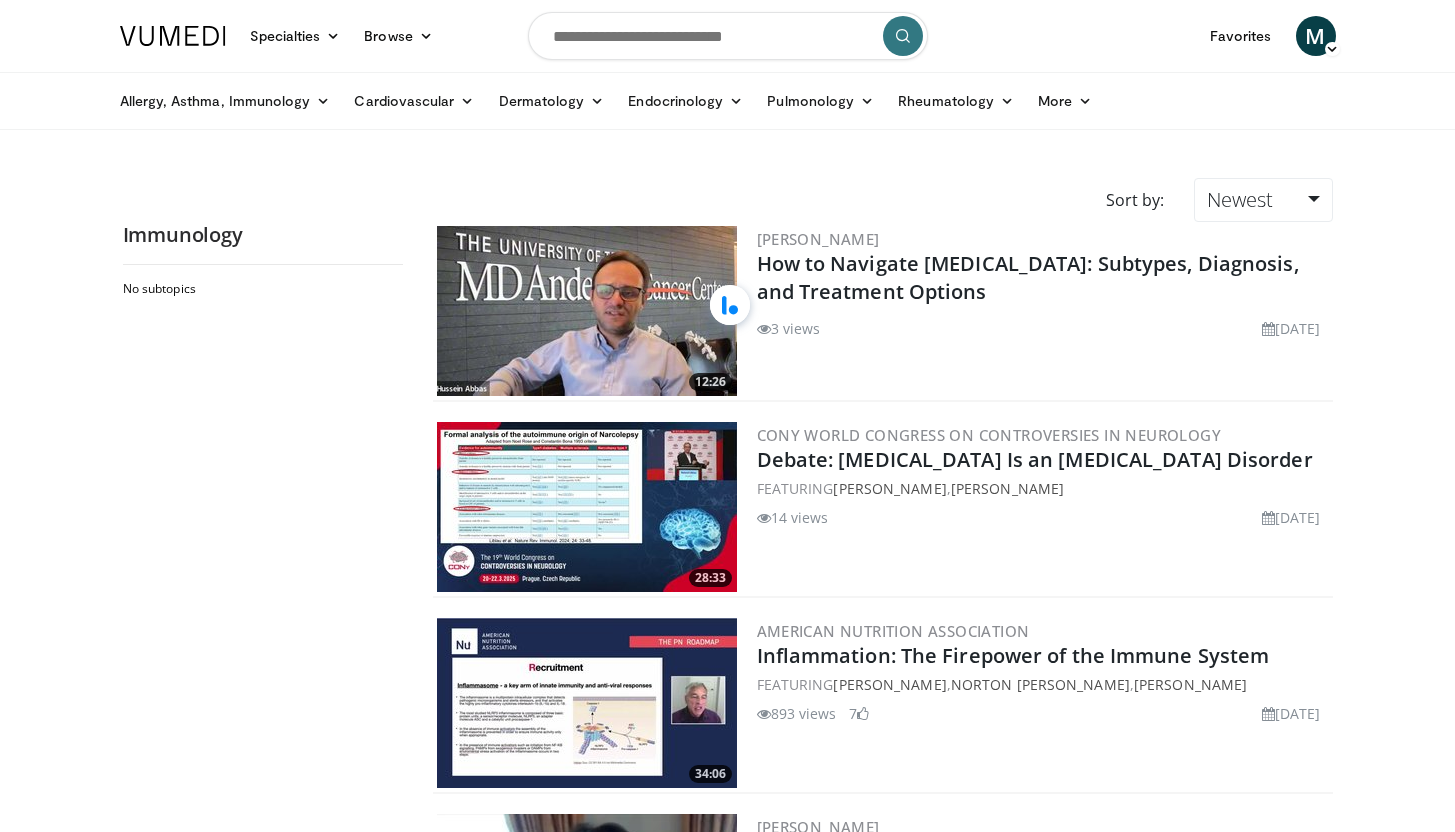 click on "Allergy, Asthma, Immunology
Allergies
Asthma
Dermatitis
Immunology
Rhinosinusitis
Cardiovascular
Atrial Fibrillation
Cholesterol & Lipid
Diabetes & CV Disease
Heart Failure Pharmacology
Hypertension
Lifestyle
PAH
Valve Disease
Vascular Medicine" at bounding box center (728, 101) 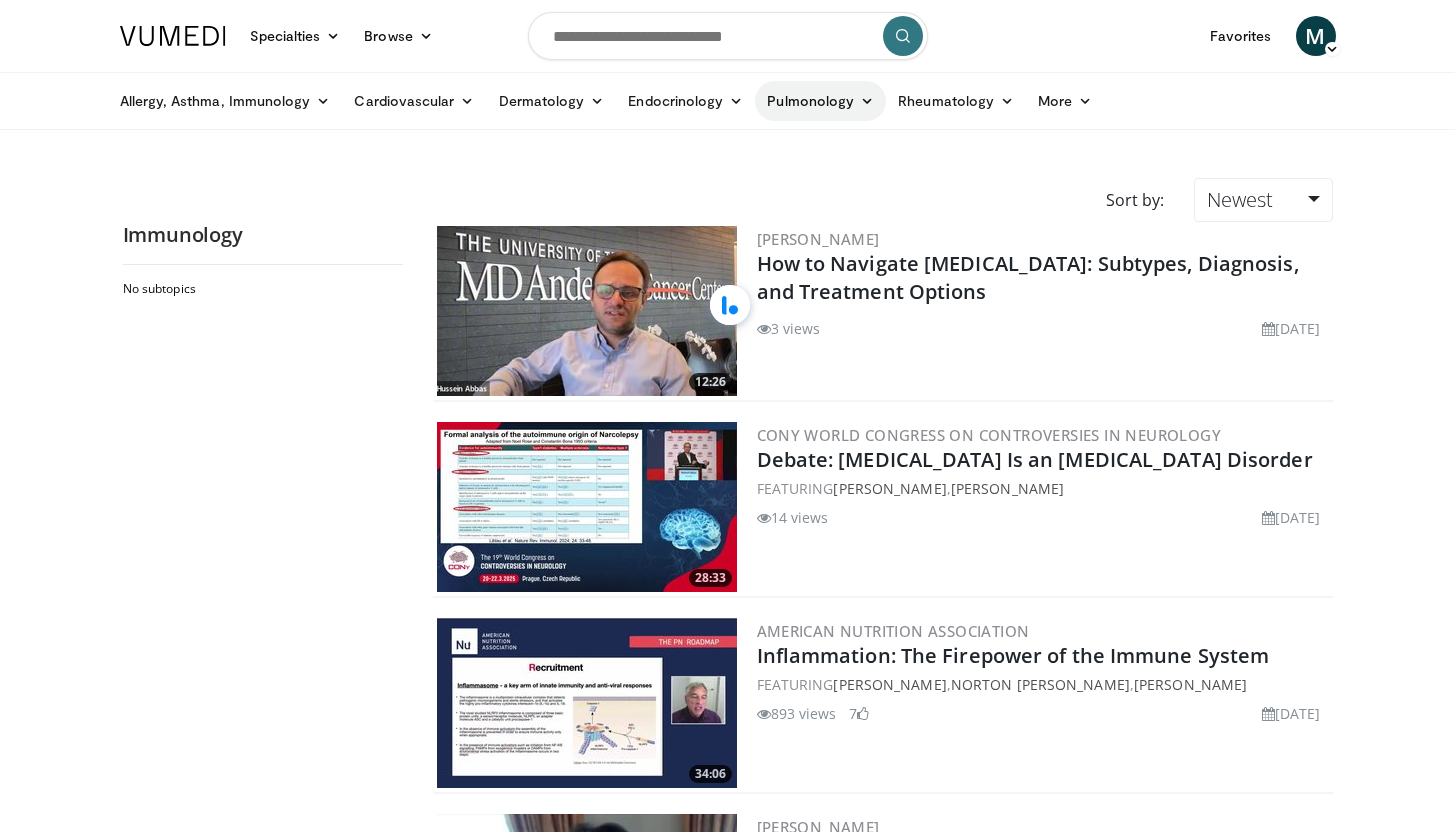 click on "Pulmonology" at bounding box center (820, 101) 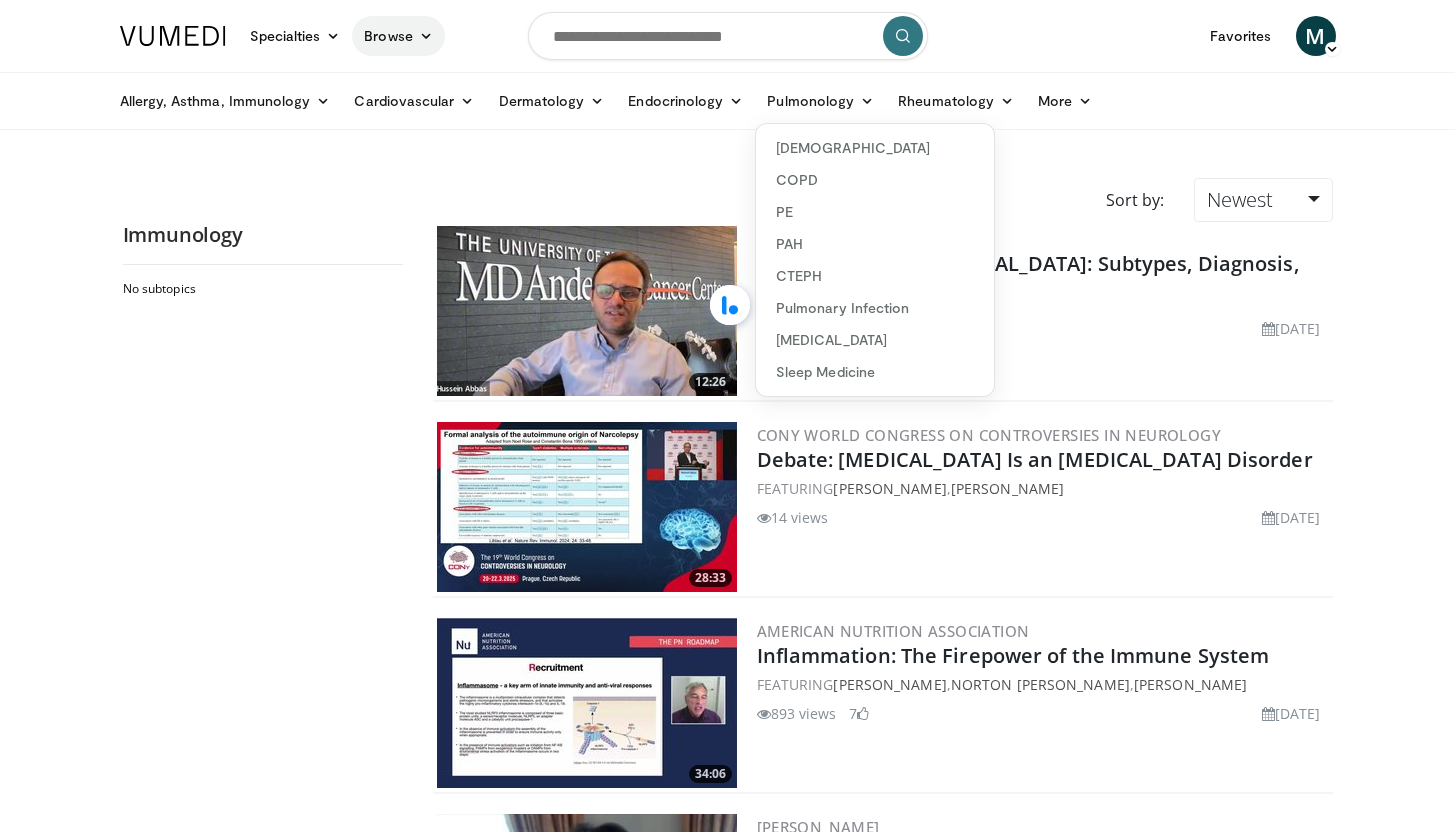 click at bounding box center [426, 36] 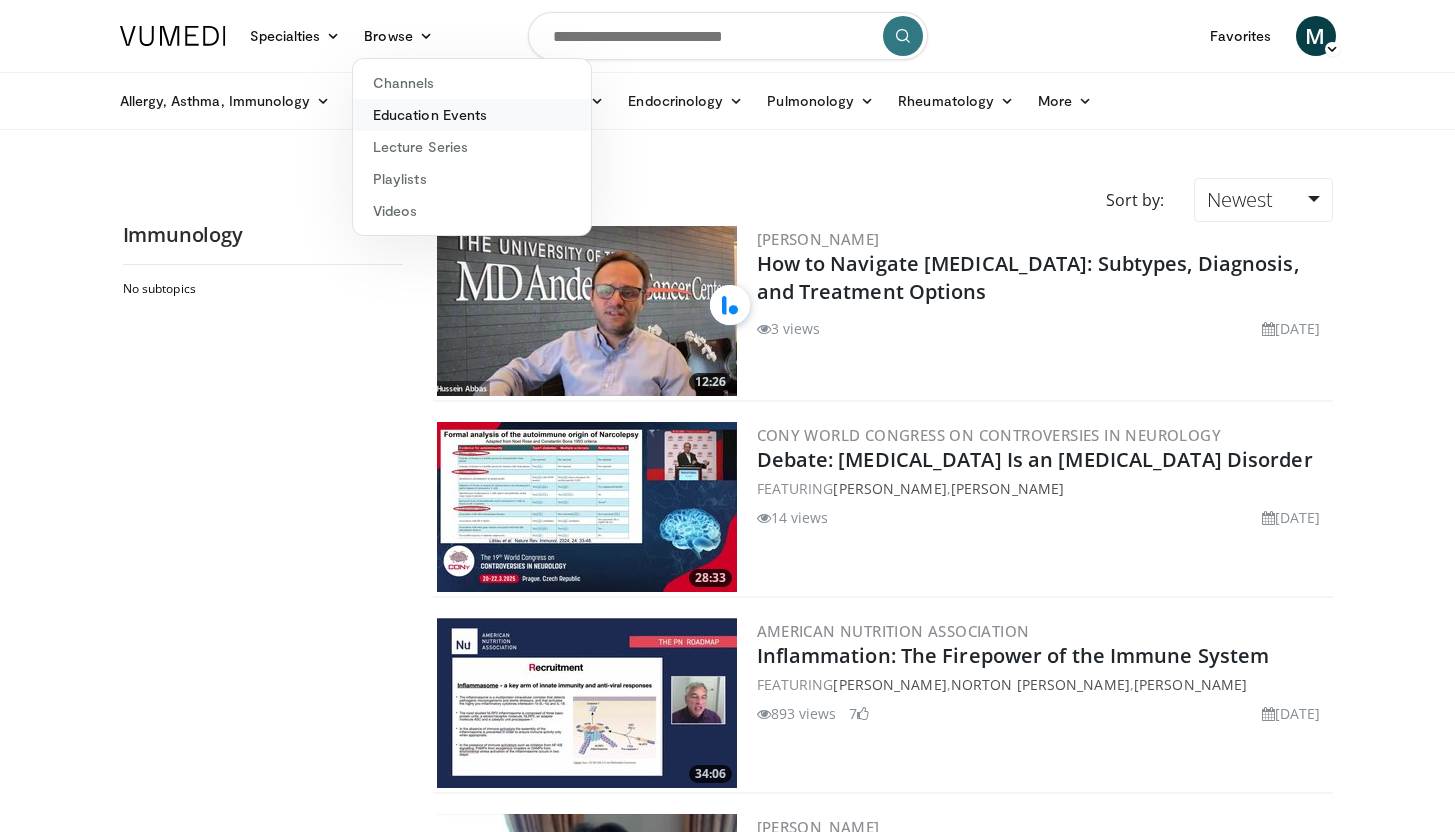 click on "Education Events" at bounding box center (472, 115) 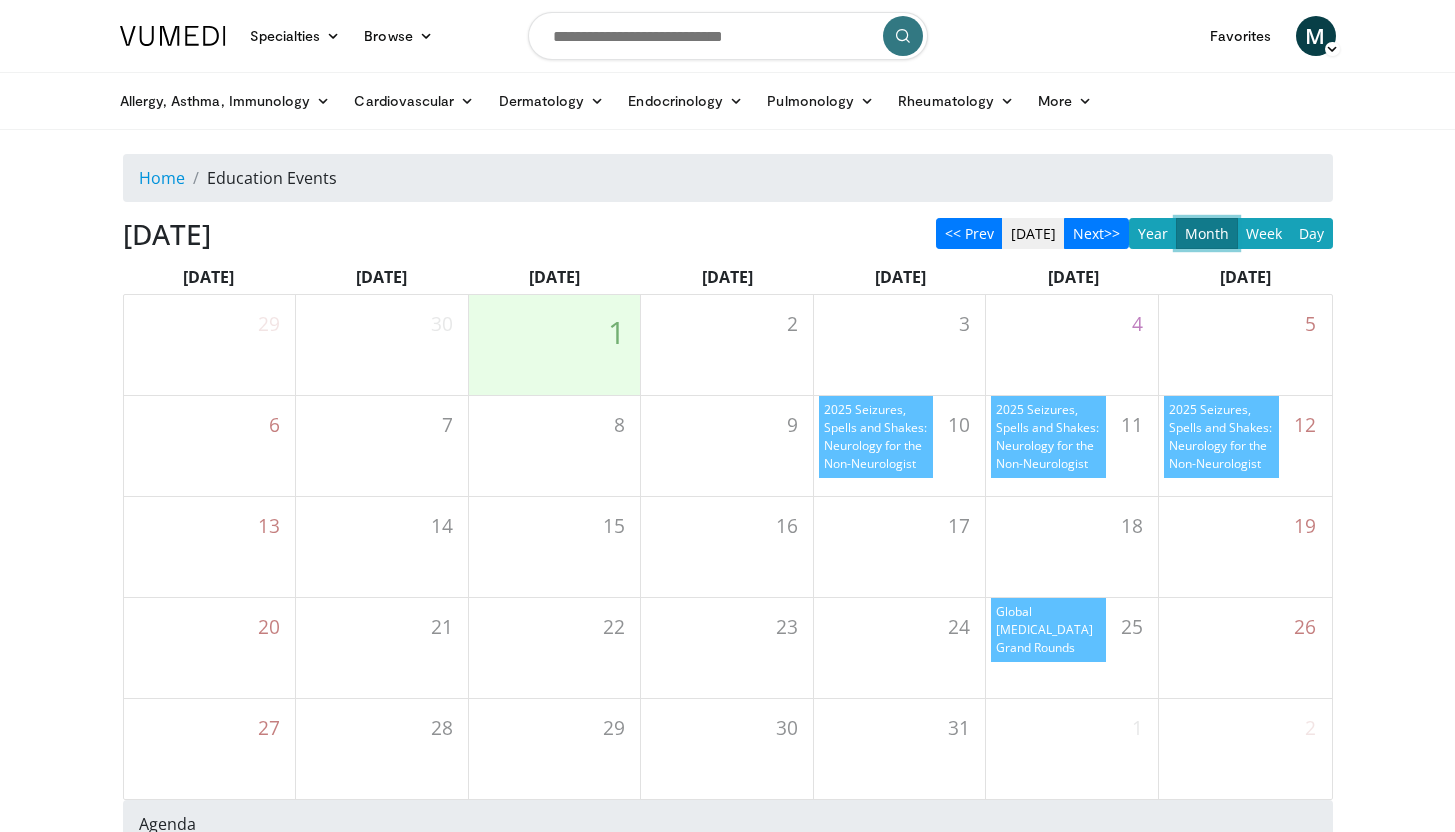 scroll, scrollTop: 0, scrollLeft: 0, axis: both 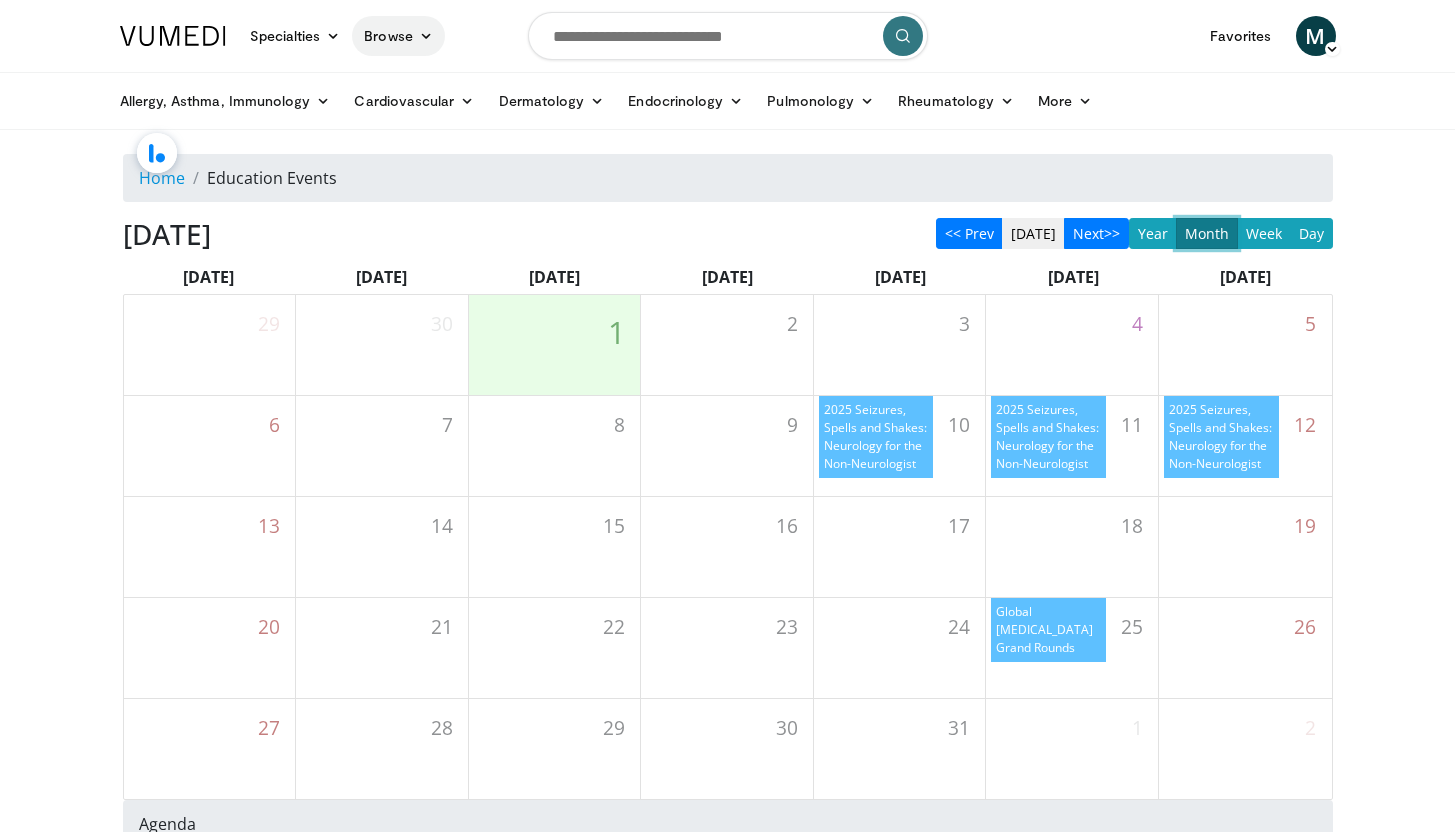 click on "Browse" at bounding box center (398, 36) 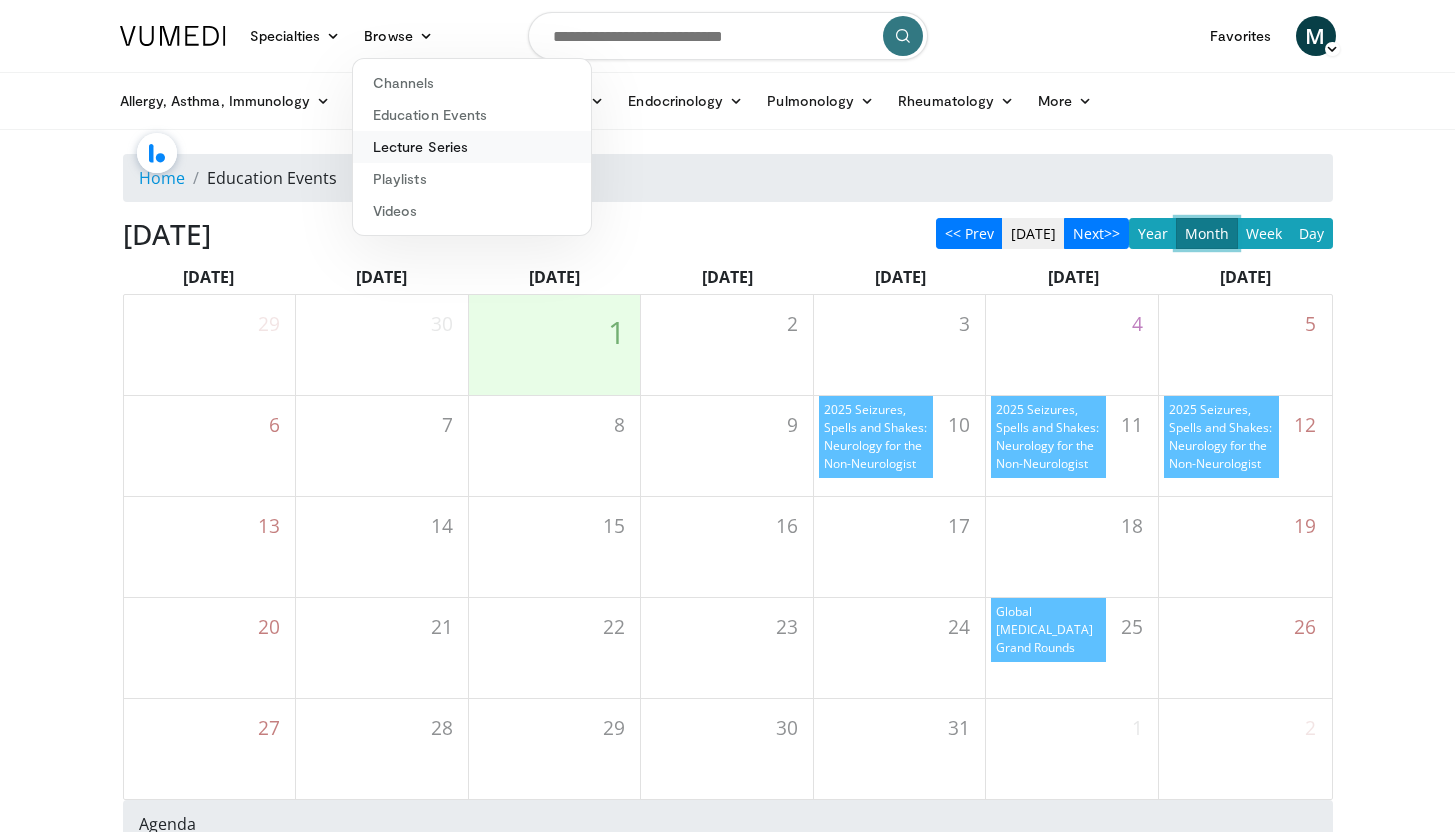click on "Lecture Series" at bounding box center [472, 147] 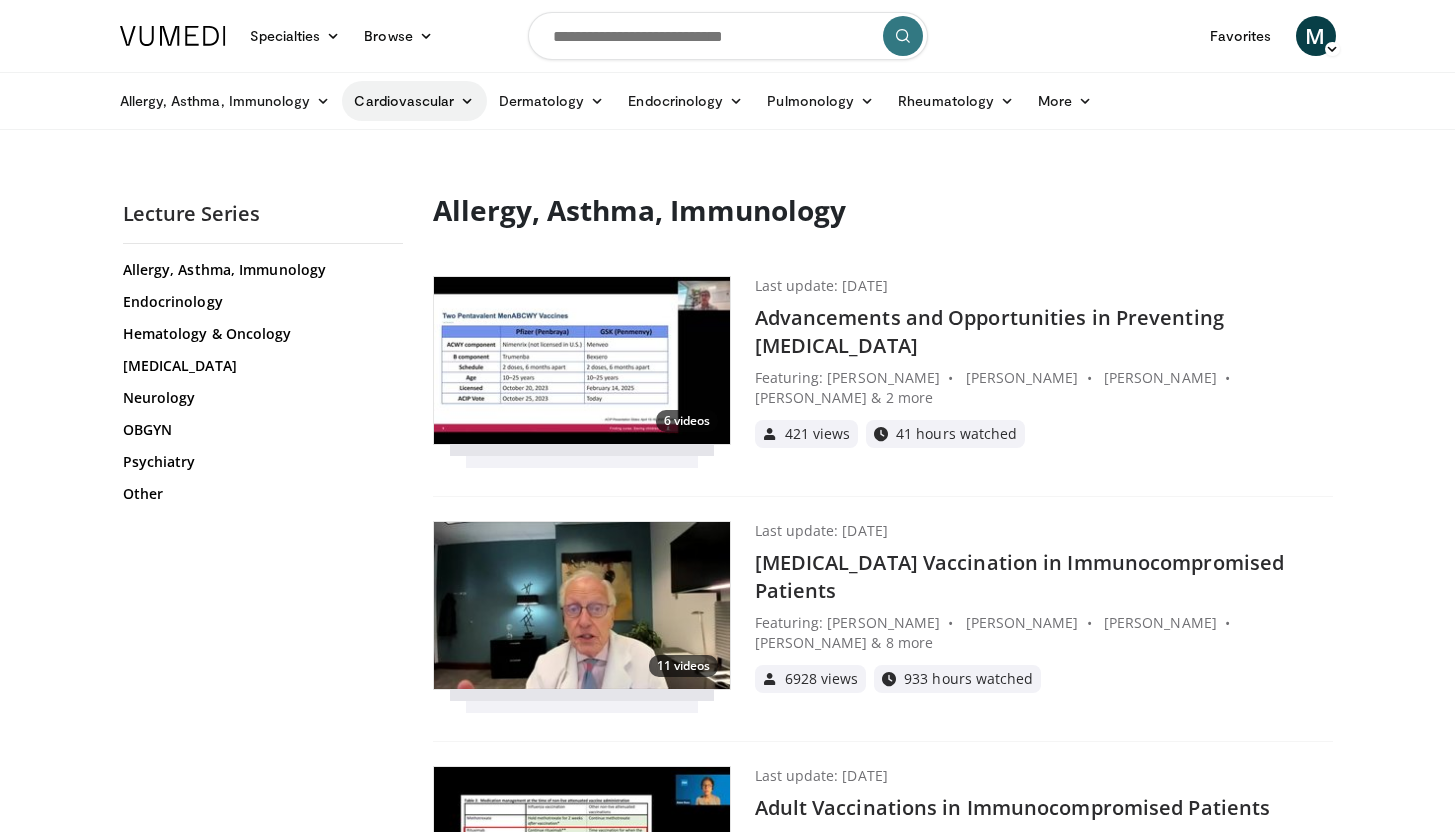 scroll, scrollTop: 0, scrollLeft: 0, axis: both 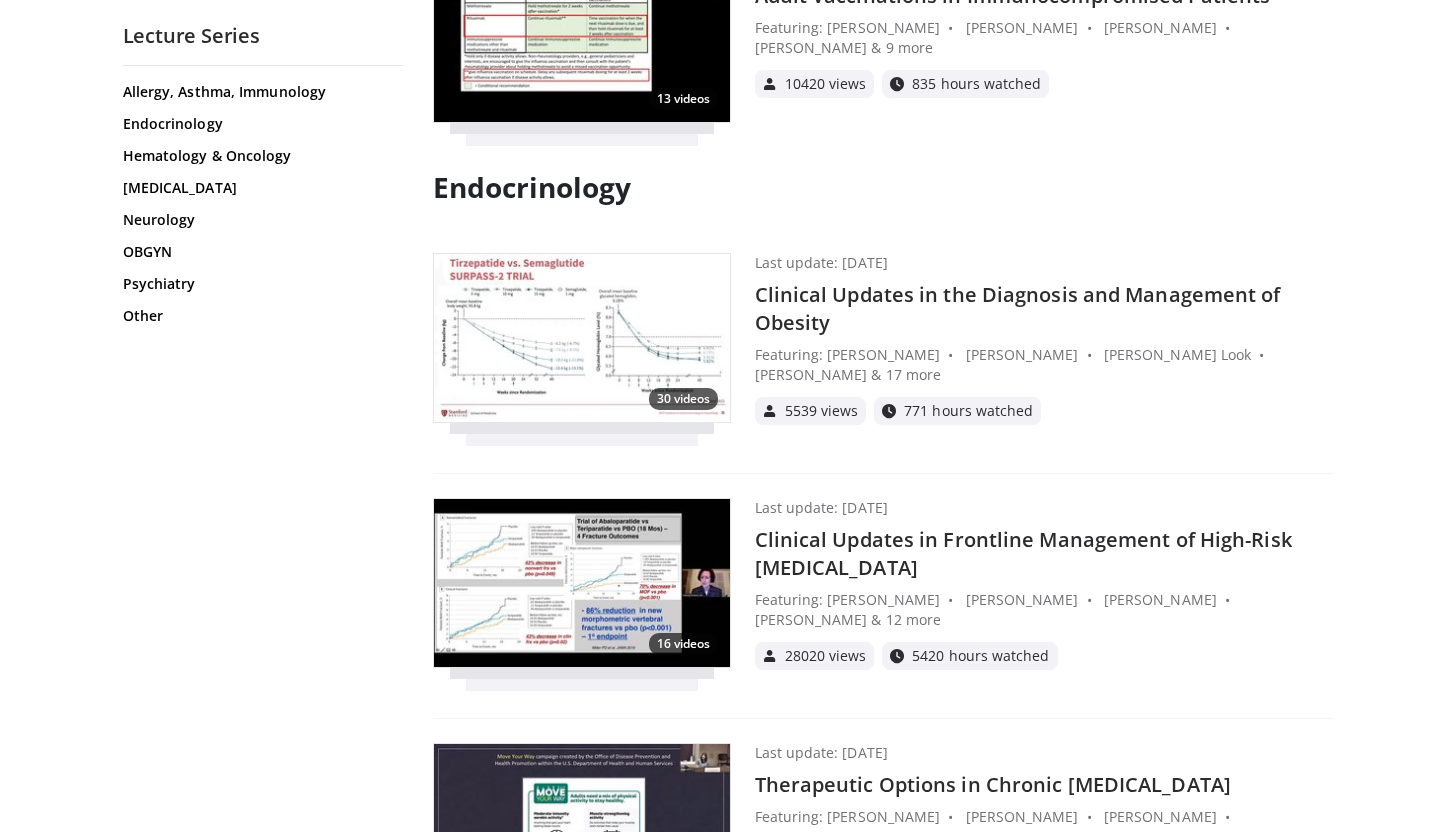click on "Specialties
Adult & Family Medicine
Allergy, [MEDICAL_DATA], Immunology
Anesthesiology
Cardiology
Dental
Dermatology
Endocrinology
Gastroenterology & Hepatology
[MEDICAL_DATA]
Hematology & Oncology
[MEDICAL_DATA]
Nephrology
Neurology
[GEOGRAPHIC_DATA]
Obstetrics & Gynecology
Ophthalmology
Oral Maxillofacial
Orthopaedics
Otolaryngology
Pediatrics
Plastic Surgery
[GEOGRAPHIC_DATA]
Psychiatry
Pulmonology
Radiation Oncology
[MEDICAL_DATA]
Rheumatology
Urology
Videos" at bounding box center (727, -396) 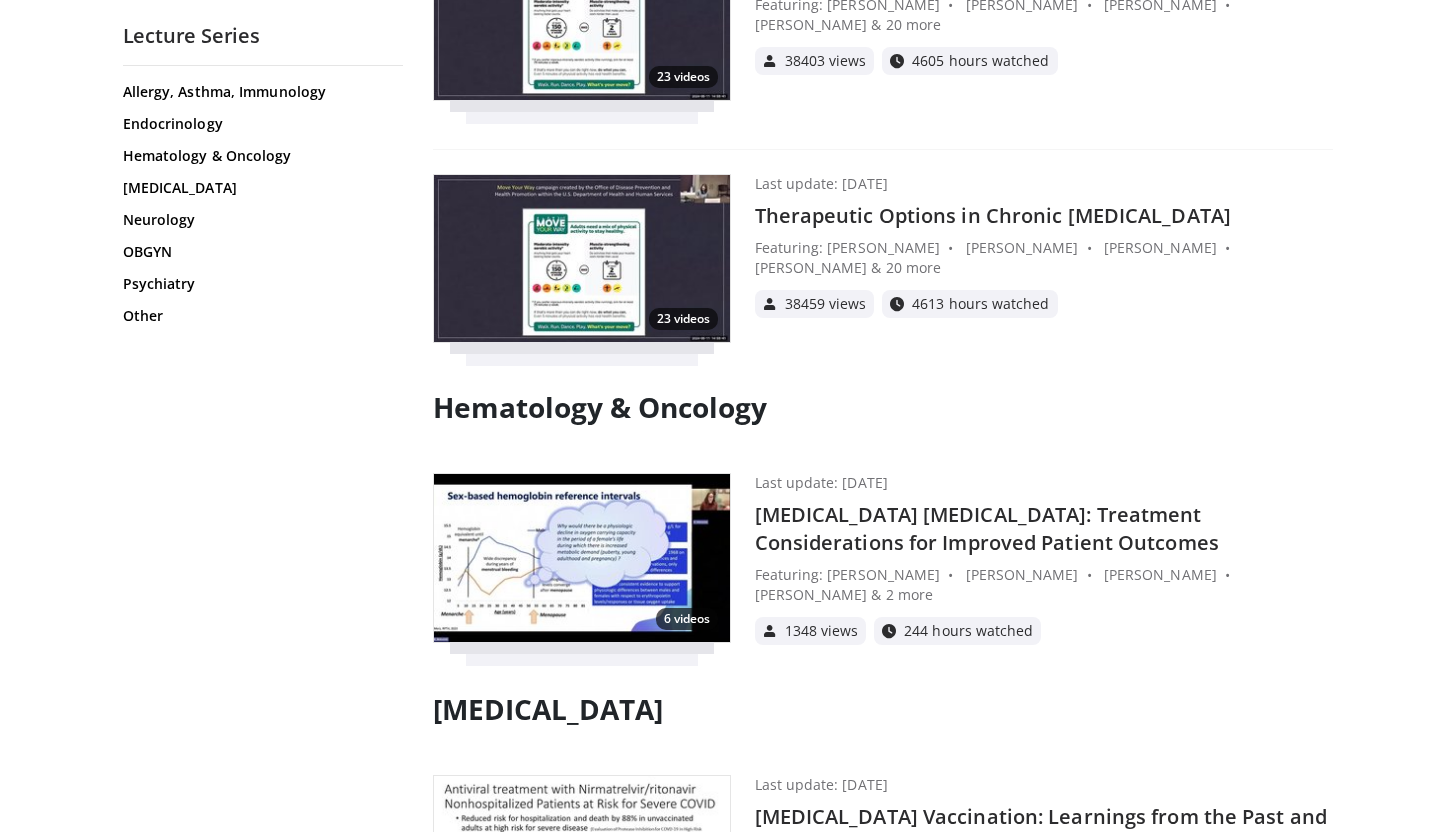 click on "Specialties
Adult & Family Medicine
Allergy, [MEDICAL_DATA], Immunology
Anesthesiology
Cardiology
Dental
Dermatology
Endocrinology
Gastroenterology & Hepatology
[MEDICAL_DATA]
Hematology & Oncology
[MEDICAL_DATA]
Nephrology
Neurology
[GEOGRAPHIC_DATA]
Obstetrics & Gynecology
Ophthalmology
Oral Maxillofacial
Orthopaedics
Otolaryngology
Pediatrics
Plastic Surgery
[GEOGRAPHIC_DATA]
Psychiatry
Pulmonology
Radiation Oncology
[MEDICAL_DATA]
Rheumatology
Urology
Videos" at bounding box center (727, -1208) 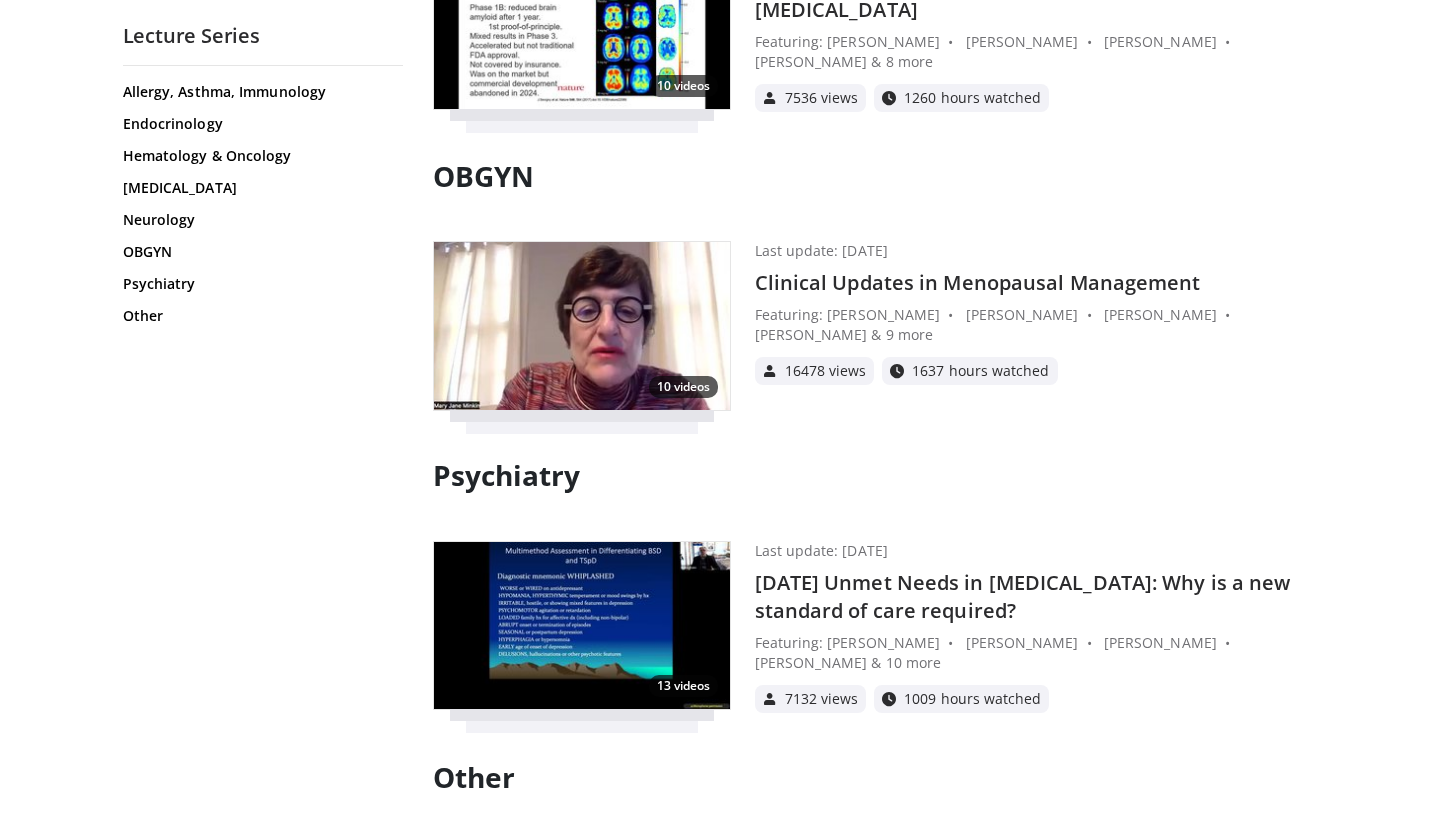 click on "Specialties
Adult & Family Medicine
Allergy, [MEDICAL_DATA], Immunology
Anesthesiology
Cardiology
Dental
Dermatology
Endocrinology
Gastroenterology & Hepatology
[MEDICAL_DATA]
Hematology & Oncology
[MEDICAL_DATA]
Nephrology
Neurology
[GEOGRAPHIC_DATA]
Obstetrics & Gynecology
Ophthalmology
Oral Maxillofacial
Orthopaedics
Otolaryngology
Pediatrics
Plastic Surgery
[GEOGRAPHIC_DATA]
Psychiatry
Pulmonology
Radiation Oncology
[MEDICAL_DATA]
Rheumatology
Urology
Videos" at bounding box center [727, -2832] 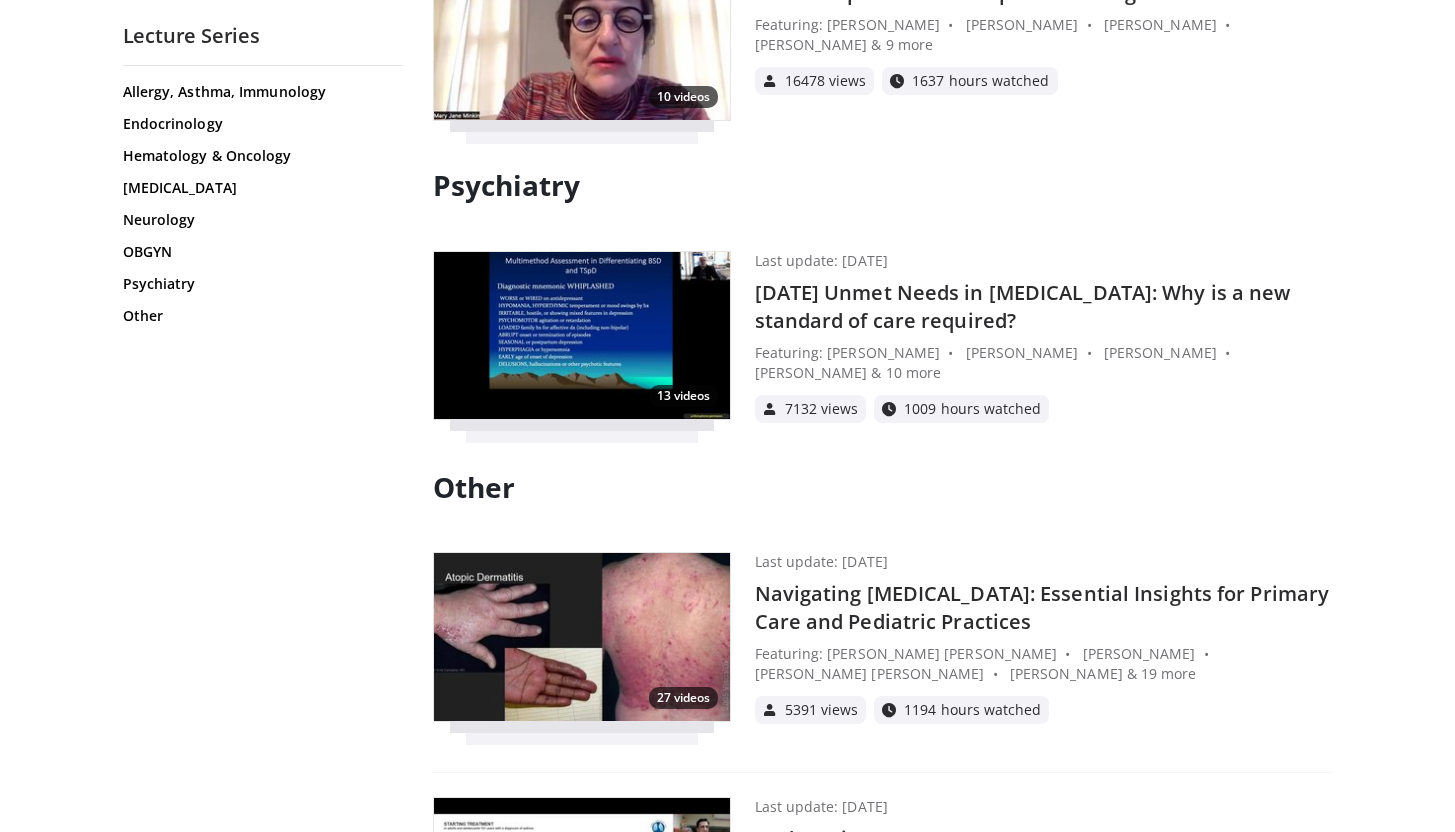 click on "Specialties
Adult & Family Medicine
Allergy, [MEDICAL_DATA], Immunology
Anesthesiology
Cardiology
Dental
Dermatology
Endocrinology
Gastroenterology & Hepatology
[MEDICAL_DATA]
Hematology & Oncology
[MEDICAL_DATA]
Nephrology
Neurology
[GEOGRAPHIC_DATA]
Obstetrics & Gynecology
Ophthalmology
Oral Maxillofacial
Orthopaedics
Otolaryngology
Pediatrics
Plastic Surgery
[GEOGRAPHIC_DATA]
Psychiatry
Pulmonology
Radiation Oncology
[MEDICAL_DATA]
Rheumatology
Urology
Videos" at bounding box center [727, -3122] 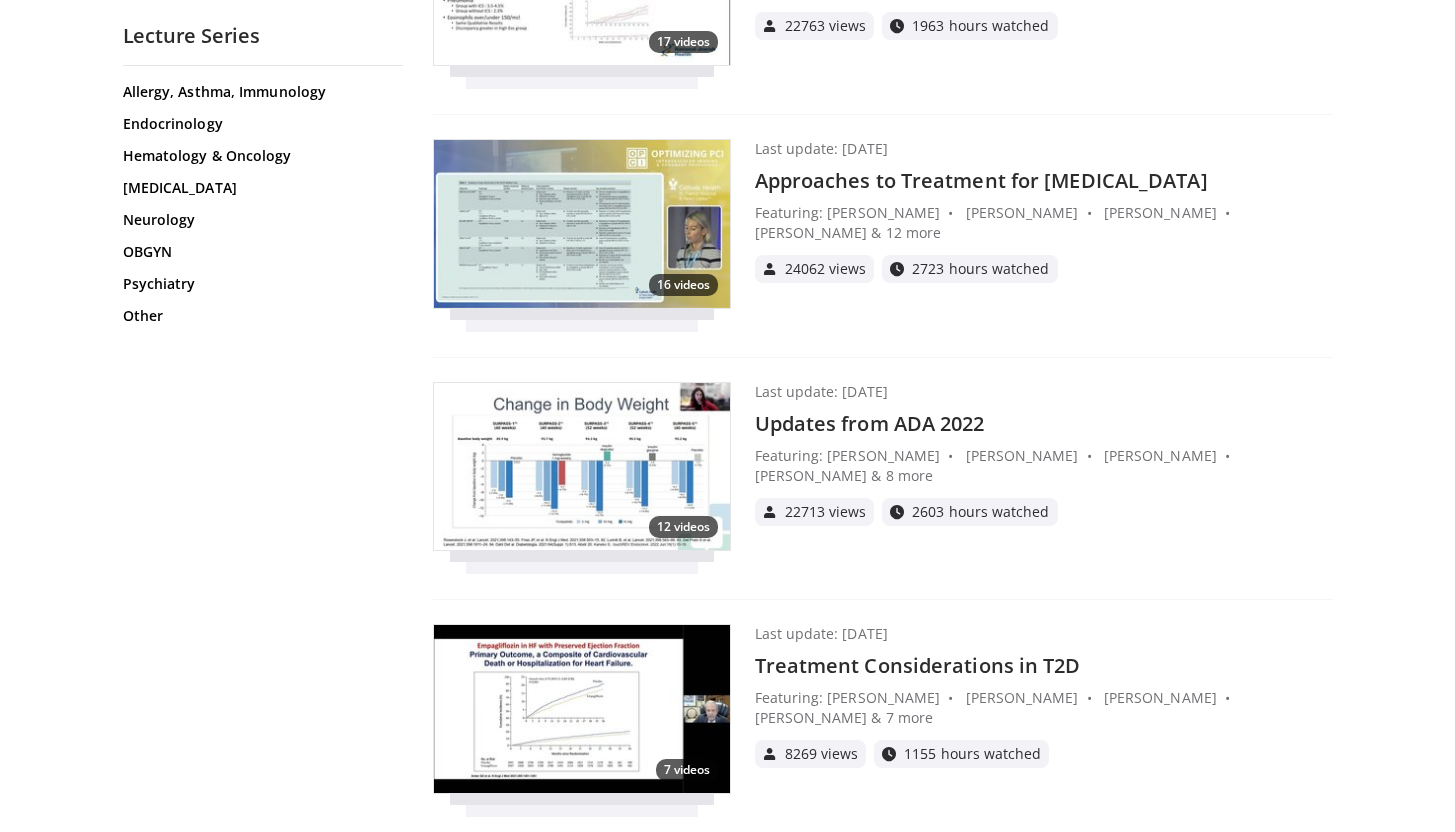 scroll, scrollTop: 683, scrollLeft: 0, axis: vertical 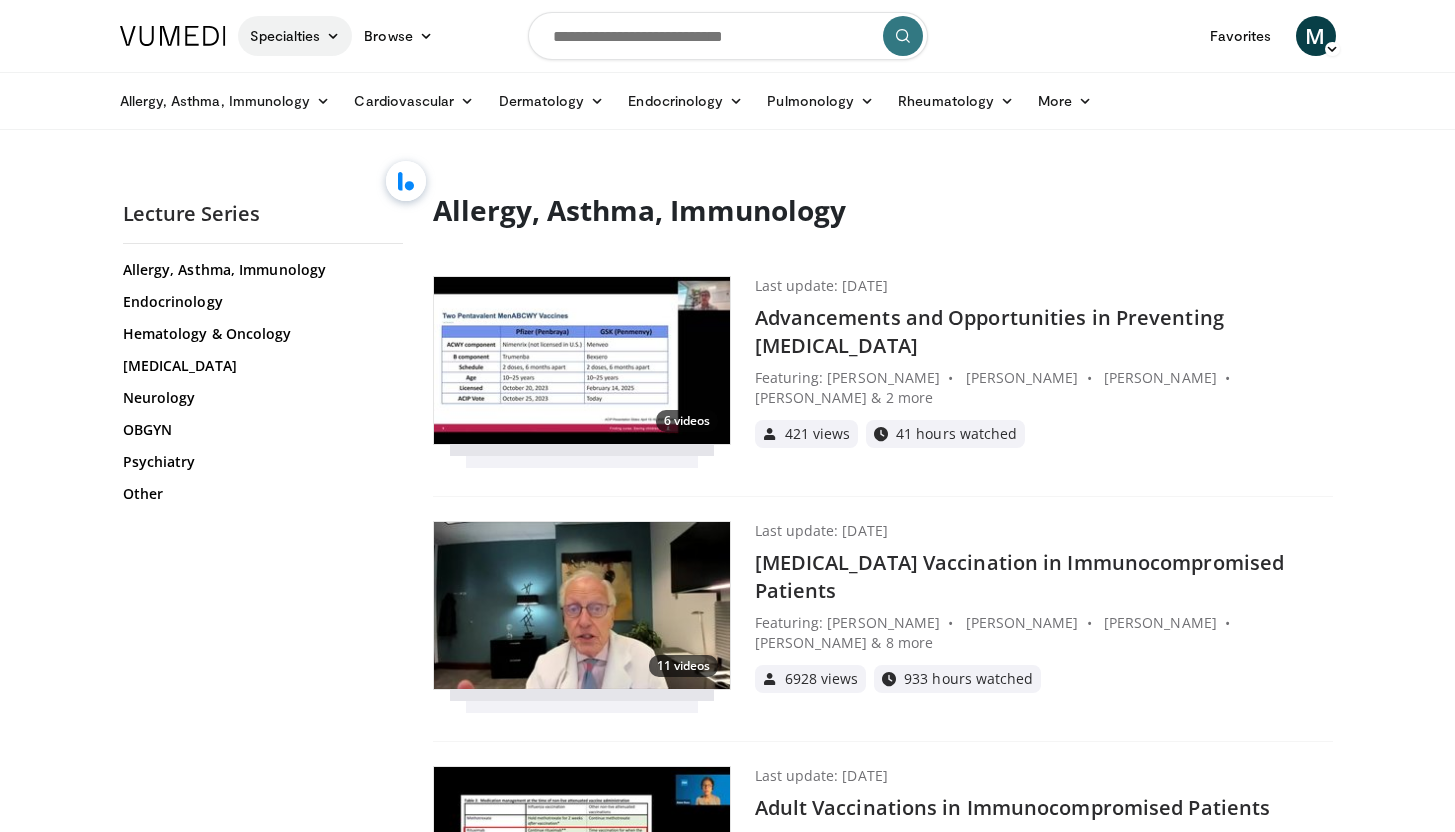 click on "Specialties" at bounding box center [295, 36] 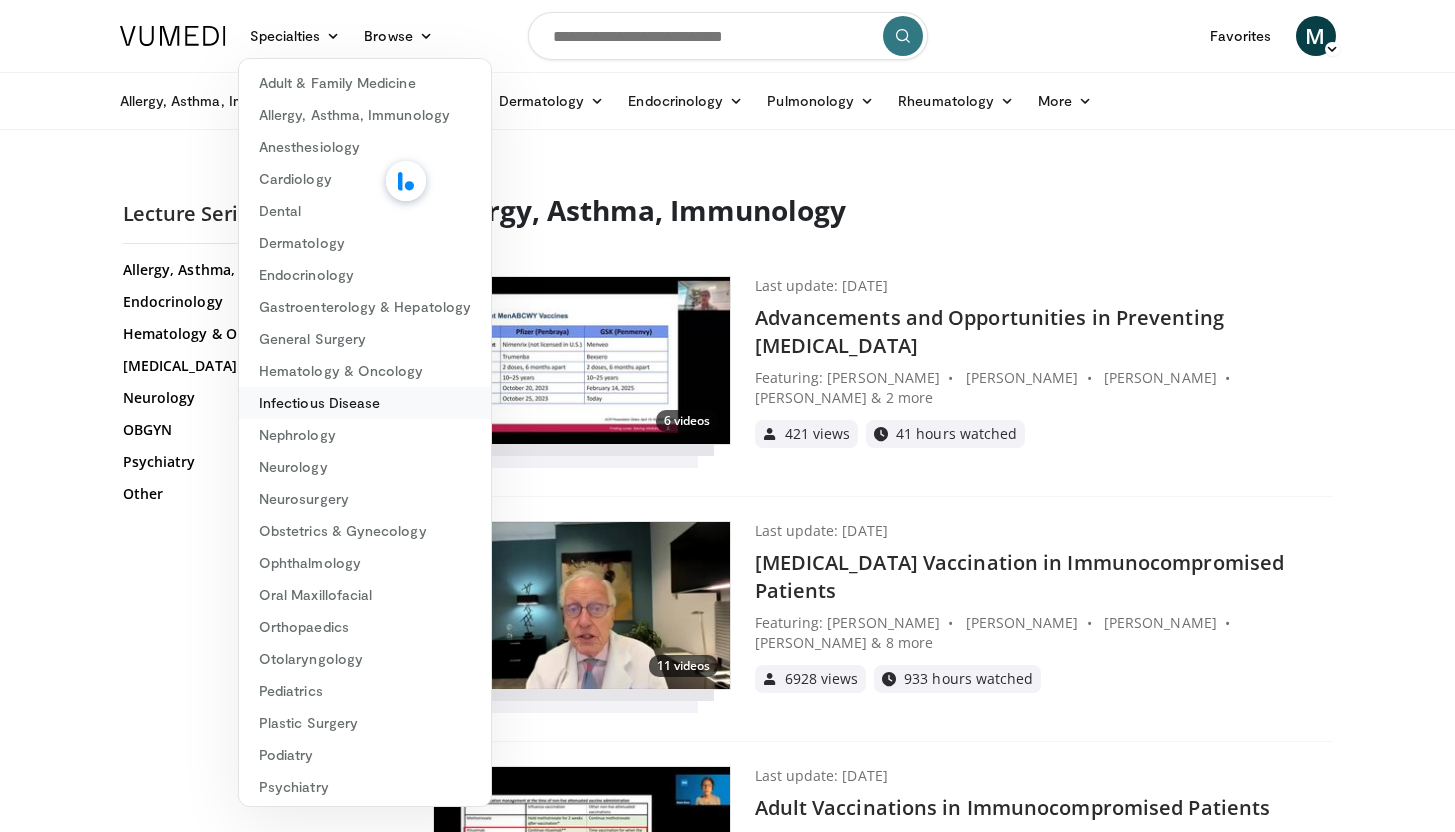 click on "Infectious Disease" at bounding box center (365, 403) 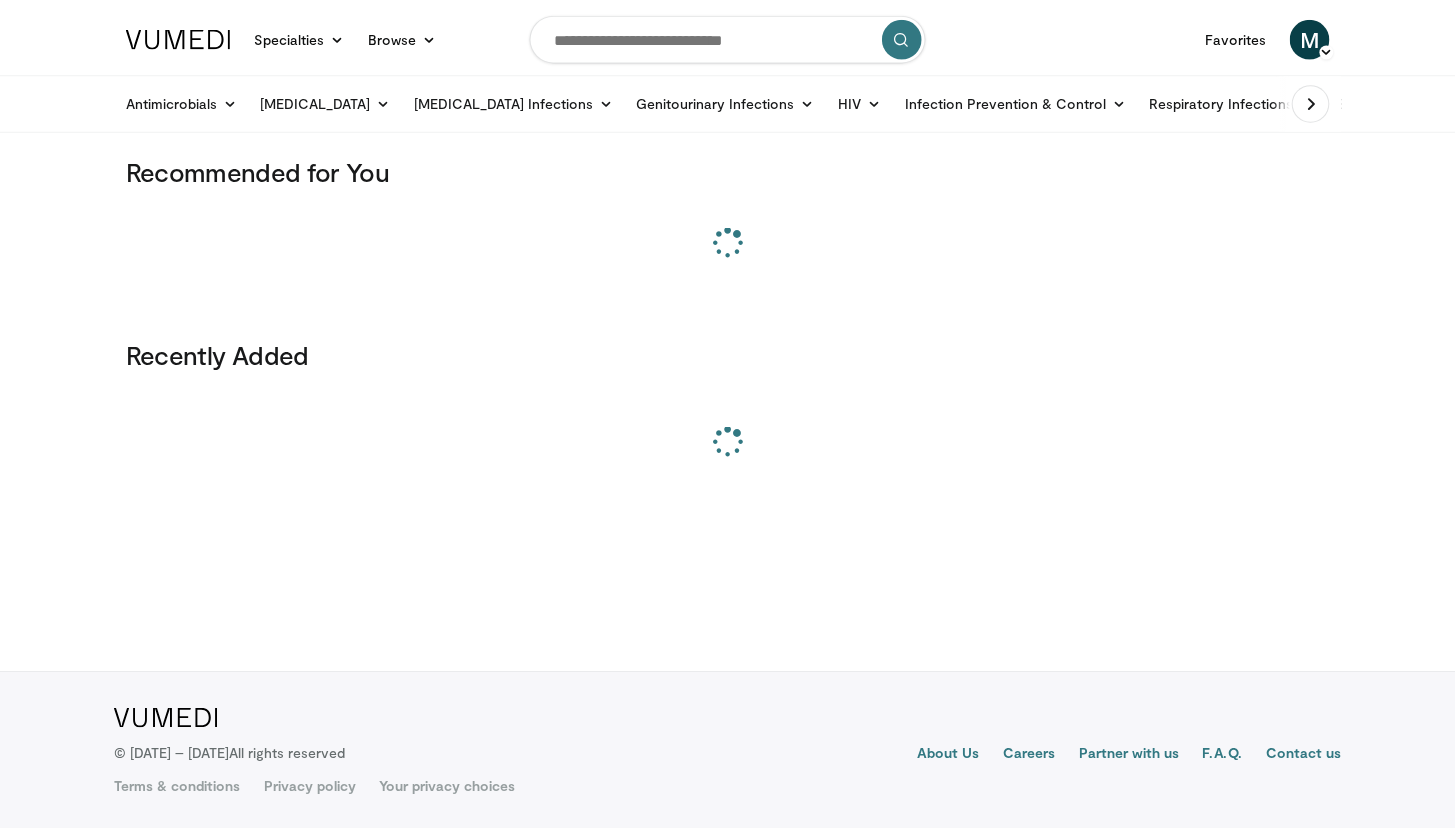 scroll, scrollTop: 0, scrollLeft: 0, axis: both 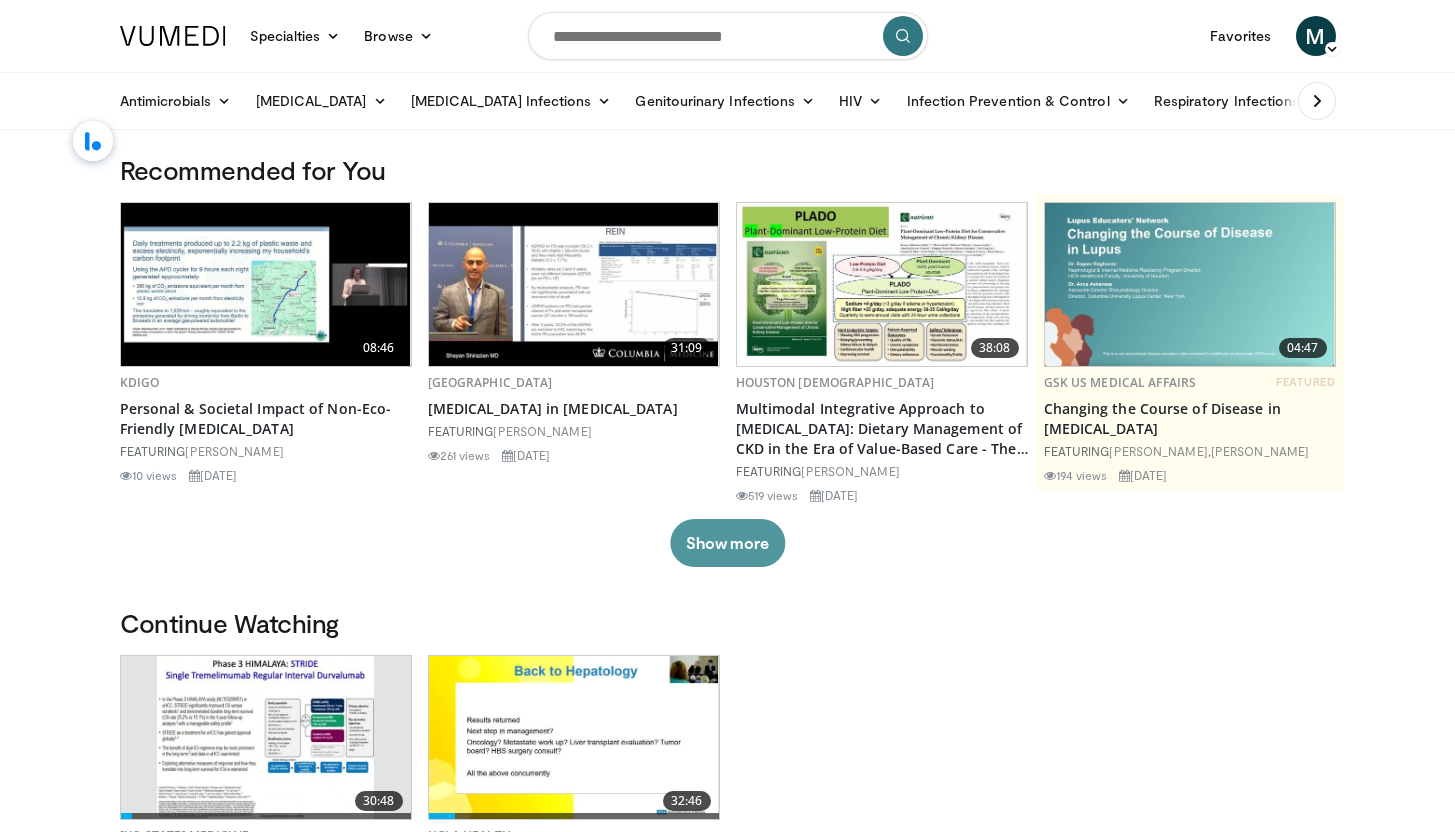 click on "Show more" at bounding box center [727, 543] 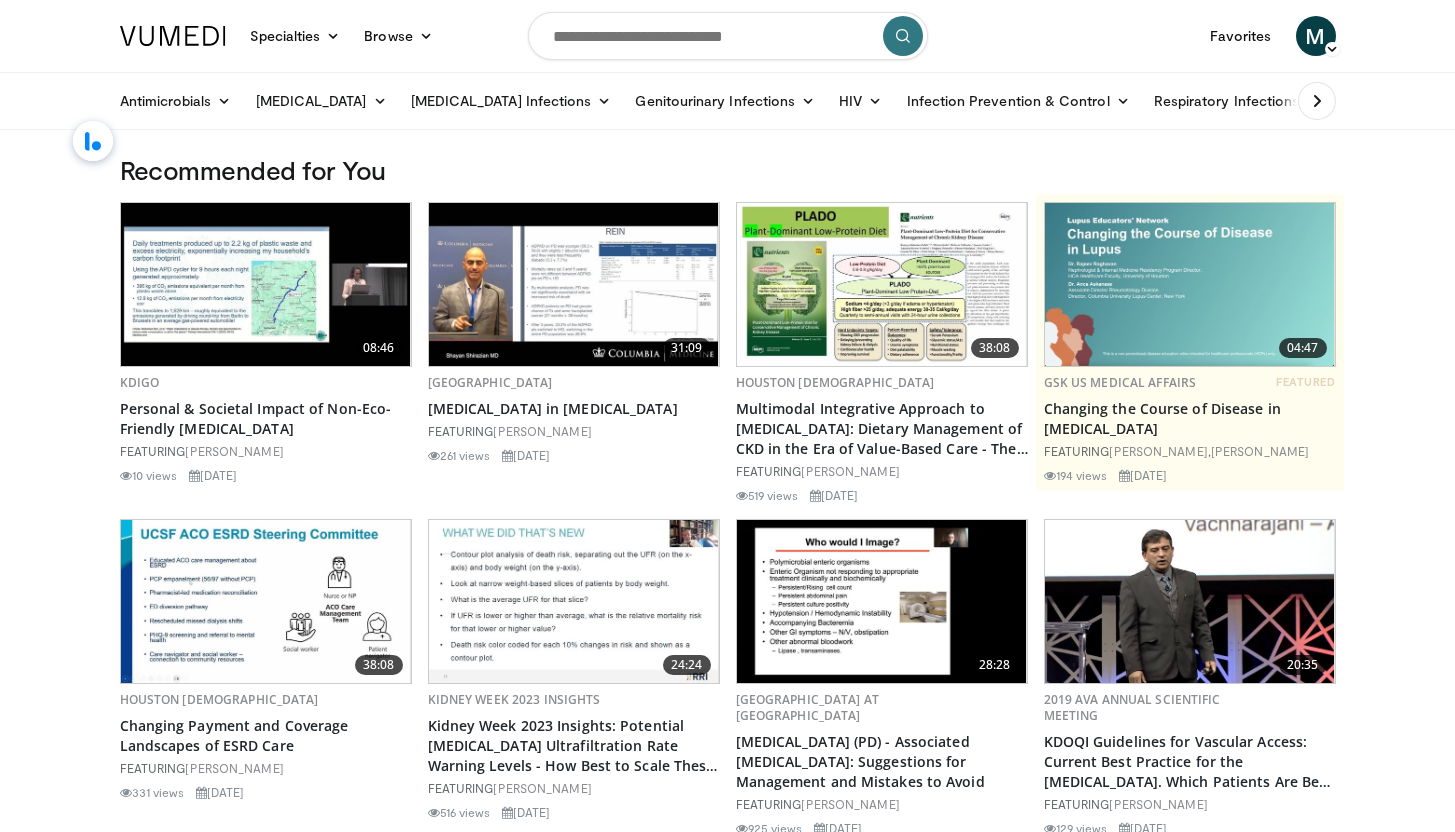 scroll, scrollTop: 812, scrollLeft: 0, axis: vertical 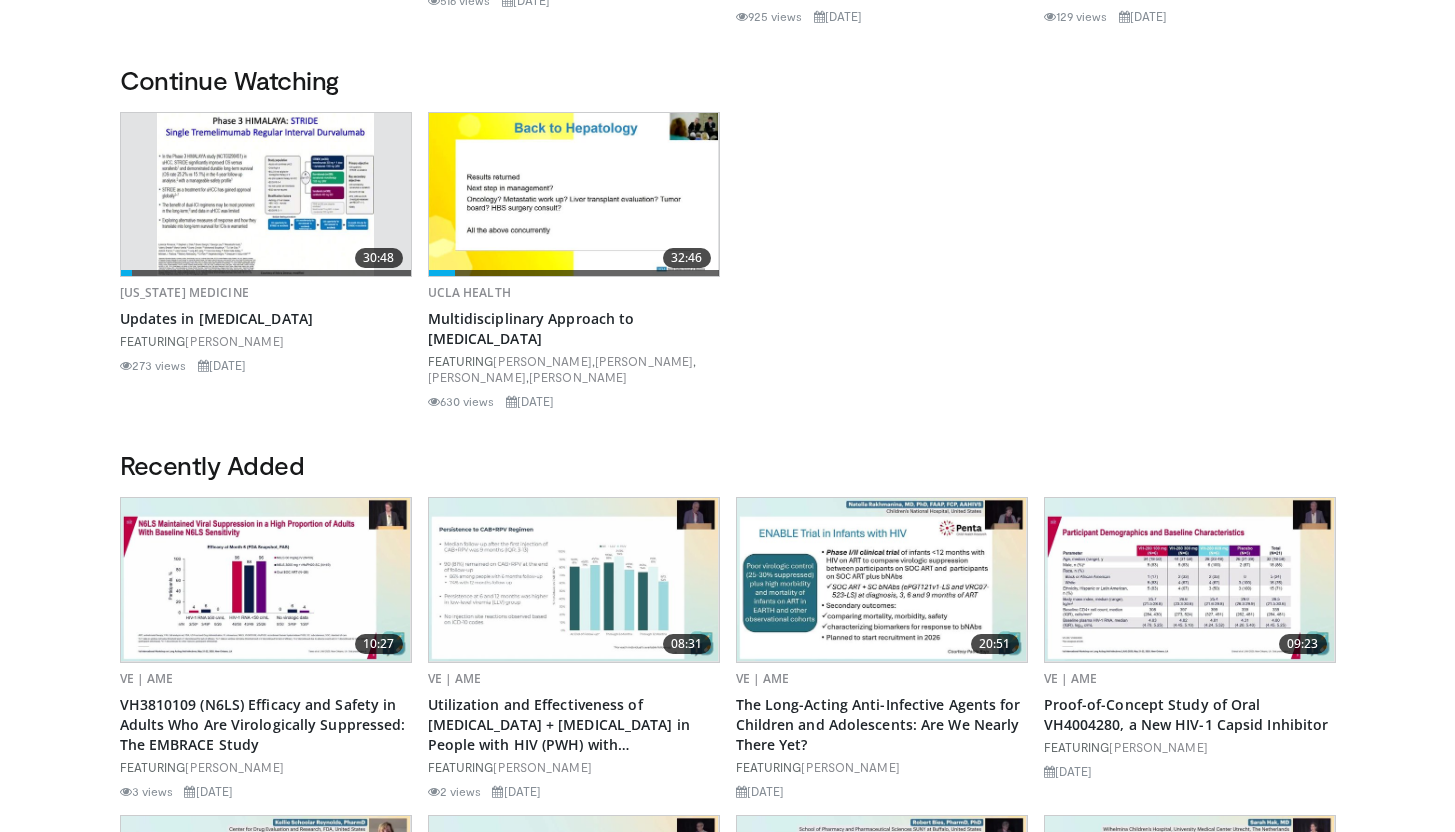 click on "Specialties
Adult & Family Medicine
Allergy, [MEDICAL_DATA], Immunology
Anesthesiology
Cardiology
Dental
Dermatology
Endocrinology
Gastroenterology & Hepatology
[MEDICAL_DATA]
Hematology & Oncology
[MEDICAL_DATA]
Nephrology
Neurology
[GEOGRAPHIC_DATA]
Obstetrics & Gynecology
Ophthalmology
Oral Maxillofacial
Orthopaedics
Otolaryngology
Pediatrics
Plastic Surgery
[GEOGRAPHIC_DATA]
Psychiatry
Pulmonology
Radiation Oncology
[MEDICAL_DATA]
Rheumatology
Urology
Videos" at bounding box center [727, -396] 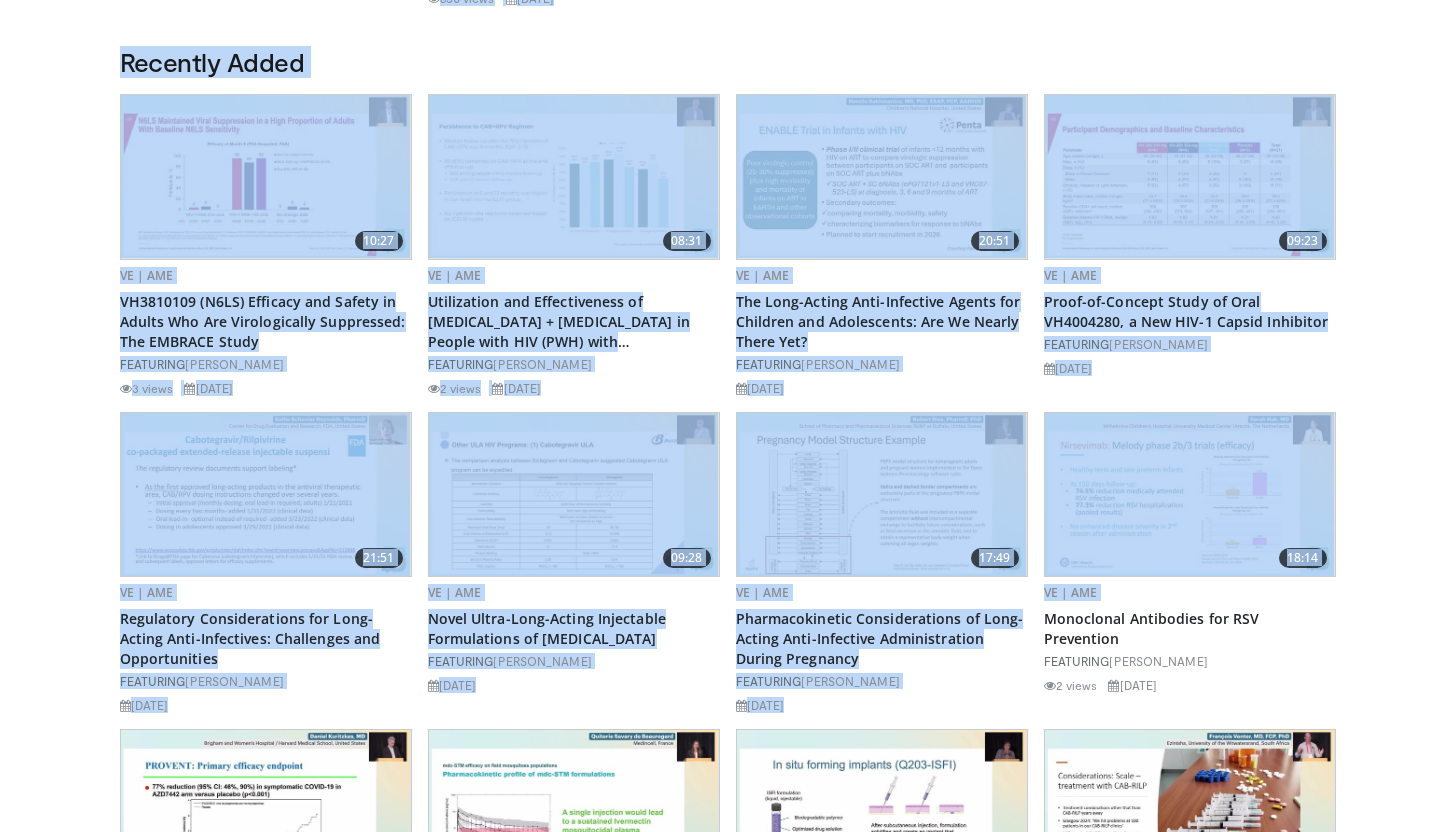 drag, startPoint x: 1469, startPoint y: 477, endPoint x: 1464, endPoint y: 608, distance: 131.09538 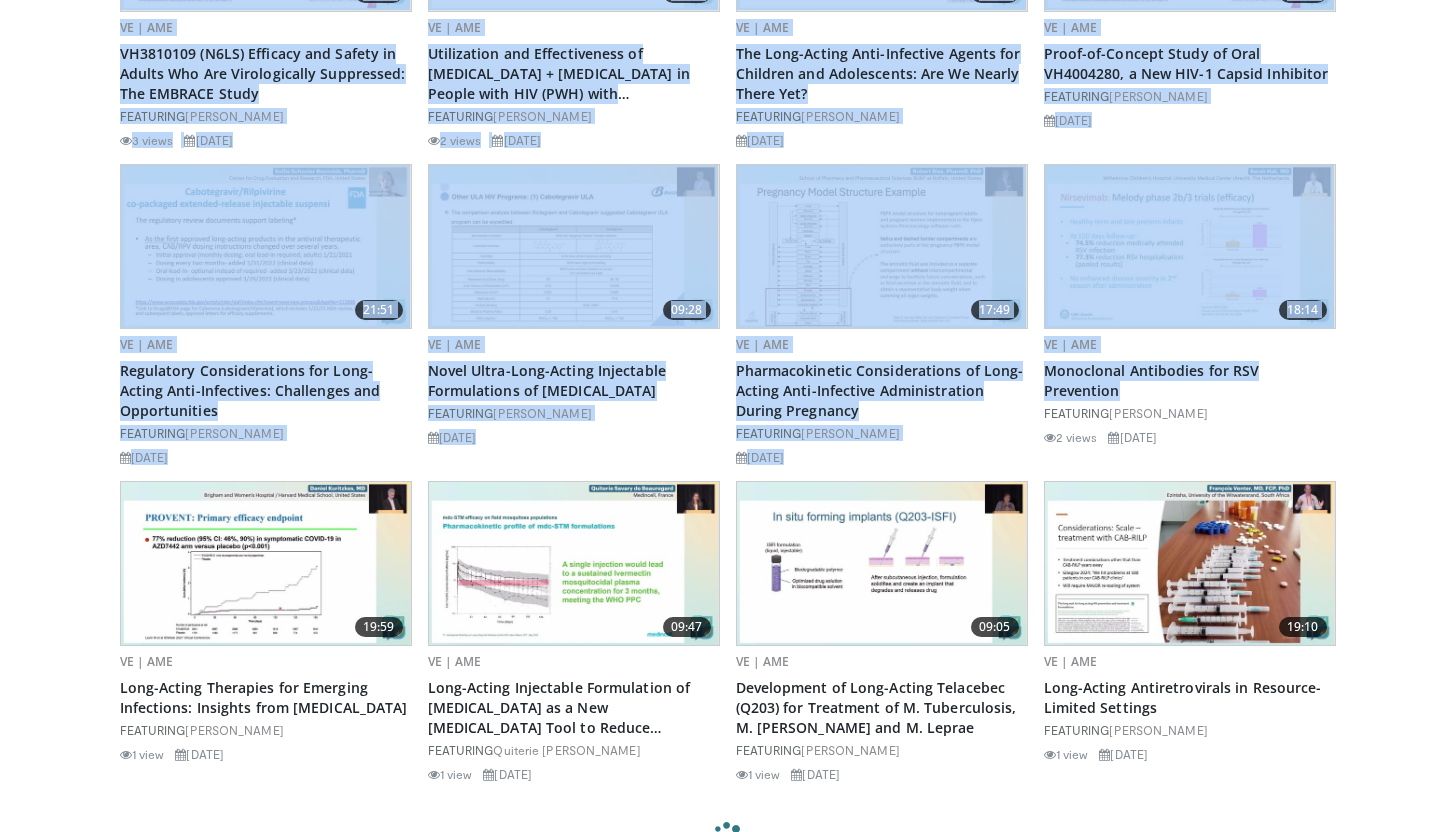 scroll, scrollTop: 1568, scrollLeft: 0, axis: vertical 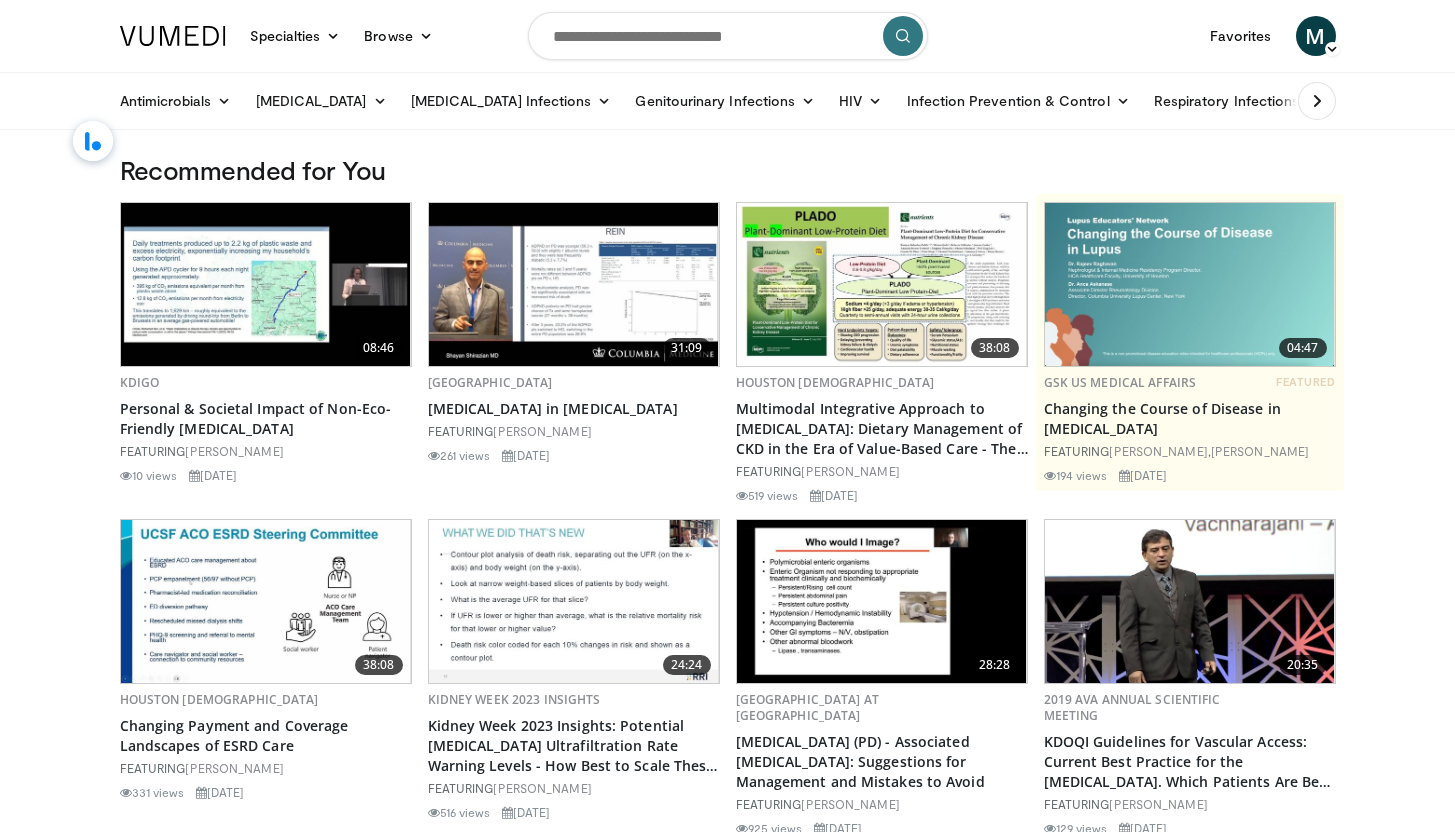 drag, startPoint x: 1469, startPoint y: 445, endPoint x: 1406, endPoint y: -124, distance: 572.47705 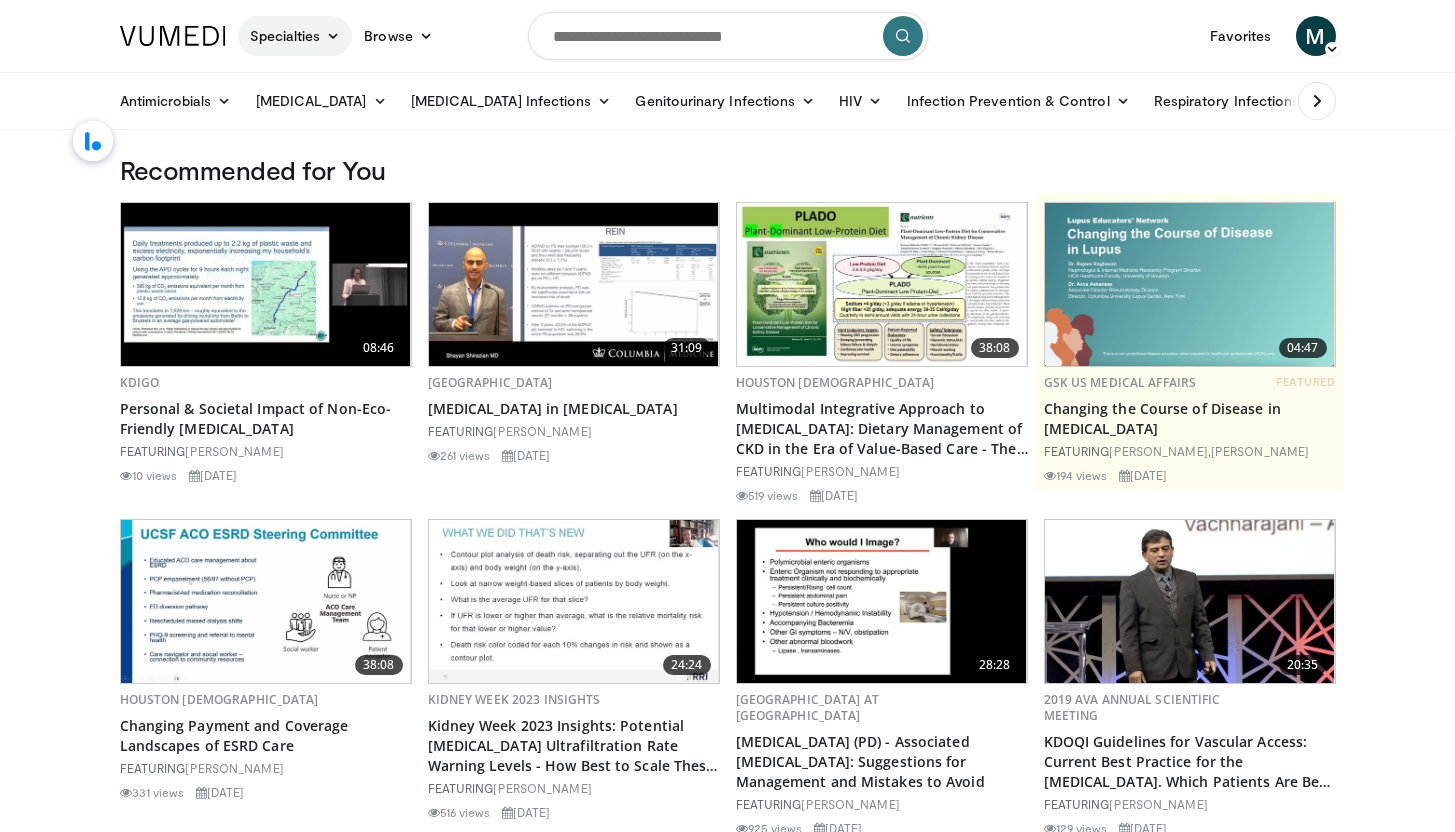 click on "Specialties" at bounding box center [295, 36] 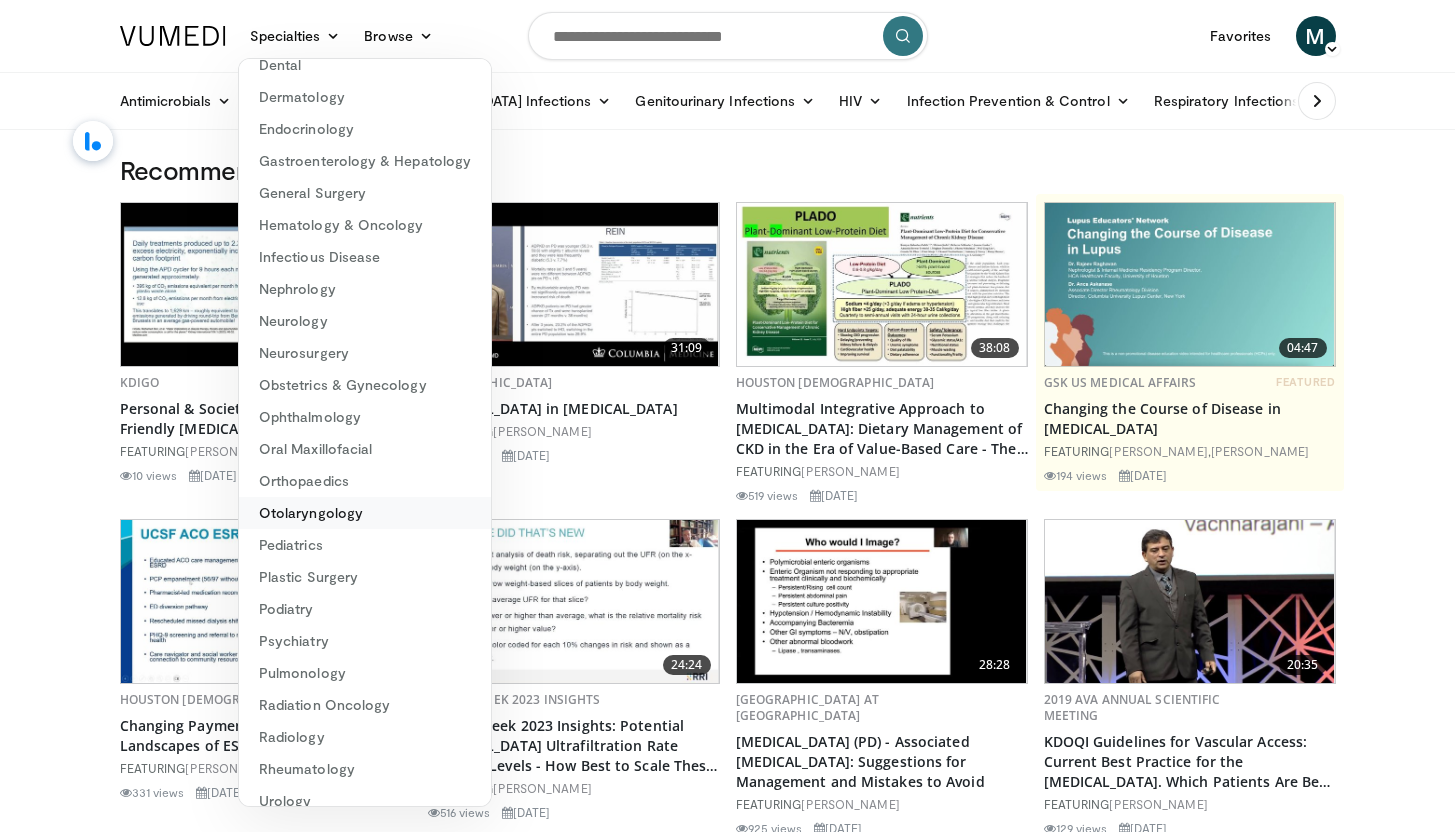 scroll, scrollTop: 165, scrollLeft: 0, axis: vertical 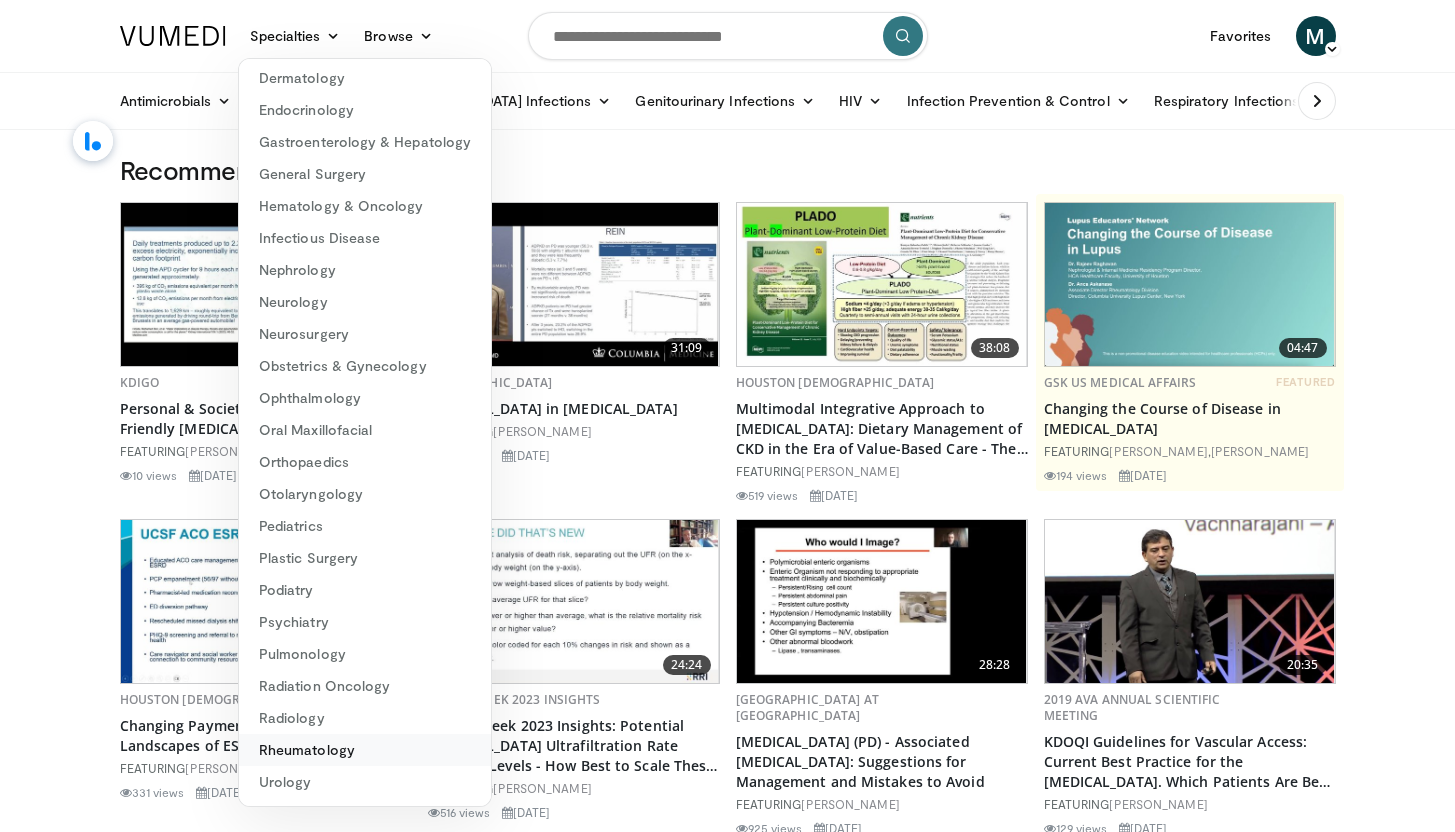 click on "Rheumatology" at bounding box center [365, 750] 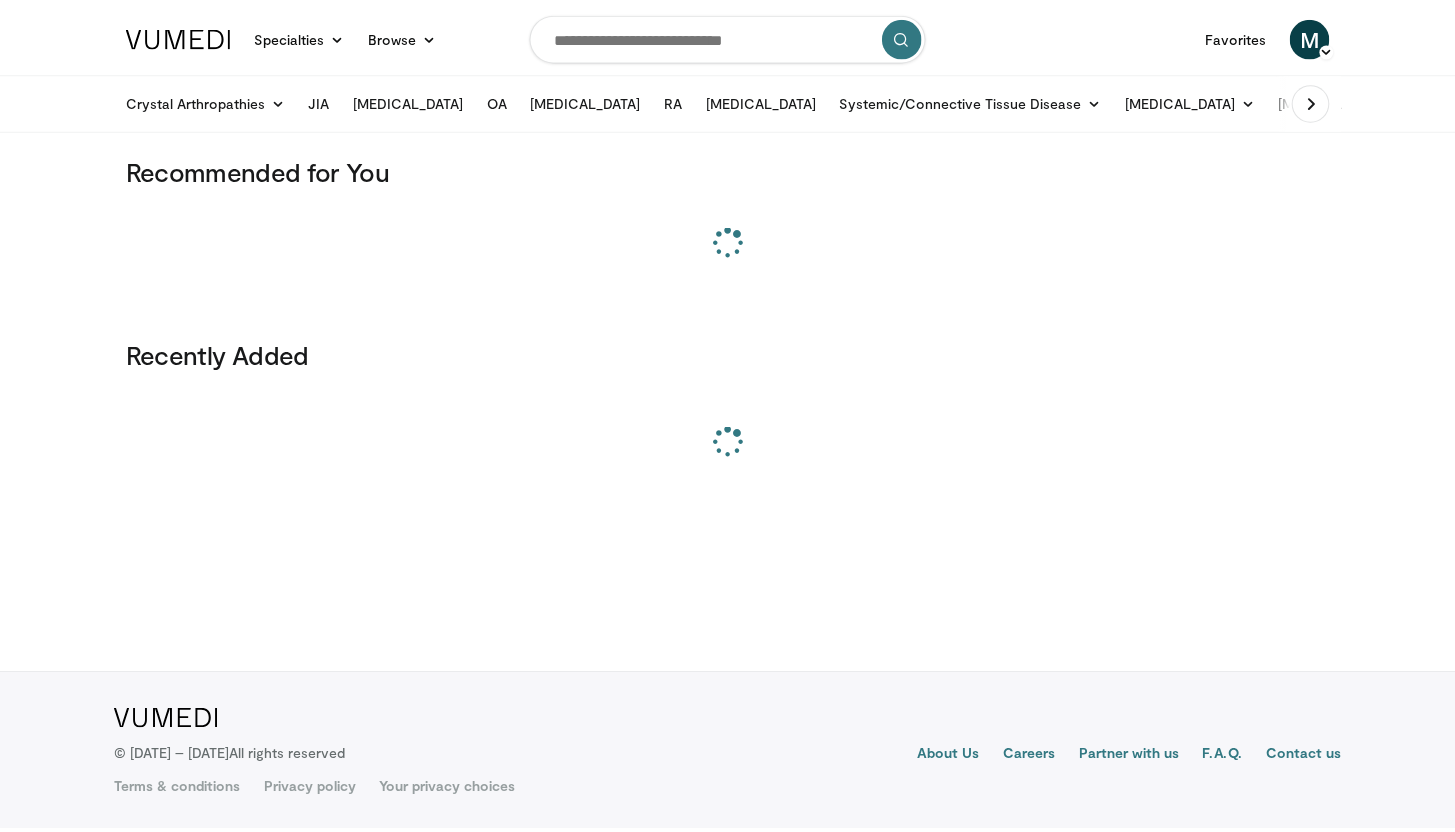 scroll, scrollTop: 0, scrollLeft: 0, axis: both 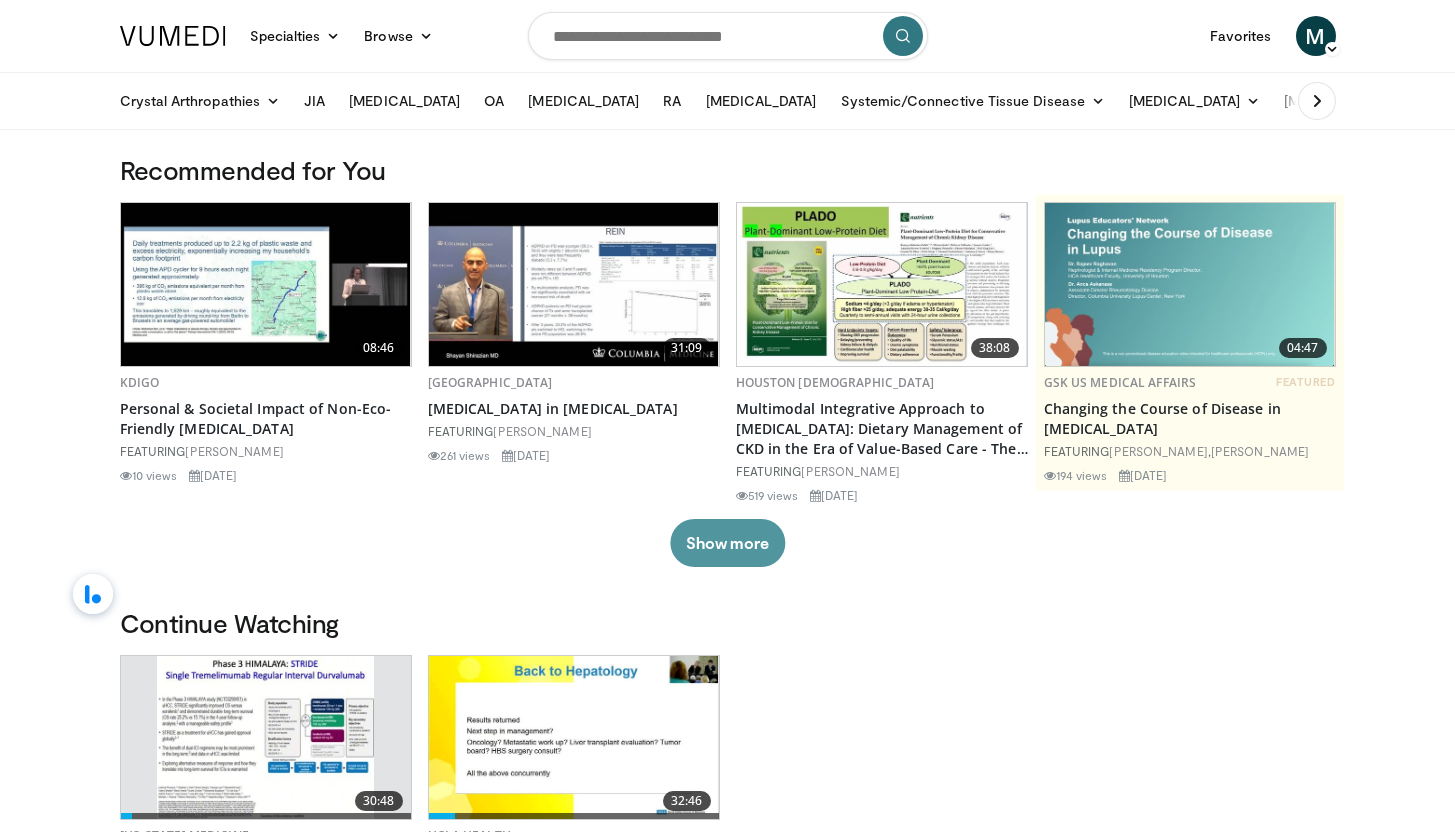 click on "Show more" at bounding box center (727, 543) 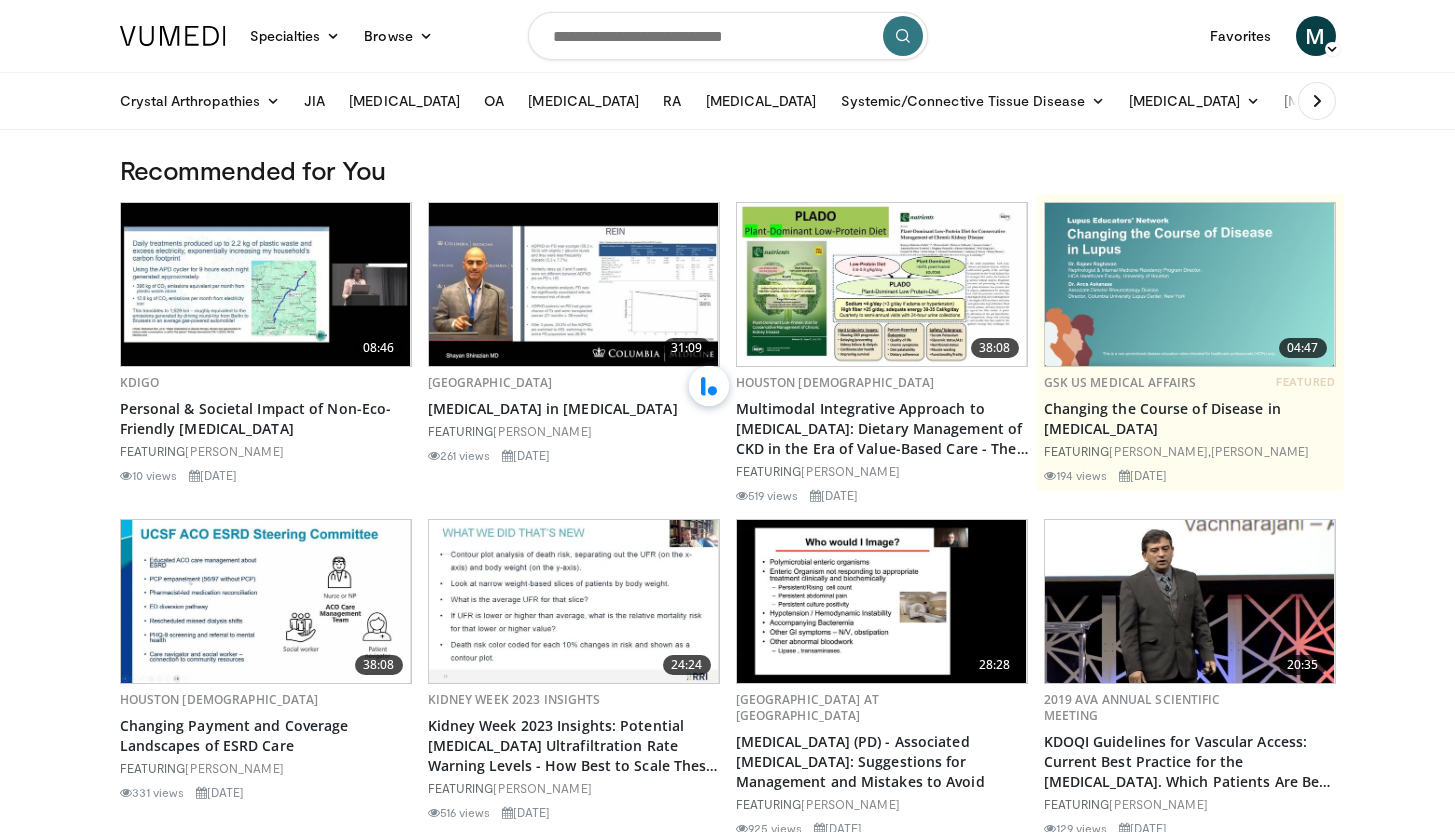 scroll, scrollTop: 812, scrollLeft: 0, axis: vertical 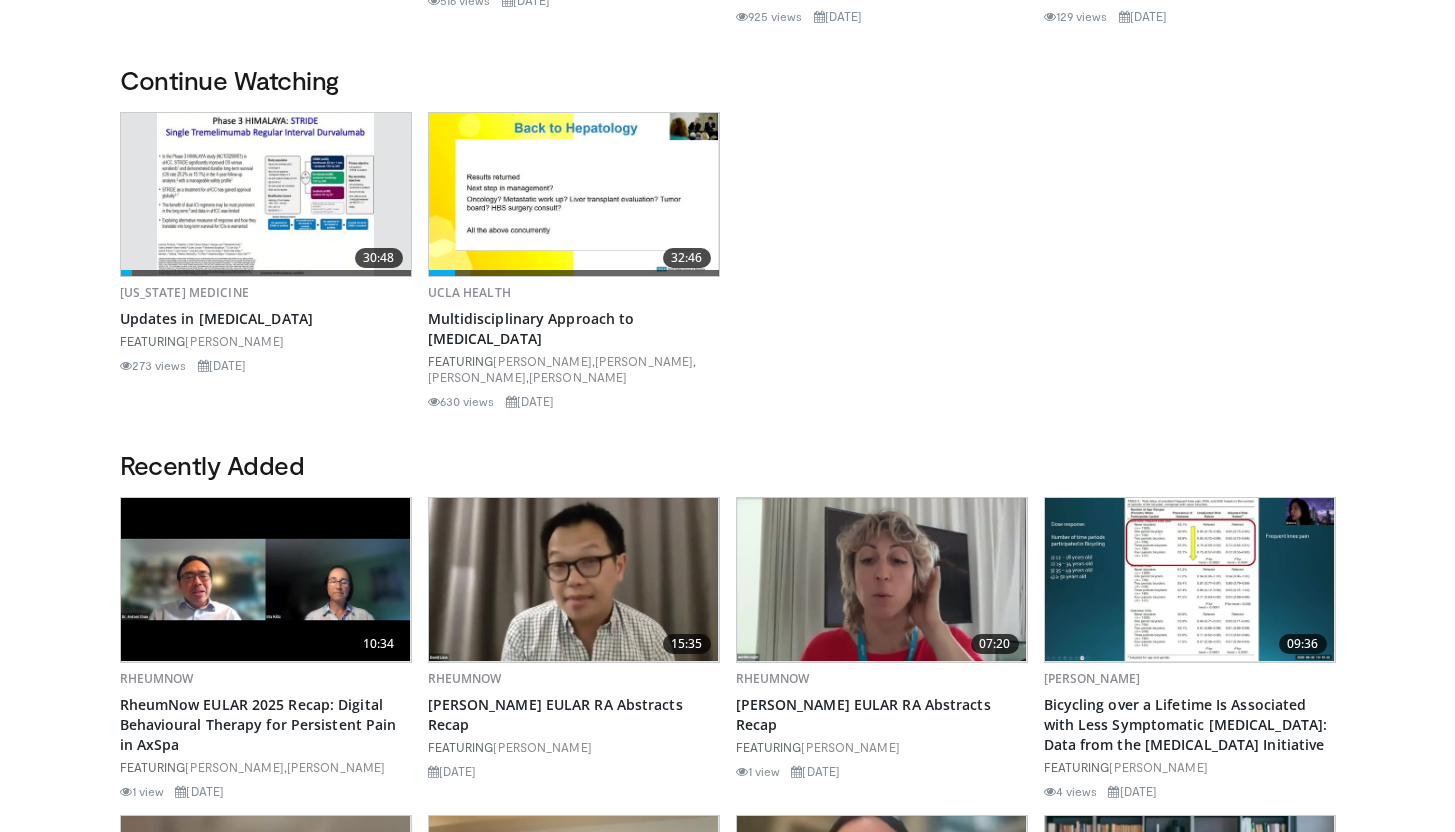 click on "Specialties
Adult & Family Medicine
Allergy, [MEDICAL_DATA], Immunology
Anesthesiology
Cardiology
Dental
Dermatology
Endocrinology
Gastroenterology & Hepatology
[MEDICAL_DATA]
Hematology & Oncology
[MEDICAL_DATA]
Nephrology
Neurology
[GEOGRAPHIC_DATA]
Obstetrics & Gynecology
Ophthalmology
Oral Maxillofacial
Orthopaedics
Otolaryngology
Pediatrics
Plastic Surgery
[GEOGRAPHIC_DATA]
Psychiatry
Pulmonology
Radiation Oncology
[MEDICAL_DATA]
Rheumatology
Urology
Videos" at bounding box center (727, -396) 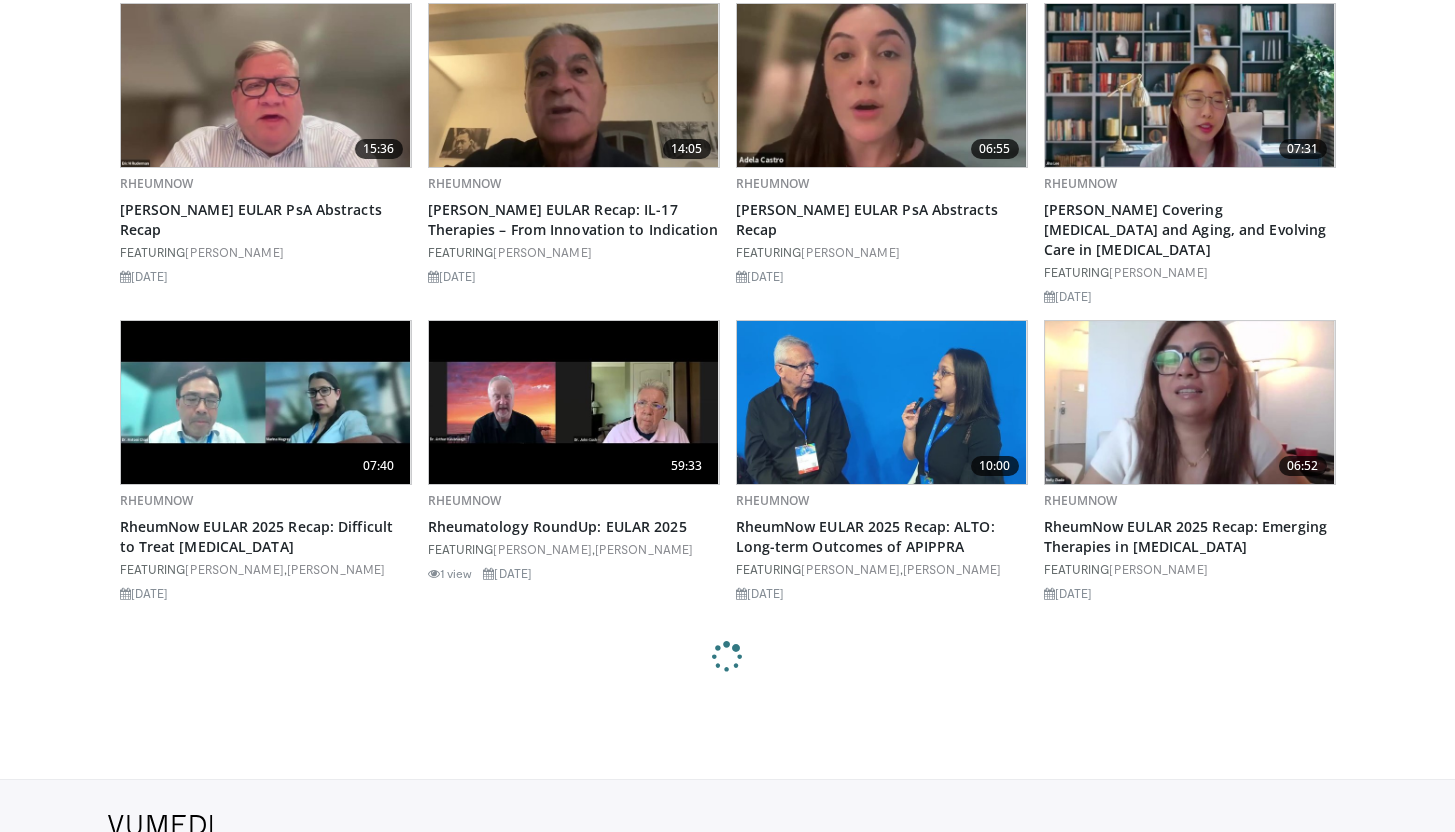 drag, startPoint x: 1469, startPoint y: 599, endPoint x: 1469, endPoint y: 690, distance: 91 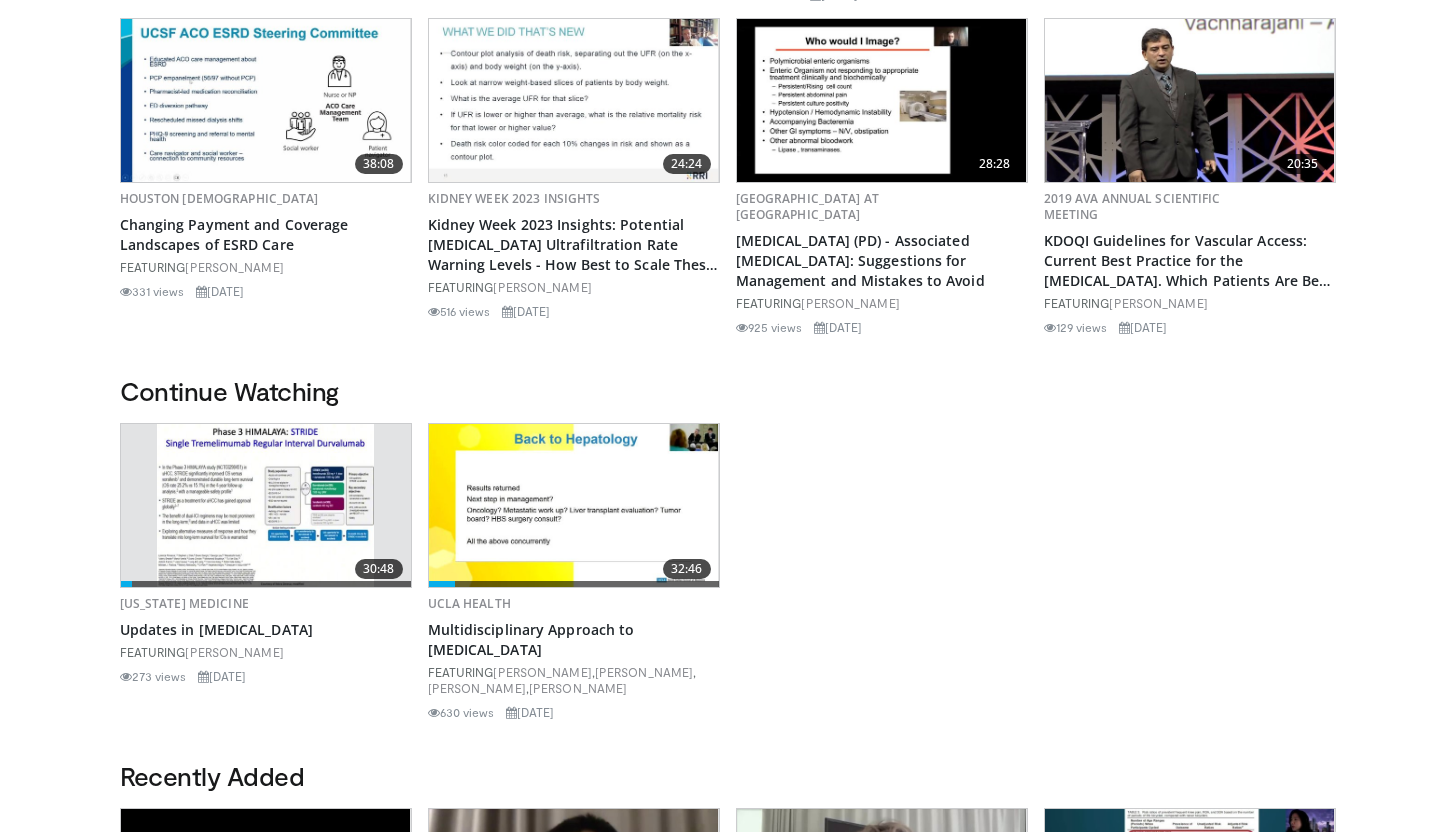 scroll, scrollTop: 472, scrollLeft: 0, axis: vertical 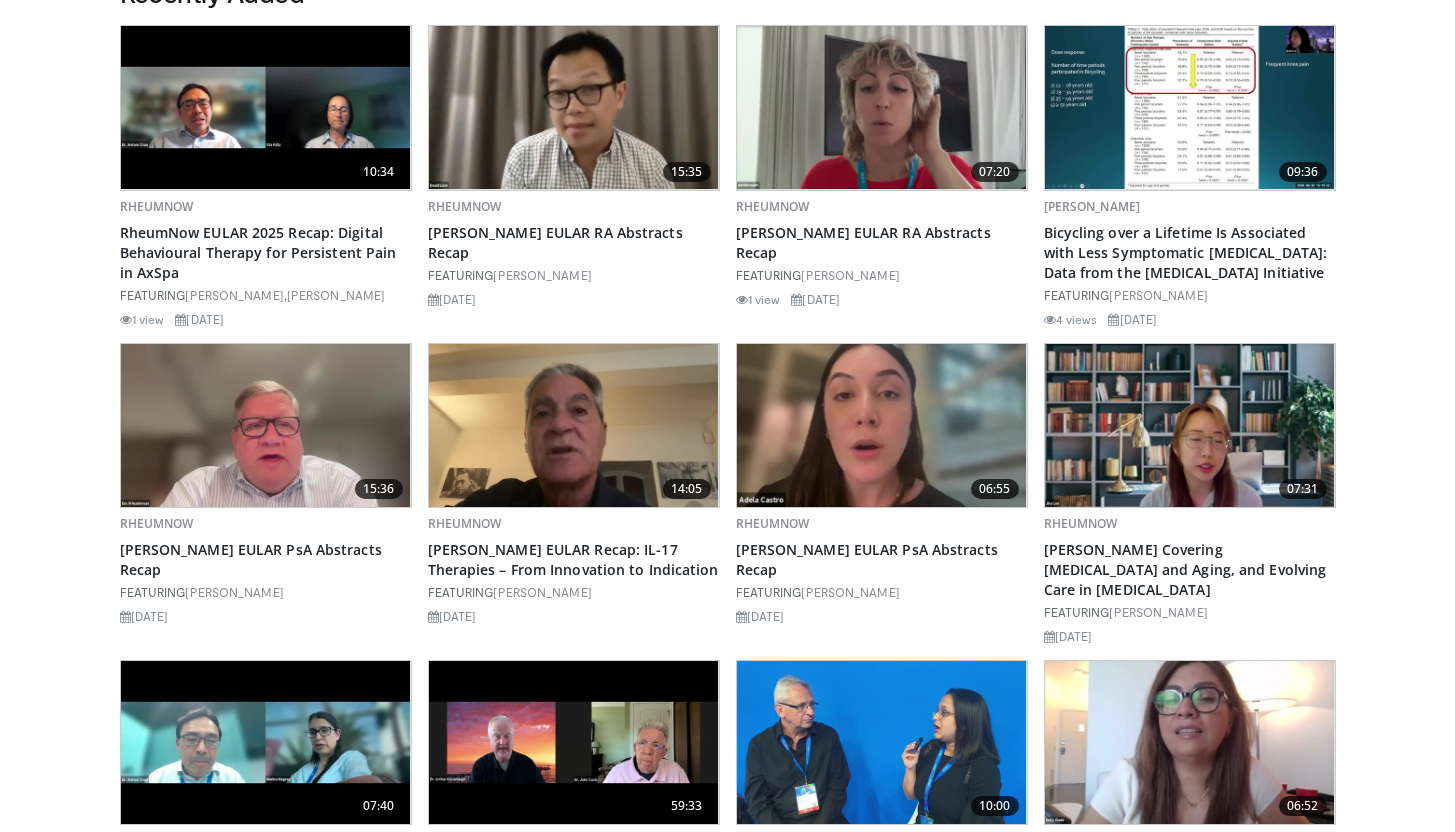 drag, startPoint x: 1469, startPoint y: 413, endPoint x: 1469, endPoint y: 180, distance: 233 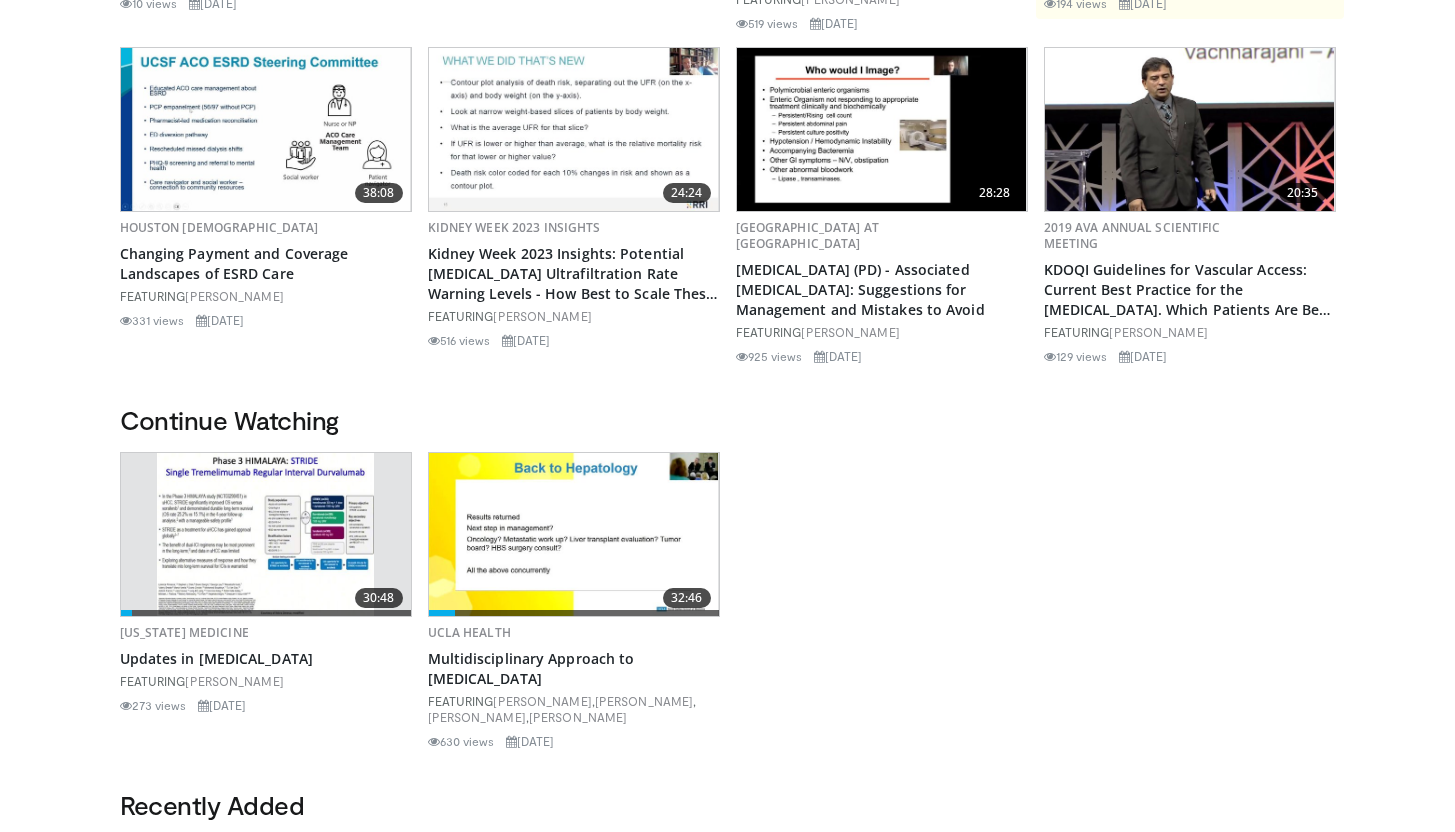 scroll, scrollTop: 201, scrollLeft: 0, axis: vertical 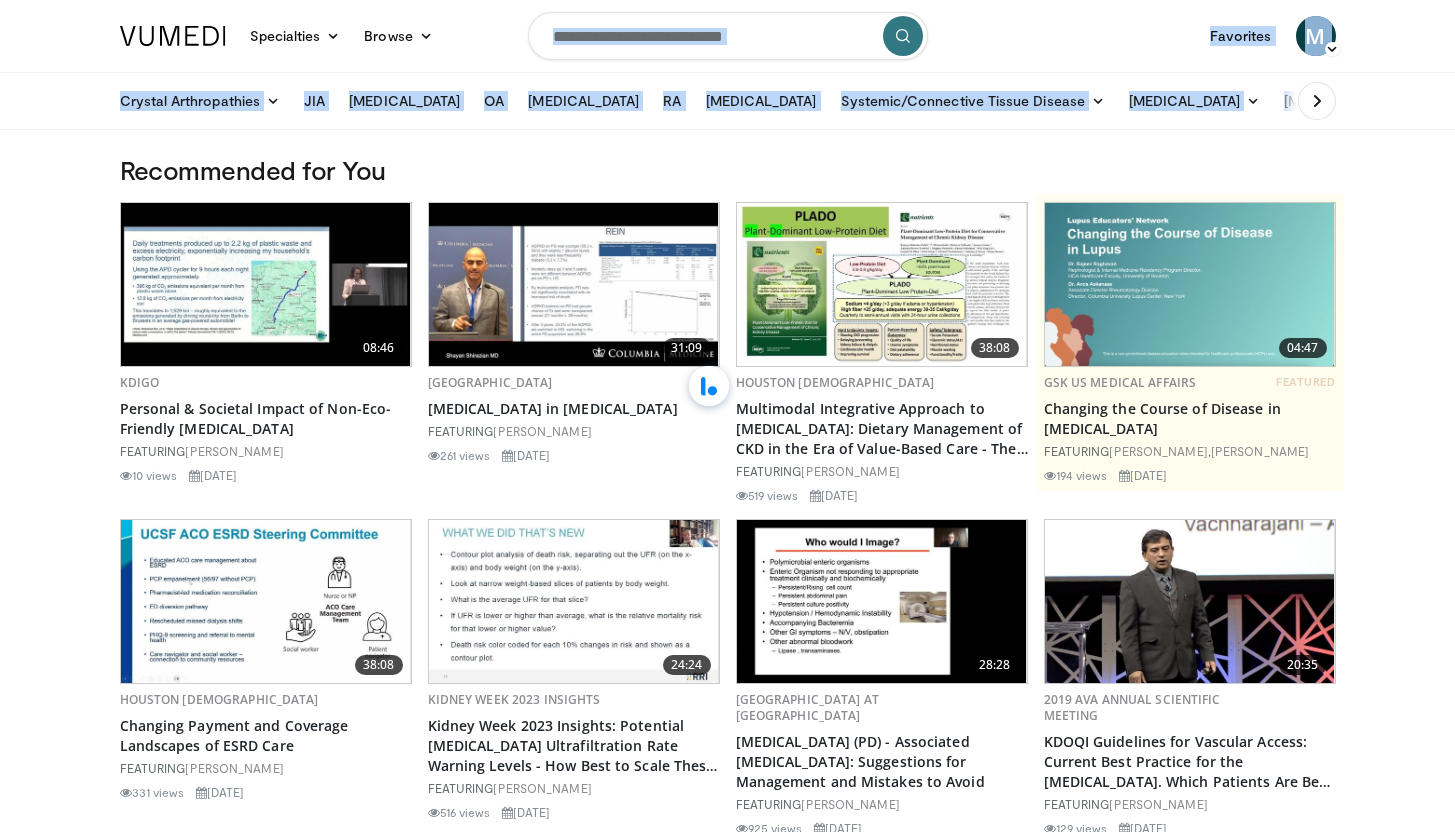 drag, startPoint x: 1469, startPoint y: 144, endPoint x: 1467, endPoint y: -85, distance: 229.00873 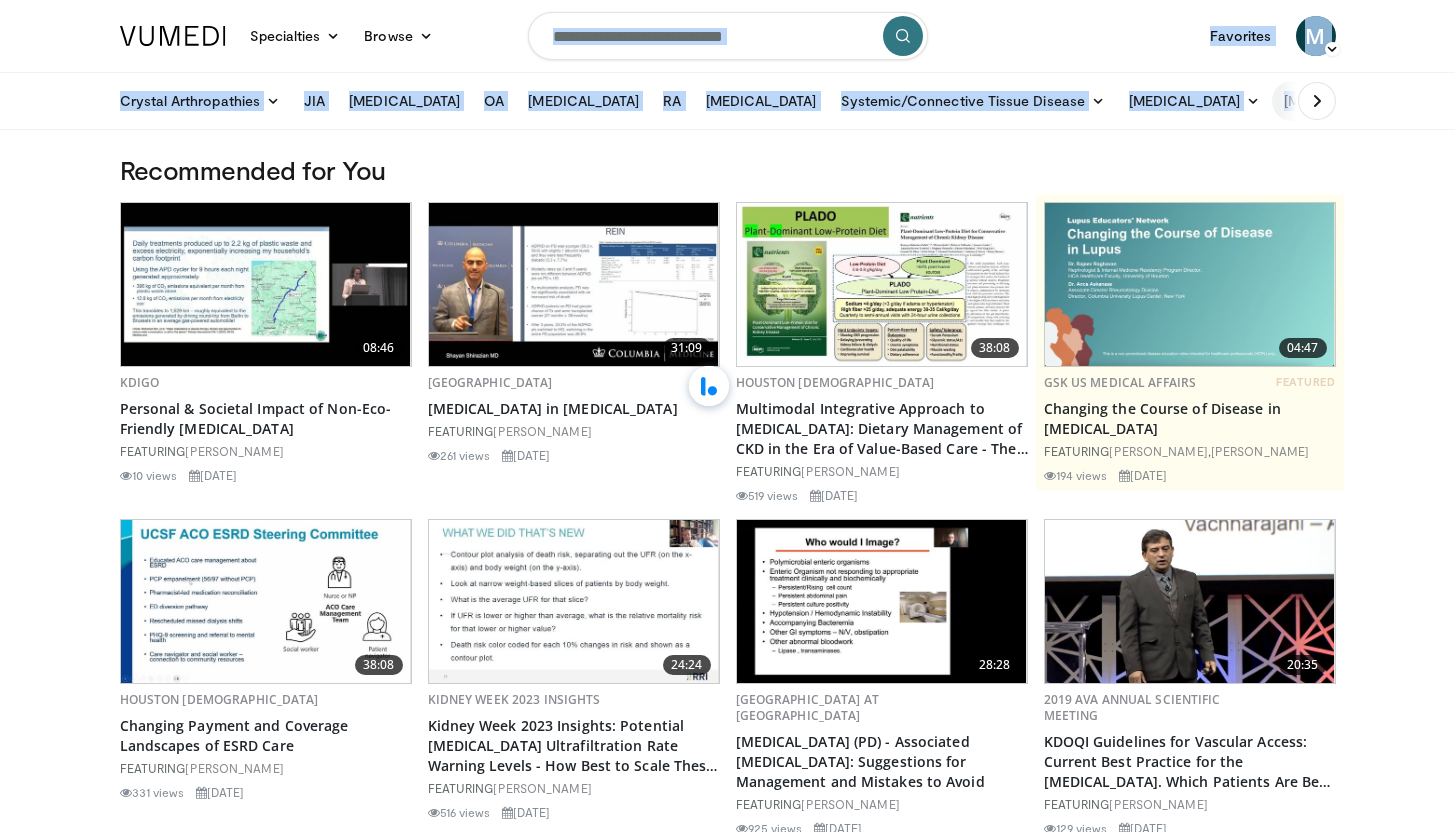 click on "Vasculitis" at bounding box center [1349, 101] 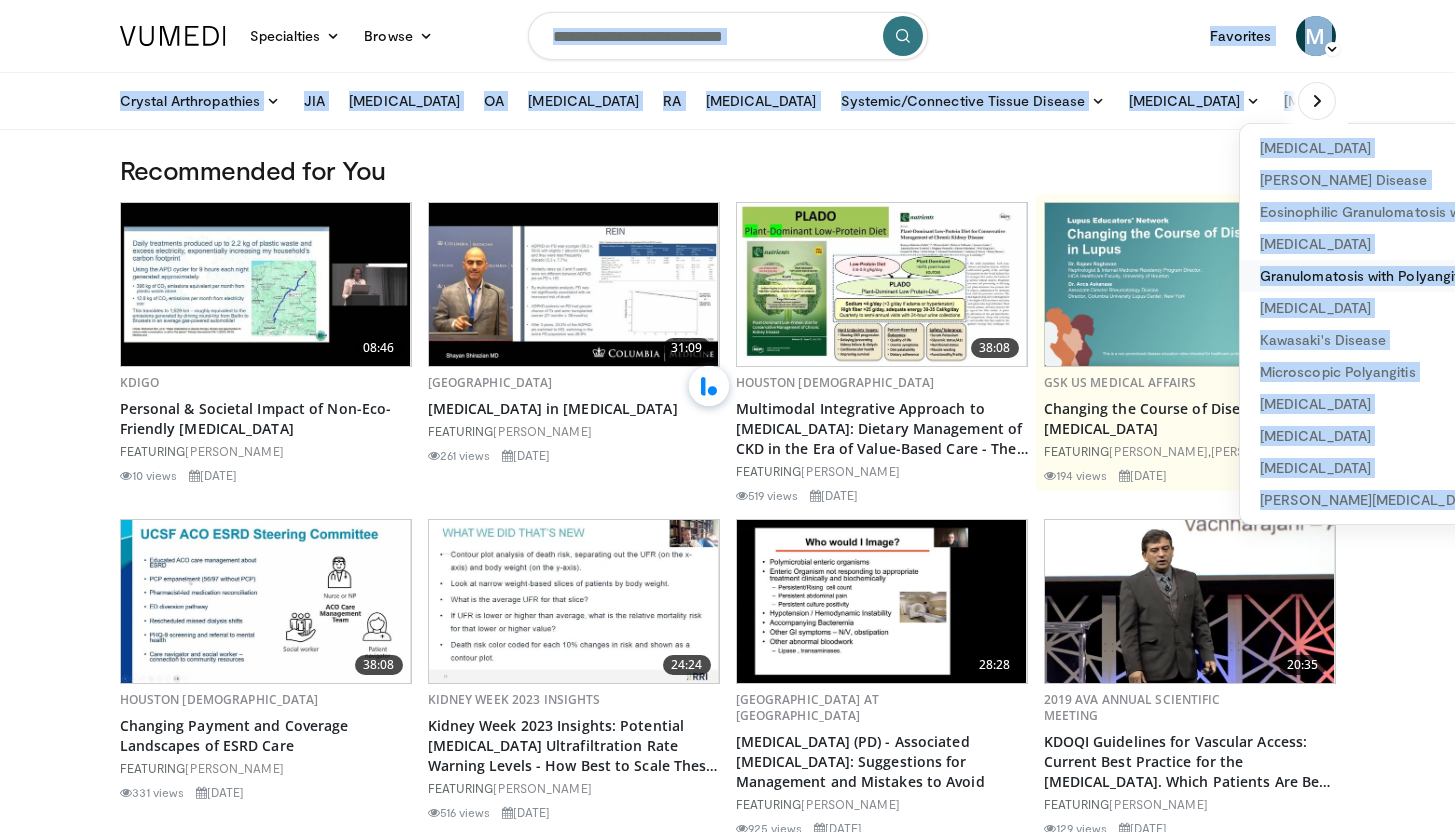 click on "Granulomatosis with Polyangitis" at bounding box center (1405, 276) 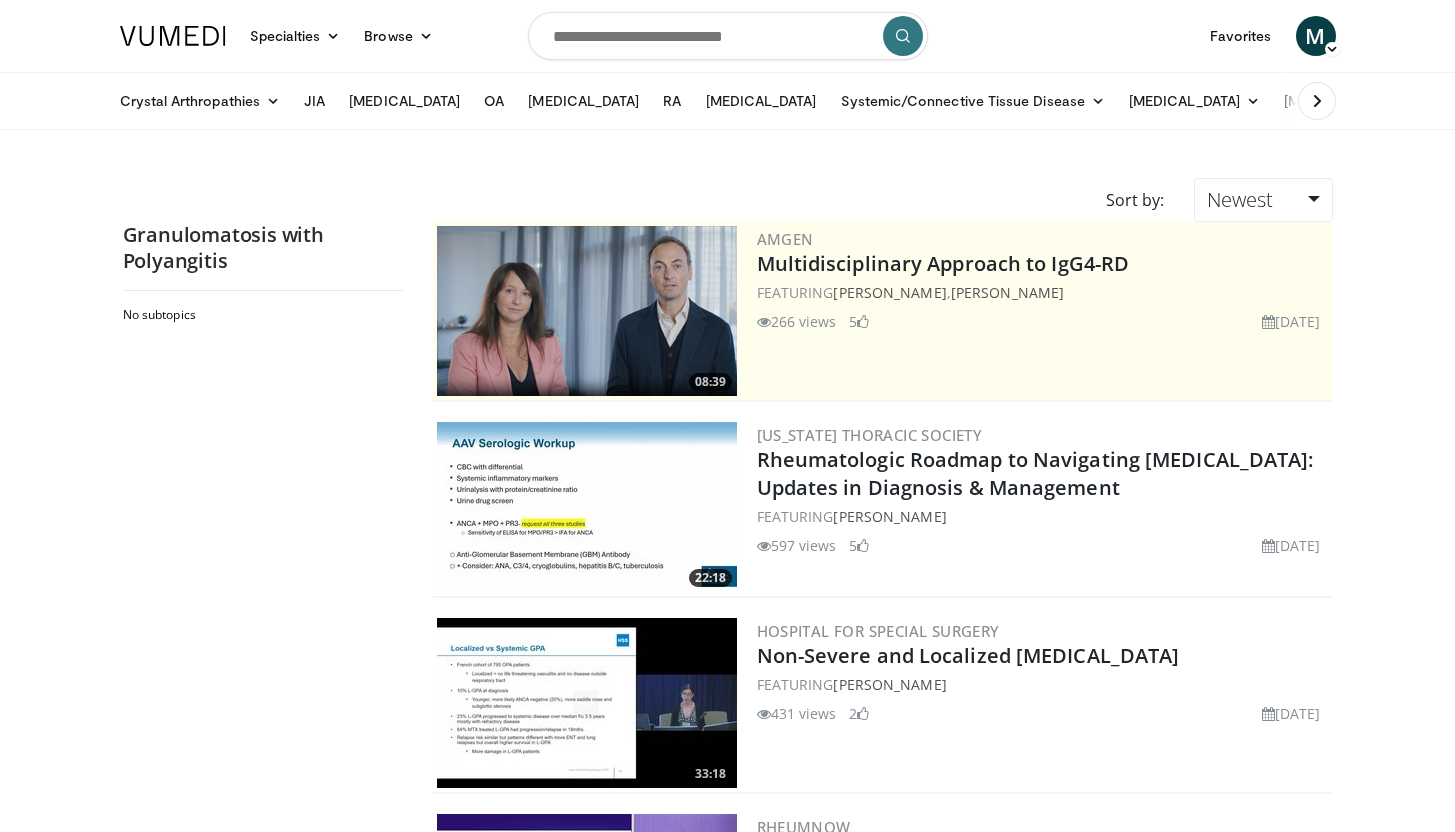 scroll, scrollTop: 0, scrollLeft: 0, axis: both 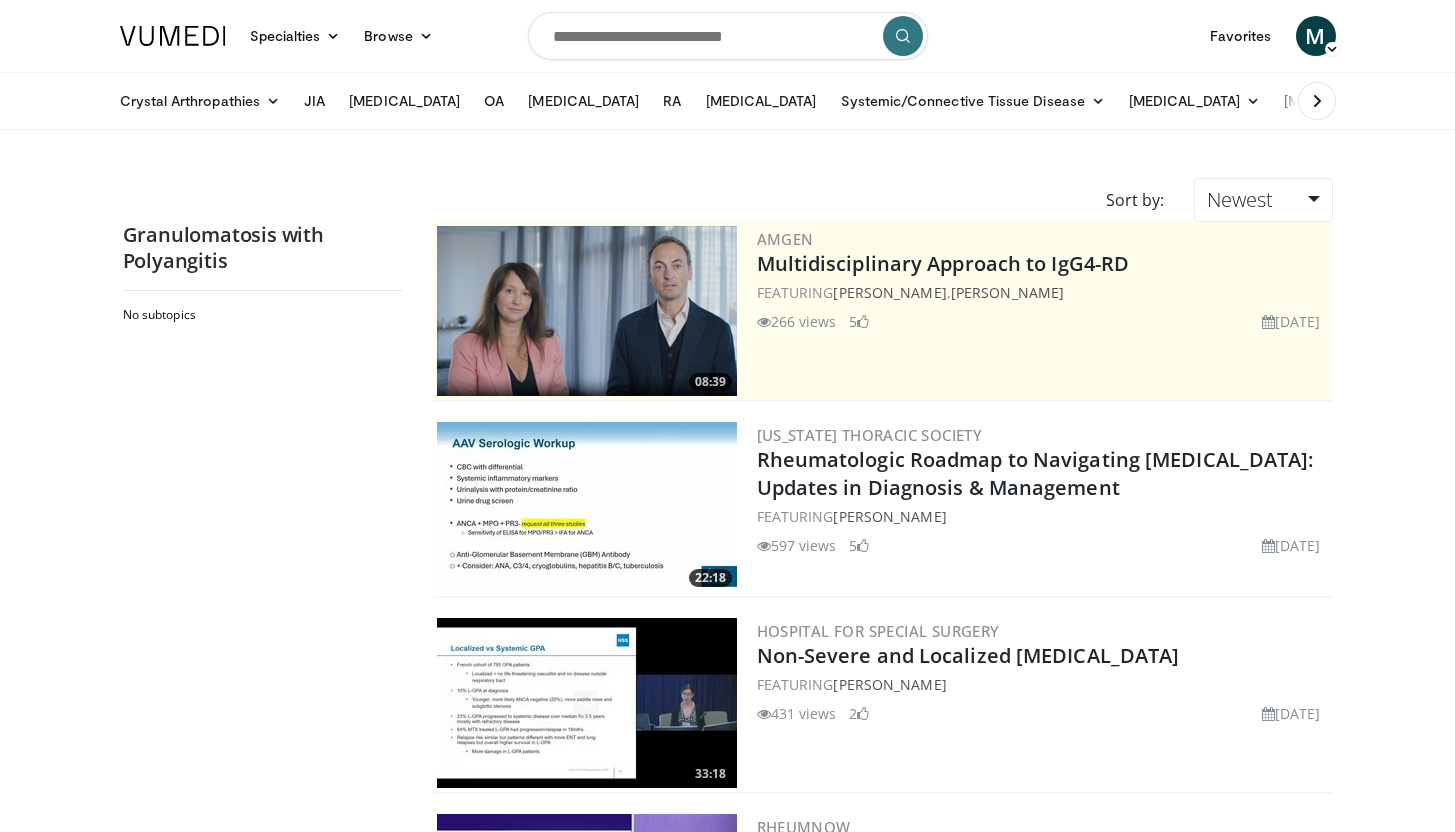 click at bounding box center (173, 36) 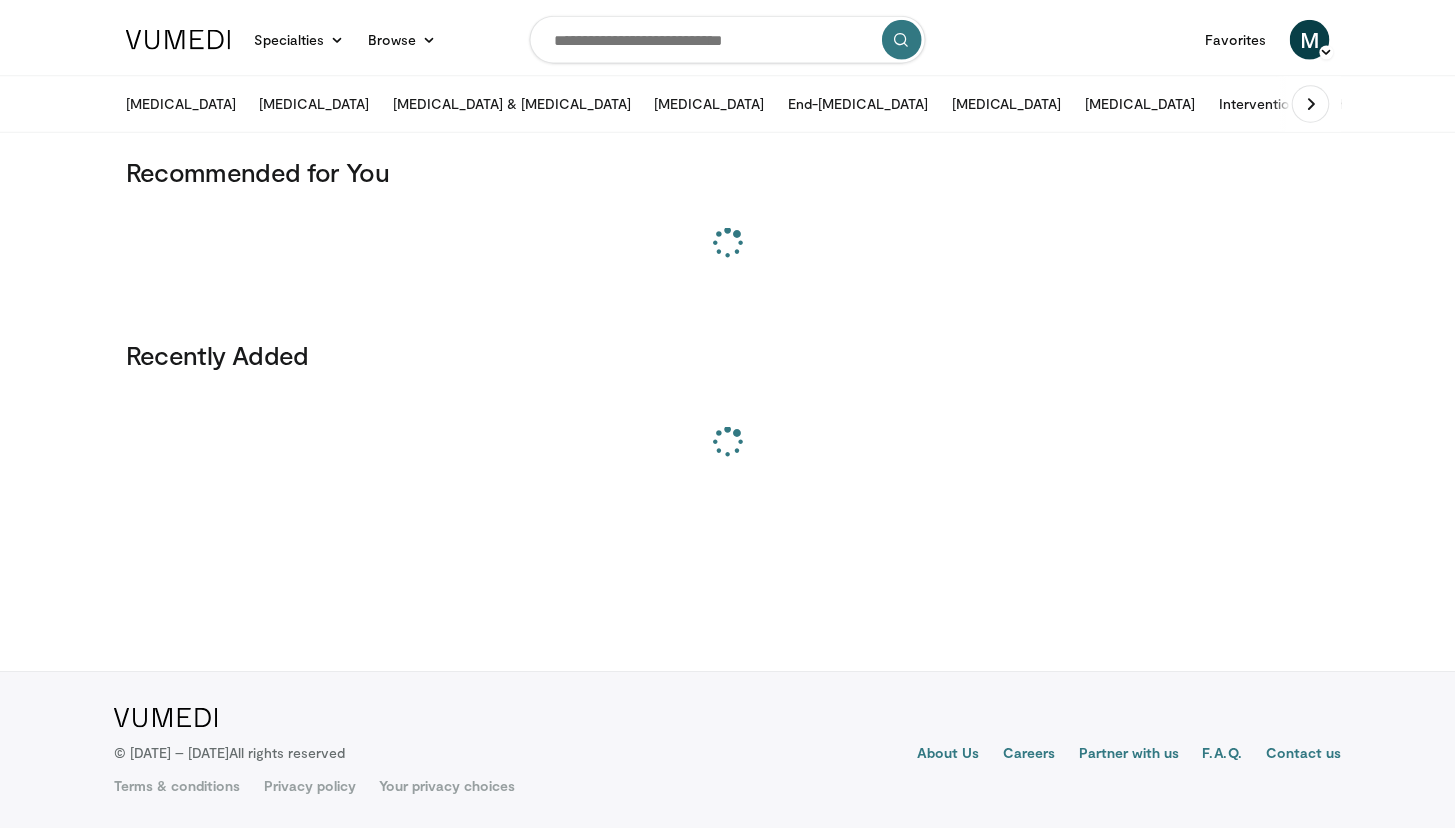 scroll, scrollTop: 0, scrollLeft: 0, axis: both 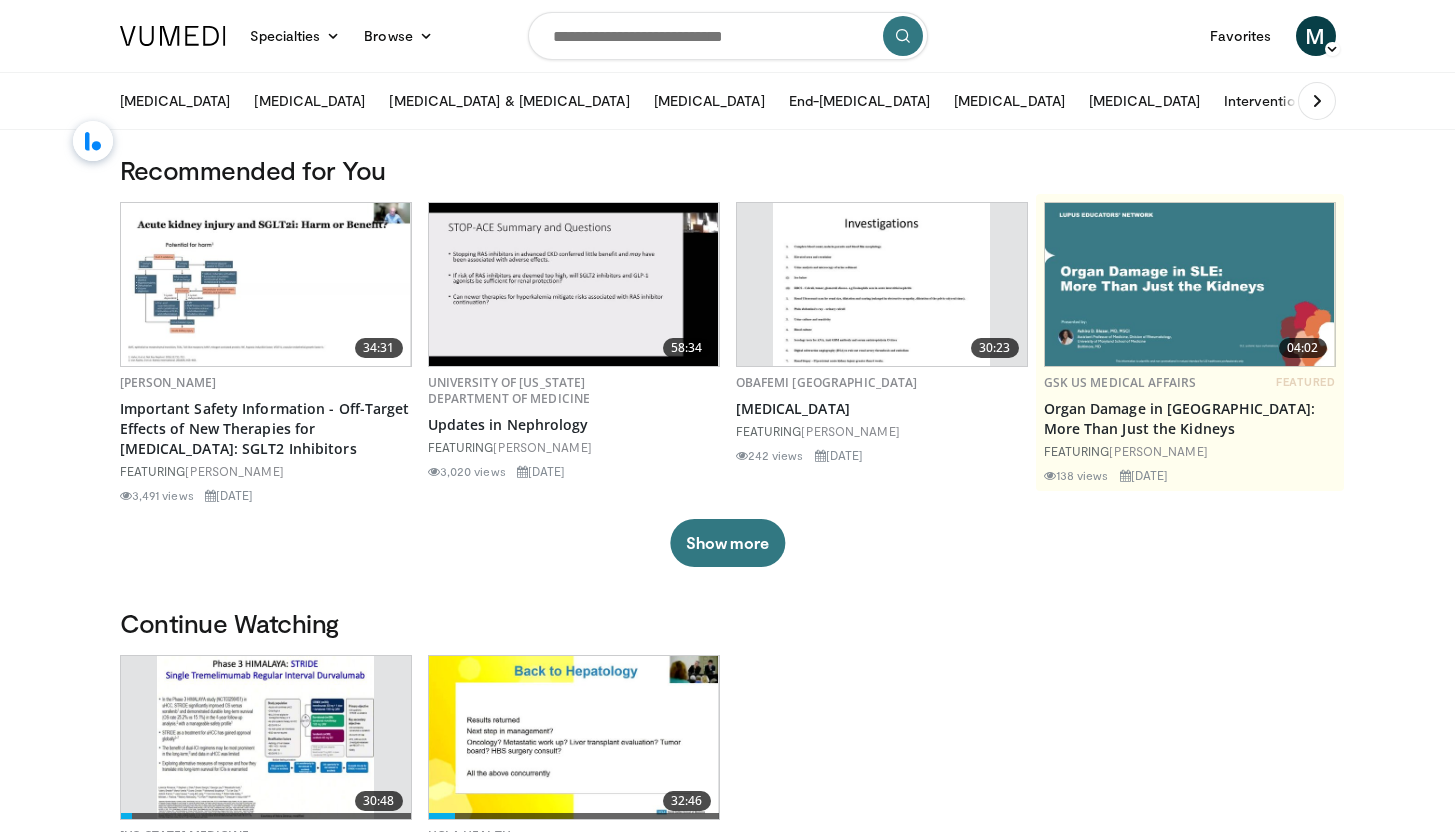 click at bounding box center [1317, 101] 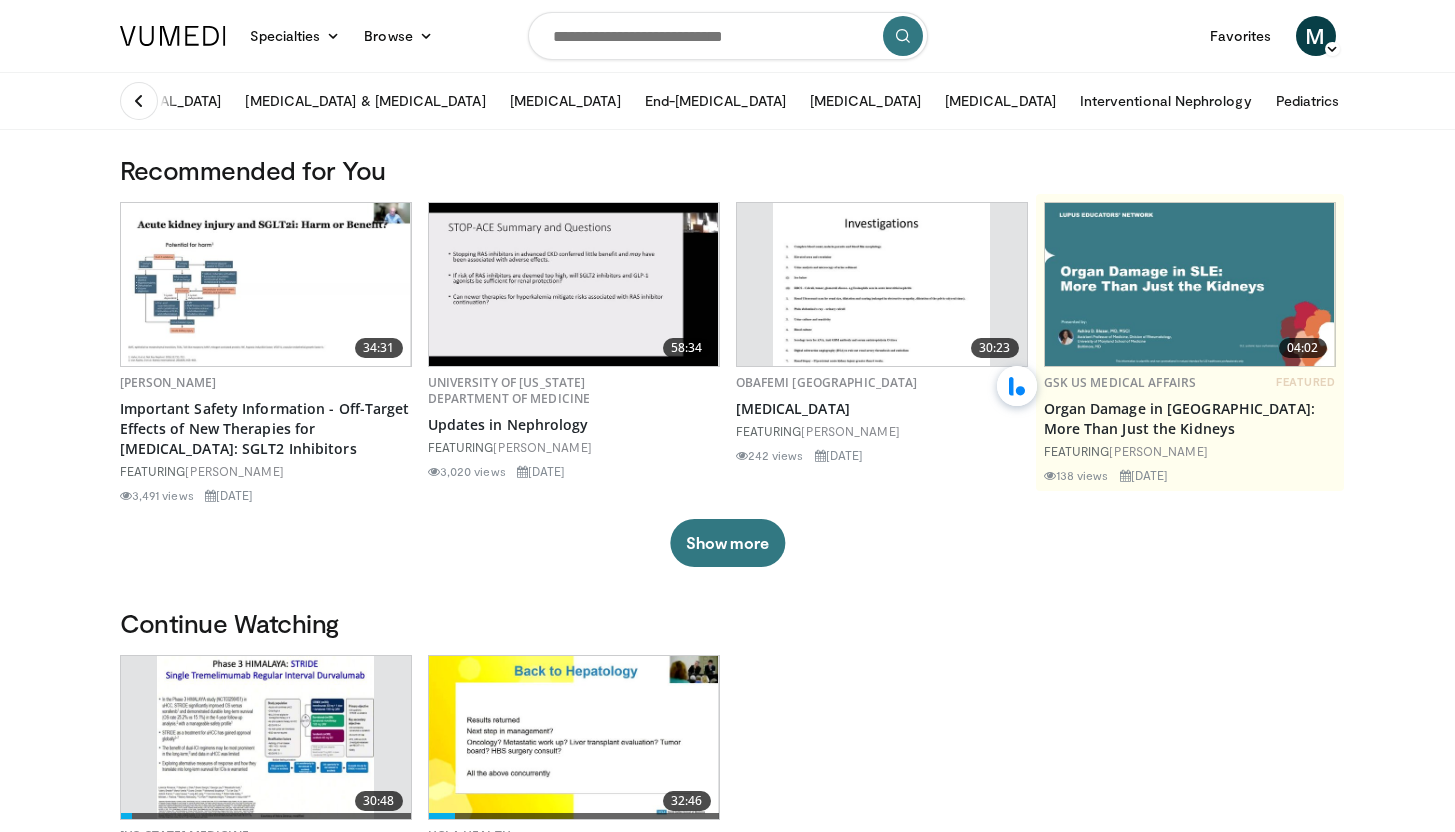 click on "34:31
Ronald Goldenberg
Important Safety Information - Off-Target Effects of New Therapies for Diabetes: SGLT2 Inhibitors
FEATURING  Ronald Goldenberg
3,491 views
Jul 1, 2024
58:34
University of Colorado Department of Medicine
Updates in Nephrology
FEATURING  Anna Jovanovich
3,020 views
Mar 7, 2023
30:23
Obafemi Awolowo University
Acute Kidney Injury
FEATURING  Oluyomi Okunola
242 views" at bounding box center [728, 384] 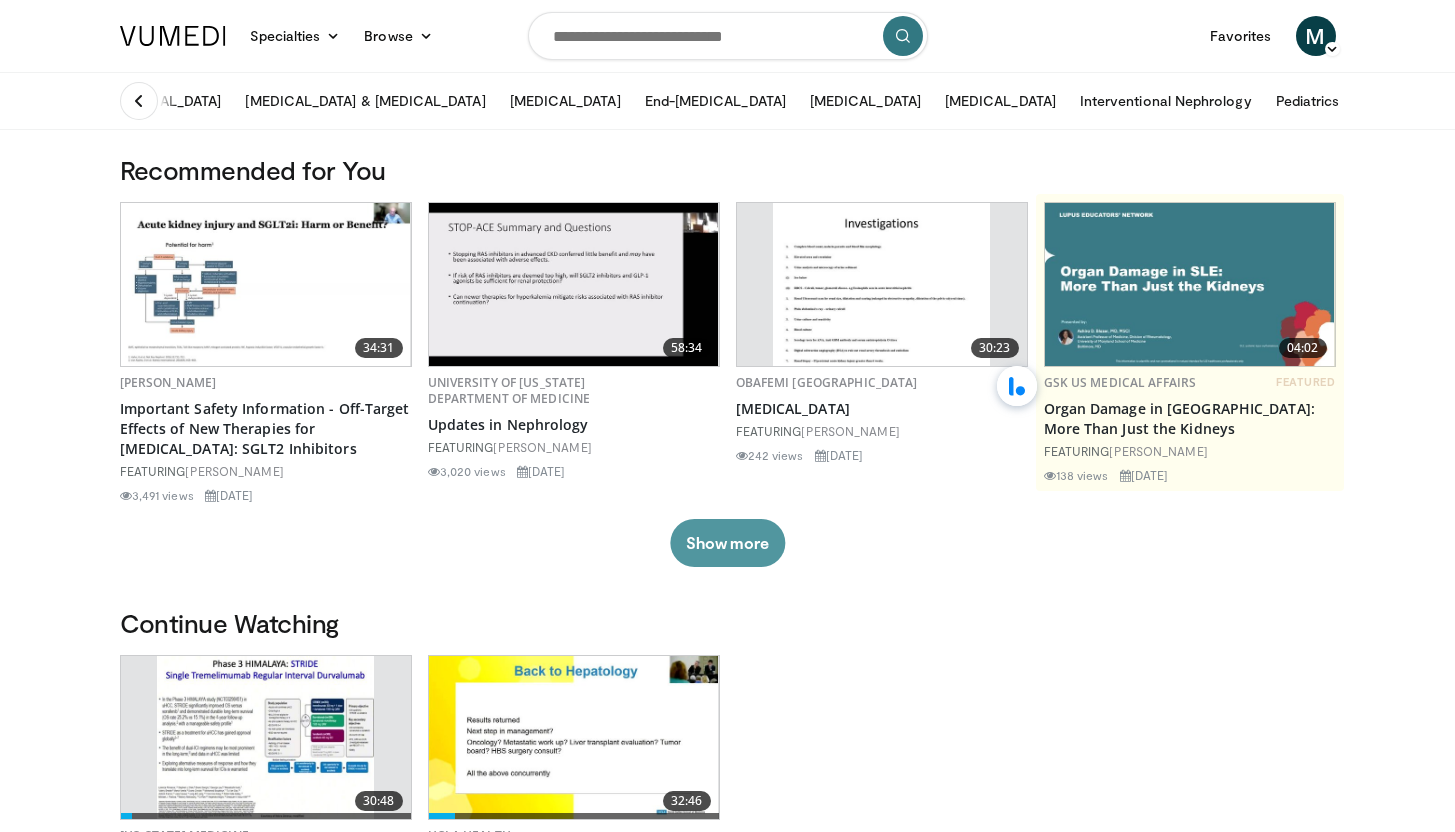 click on "Show more" at bounding box center (727, 543) 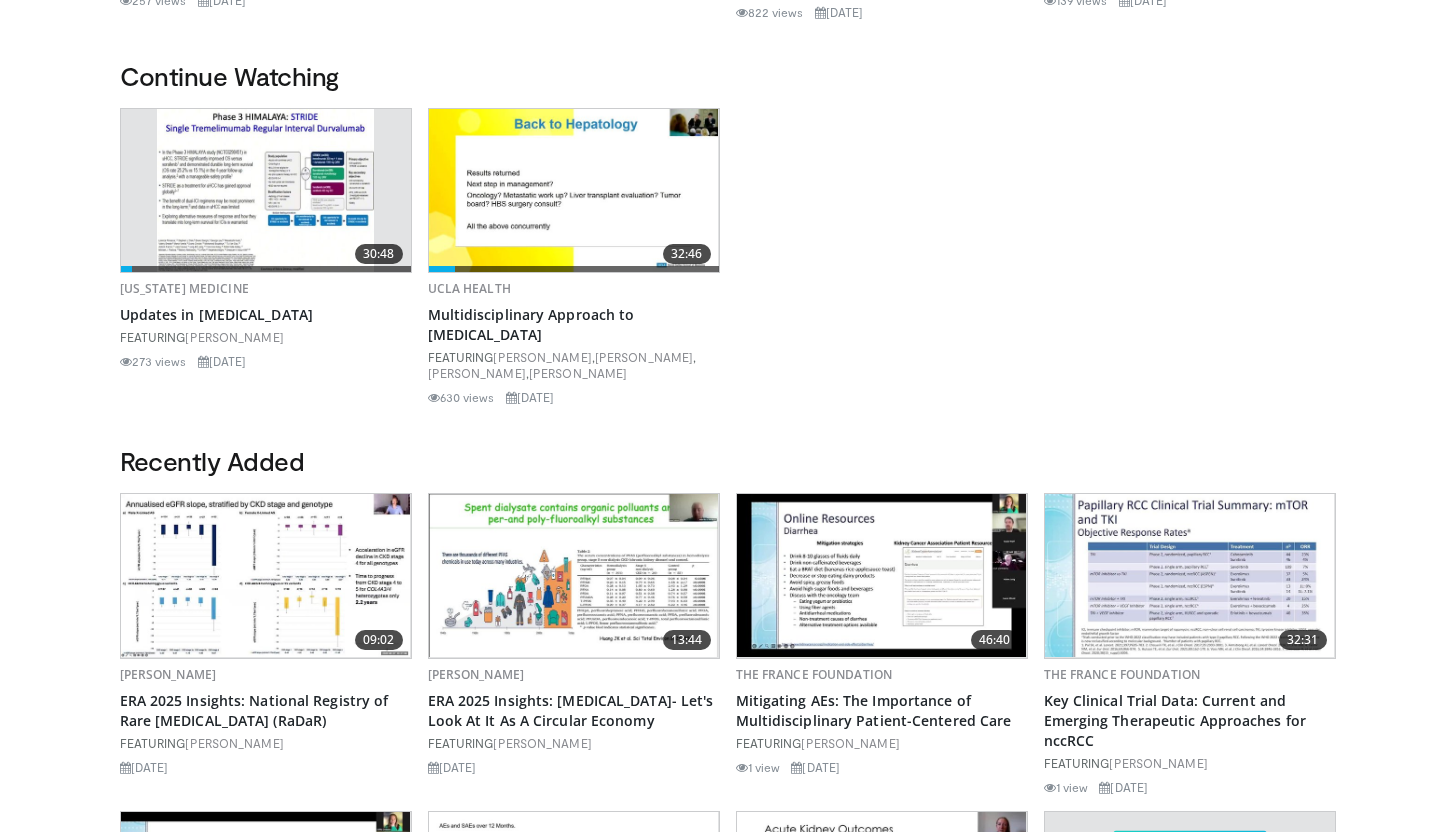 drag, startPoint x: 1469, startPoint y: 419, endPoint x: 1426, endPoint y: 655, distance: 239.88539 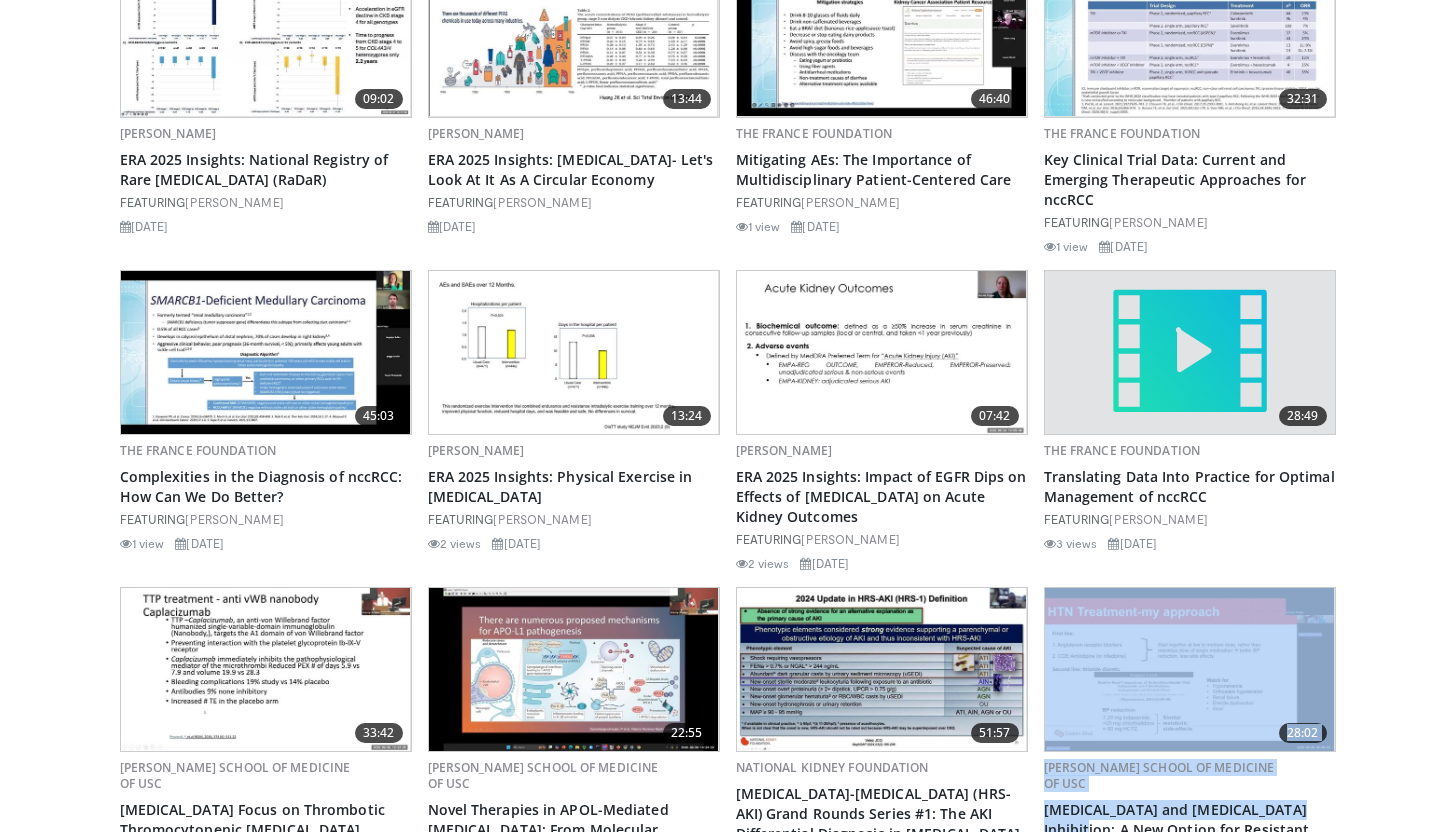 drag, startPoint x: 1432, startPoint y: 709, endPoint x: 1439, endPoint y: 784, distance: 75.32596 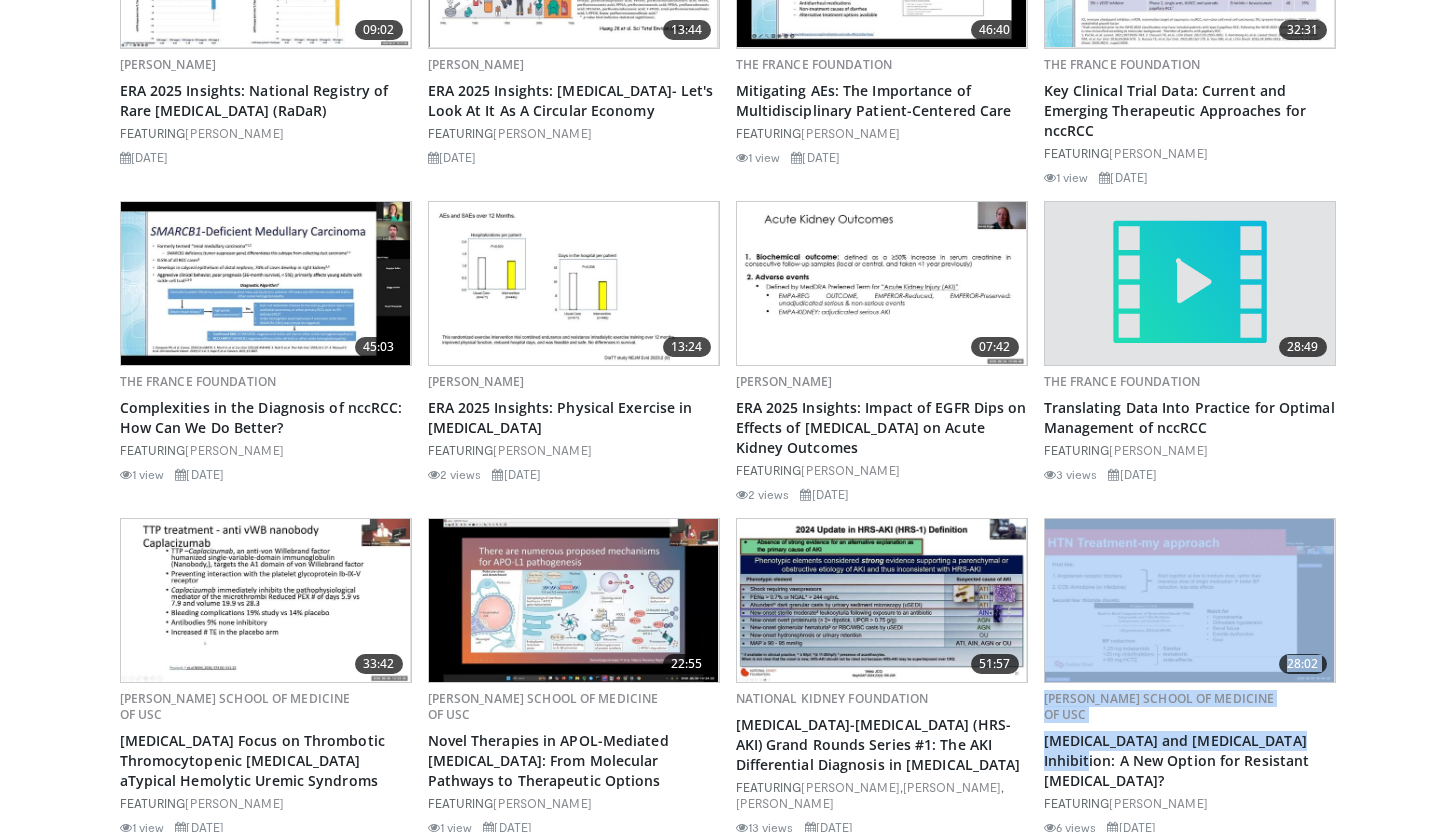 drag, startPoint x: 1440, startPoint y: 814, endPoint x: 1442, endPoint y: 831, distance: 17.117243 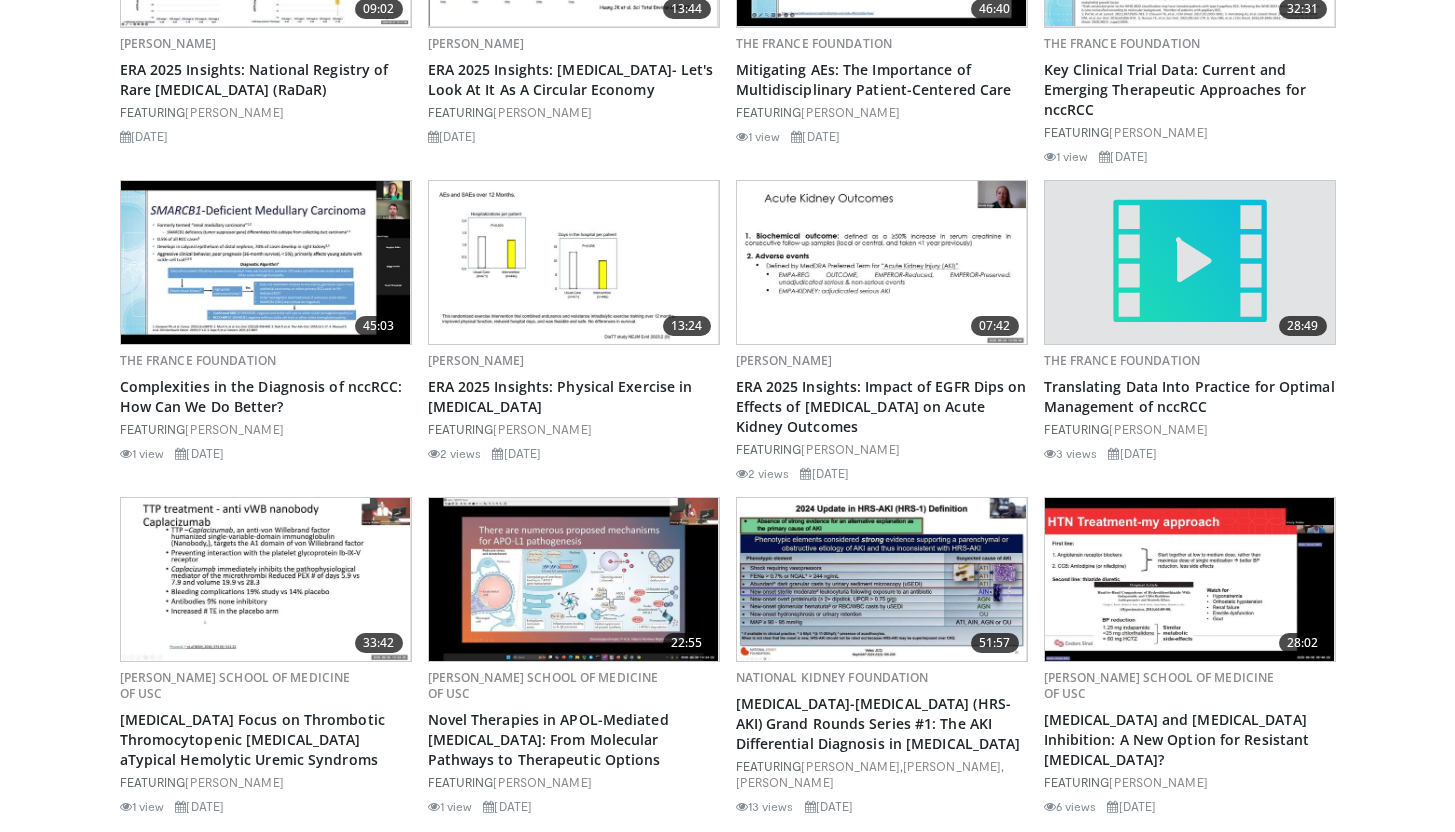 scroll, scrollTop: 1749, scrollLeft: 0, axis: vertical 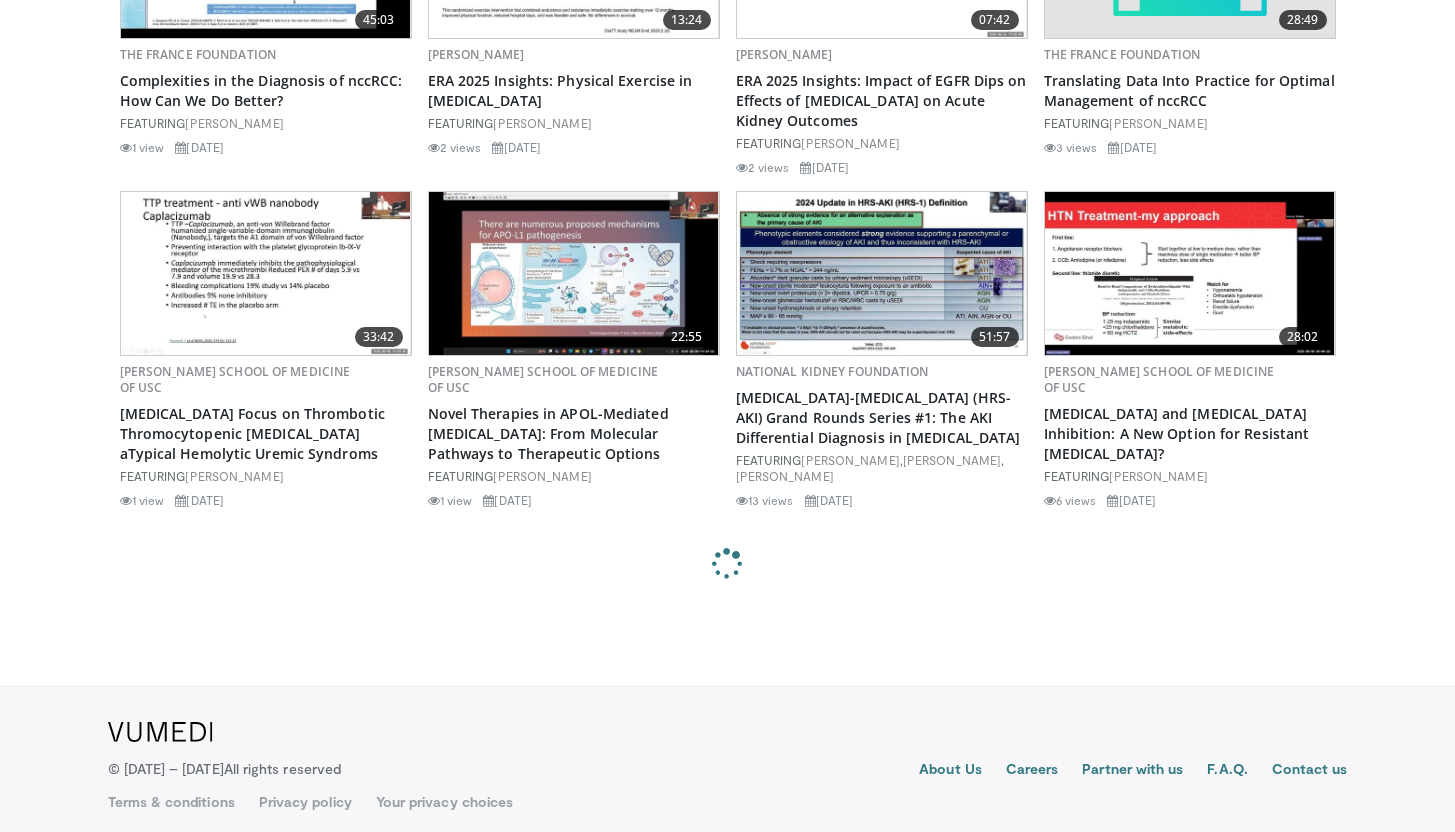 click on "Specialties
Adult & Family Medicine
Allergy, [MEDICAL_DATA], Immunology
Anesthesiology
Cardiology
Dental
Dermatology
Endocrinology
Gastroenterology & Hepatology
[MEDICAL_DATA]
Hematology & Oncology
[MEDICAL_DATA]
Nephrology
Neurology
[GEOGRAPHIC_DATA]
Obstetrics & Gynecology
Ophthalmology
Oral Maxillofacial
Orthopaedics
Otolaryngology
Pediatrics
Plastic Surgery
[GEOGRAPHIC_DATA]
Psychiatry
Pulmonology
Radiation Oncology
[MEDICAL_DATA]
Rheumatology
Urology
Videos" at bounding box center (727, -1333) 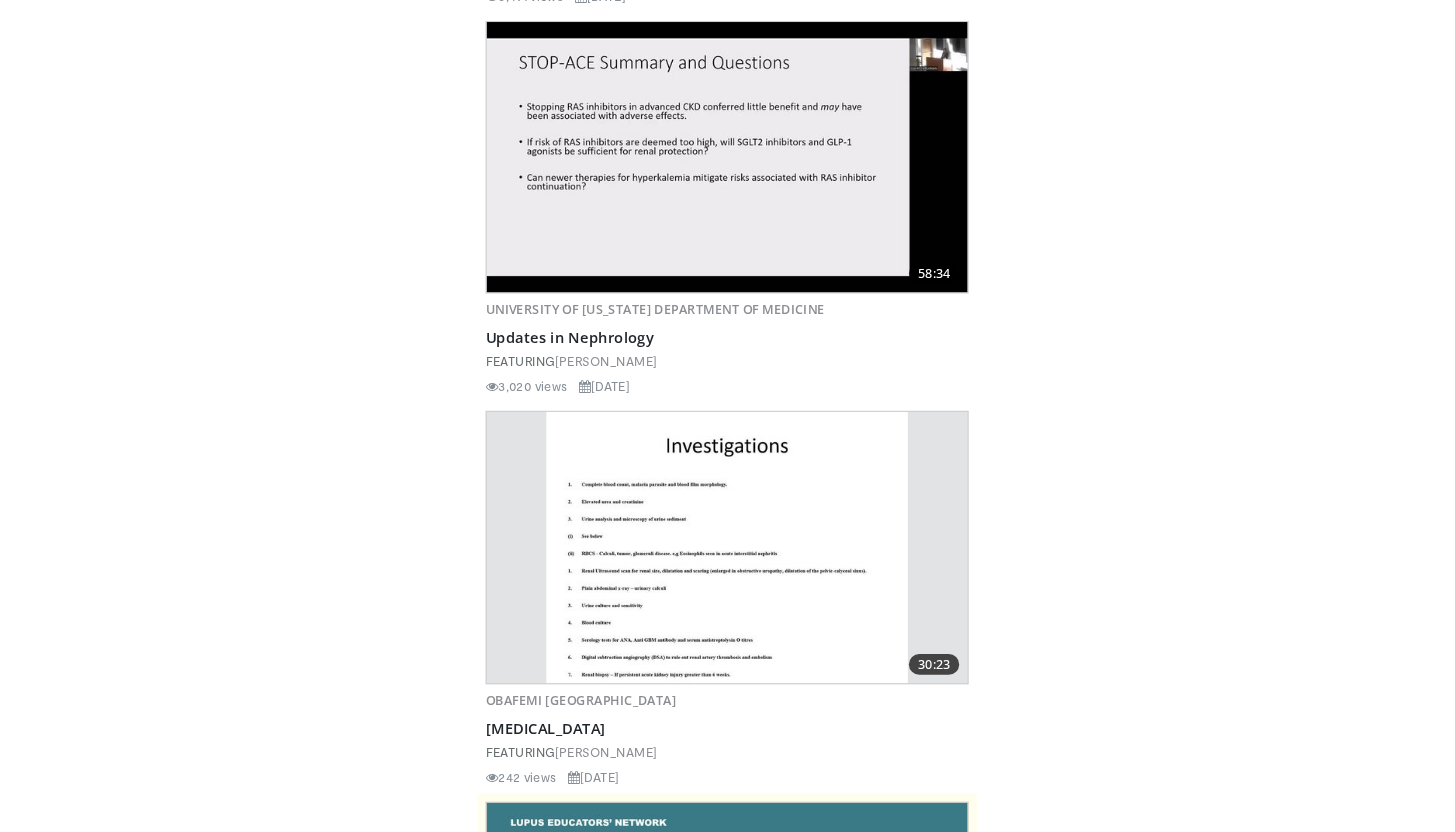 scroll, scrollTop: 1265, scrollLeft: 0, axis: vertical 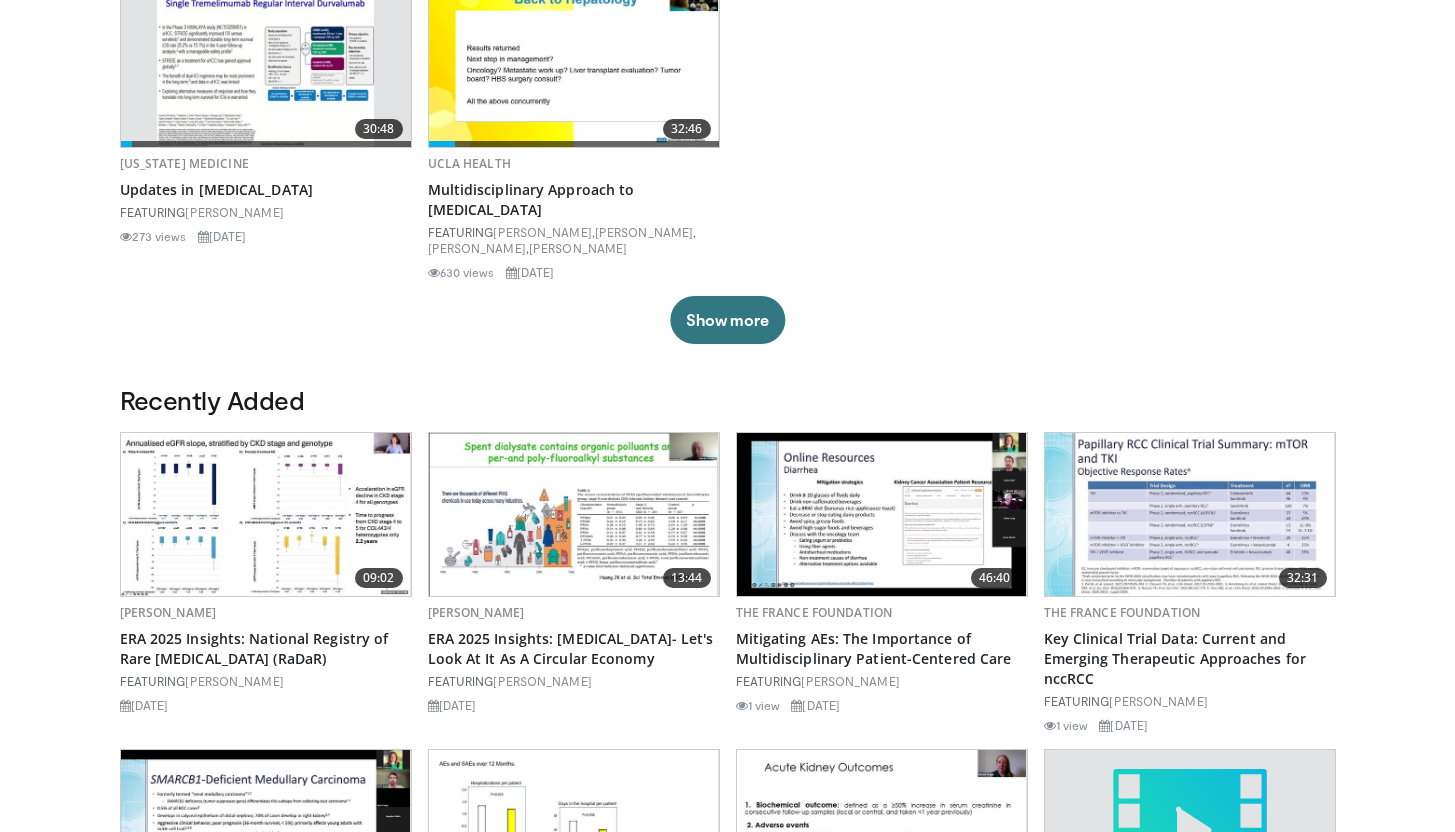 drag, startPoint x: 1469, startPoint y: 337, endPoint x: 1469, endPoint y: 187, distance: 150 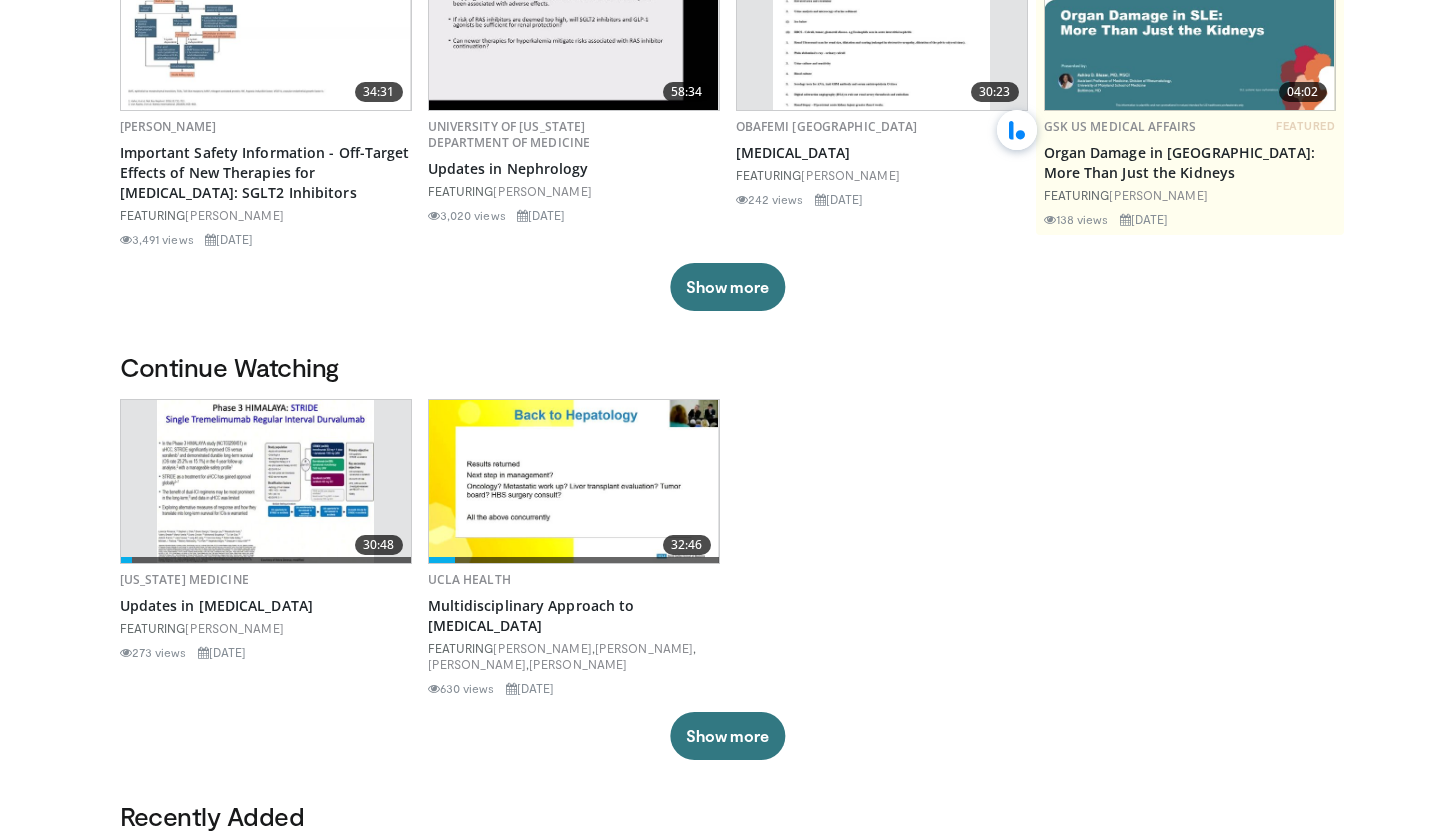 scroll, scrollTop: 0, scrollLeft: 0, axis: both 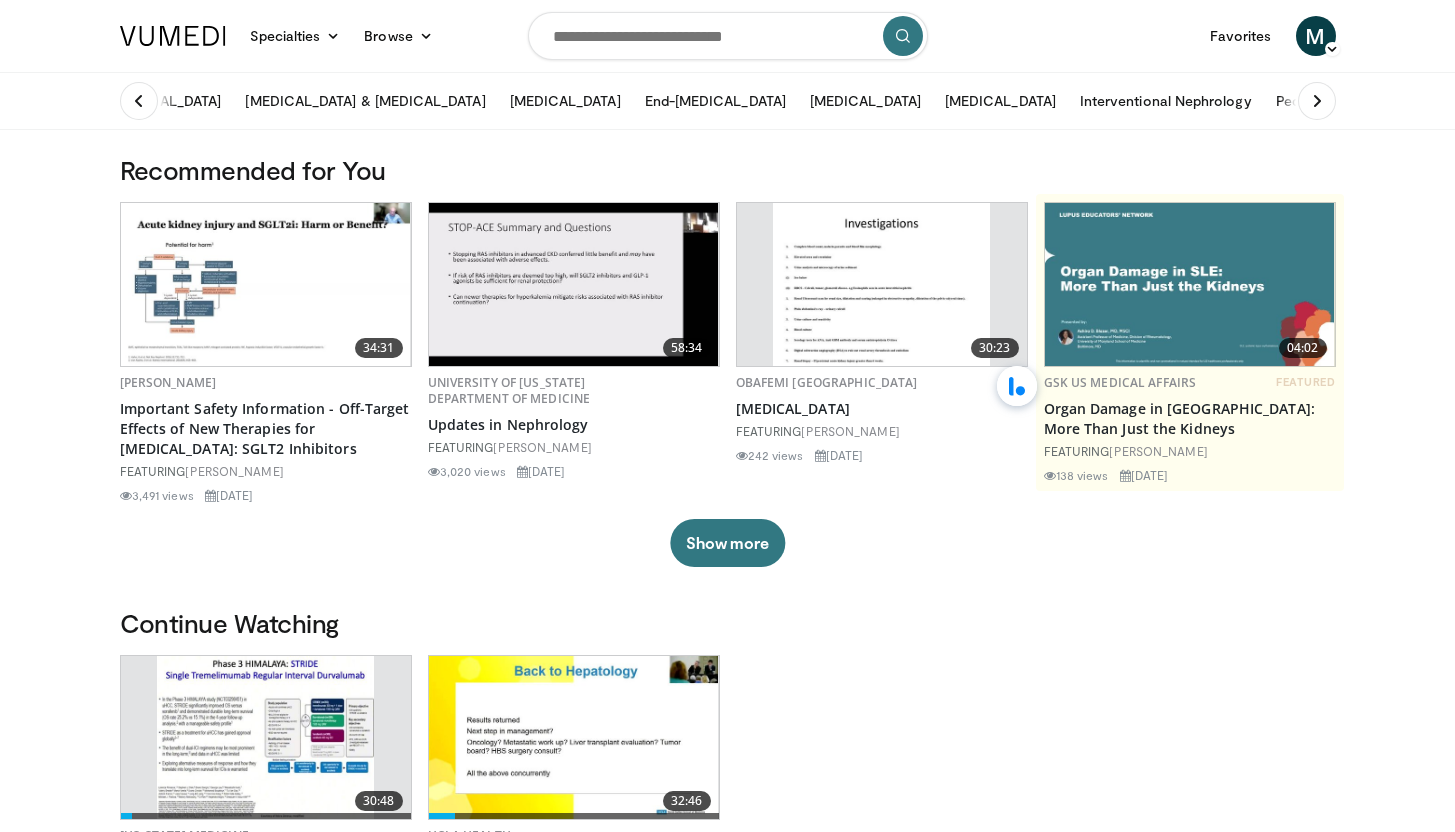 drag, startPoint x: 1469, startPoint y: 187, endPoint x: 1469, endPoint y: -95, distance: 282 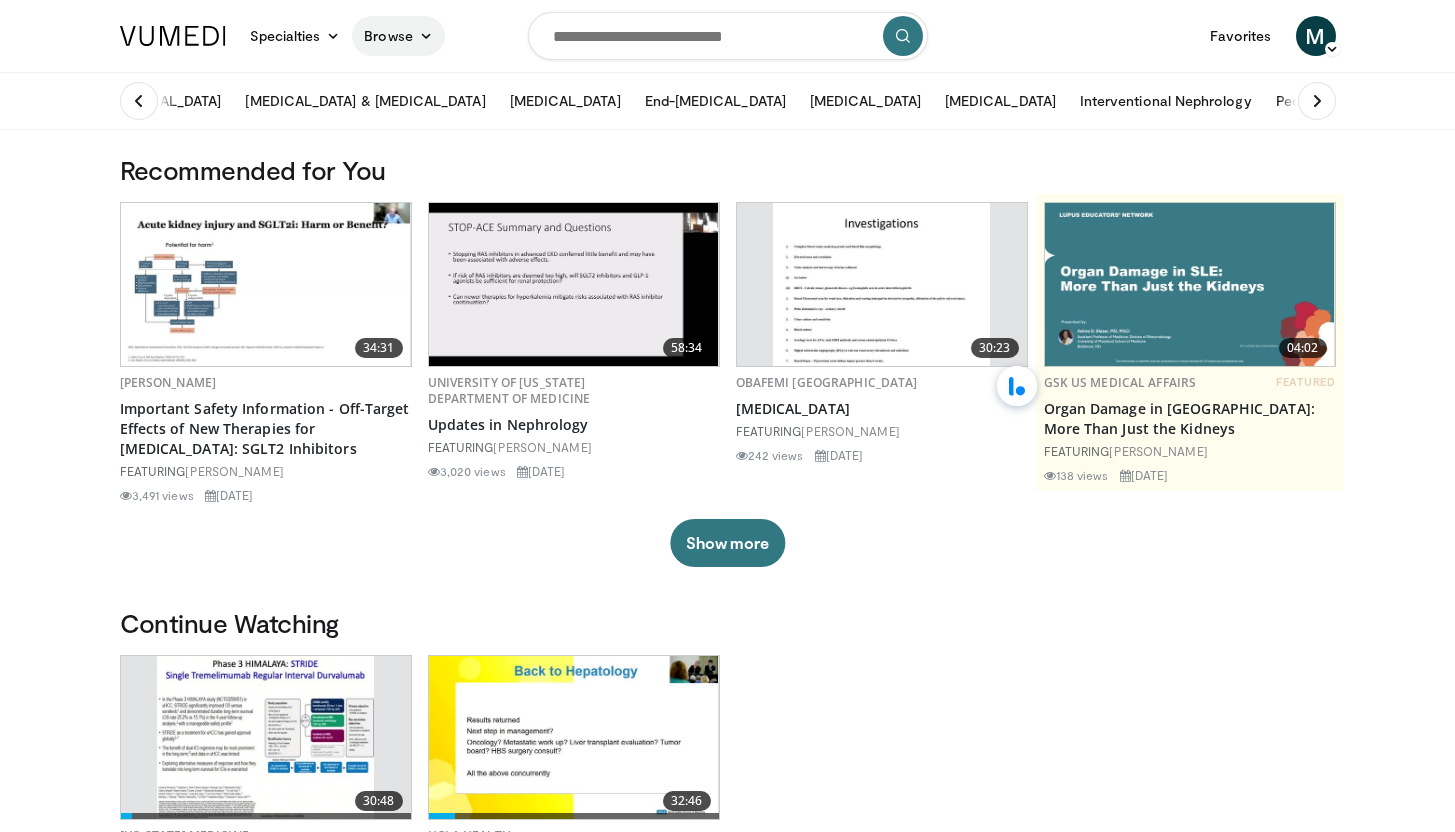 click on "Browse" at bounding box center (398, 36) 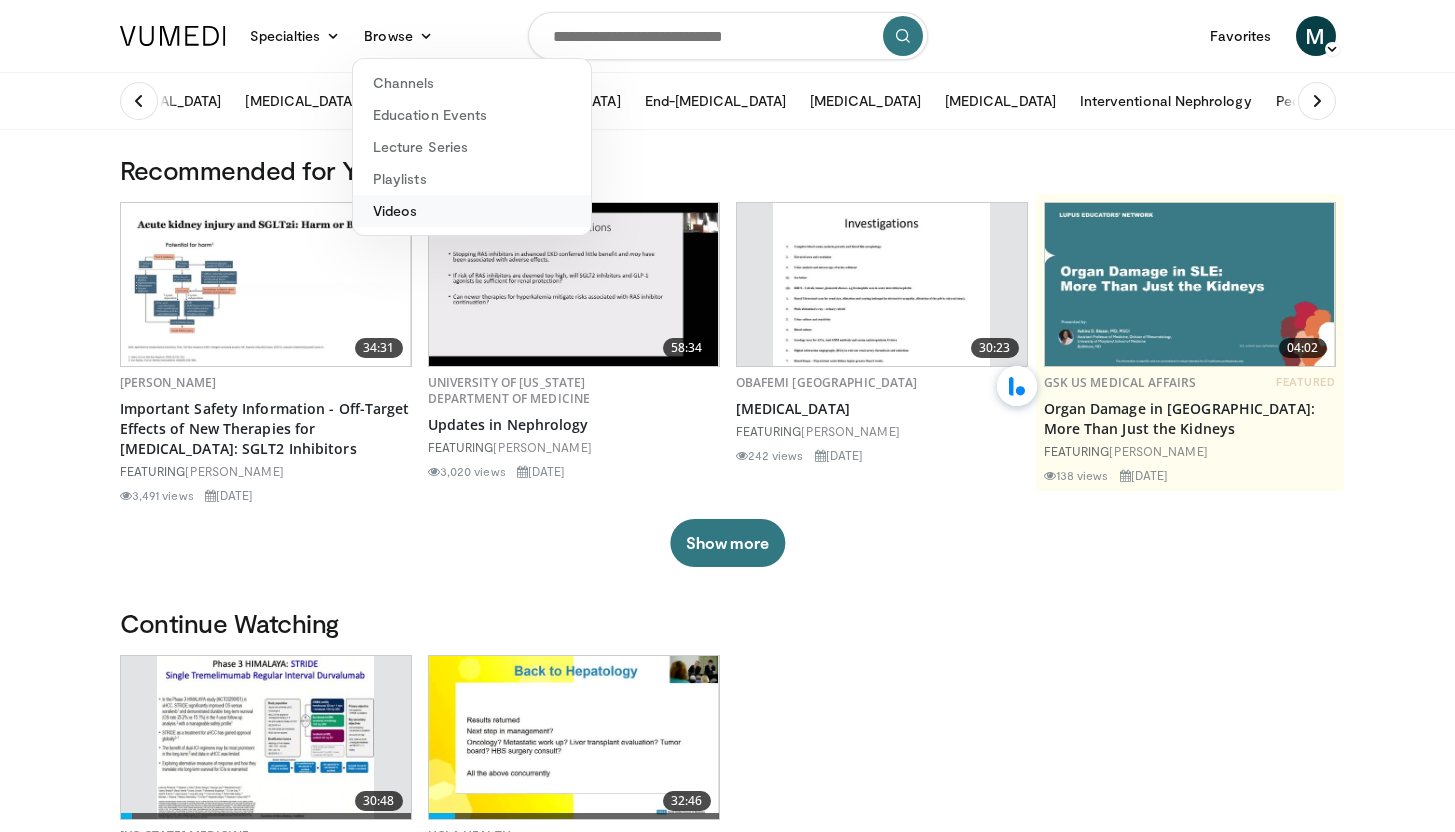 click on "Videos" at bounding box center (472, 211) 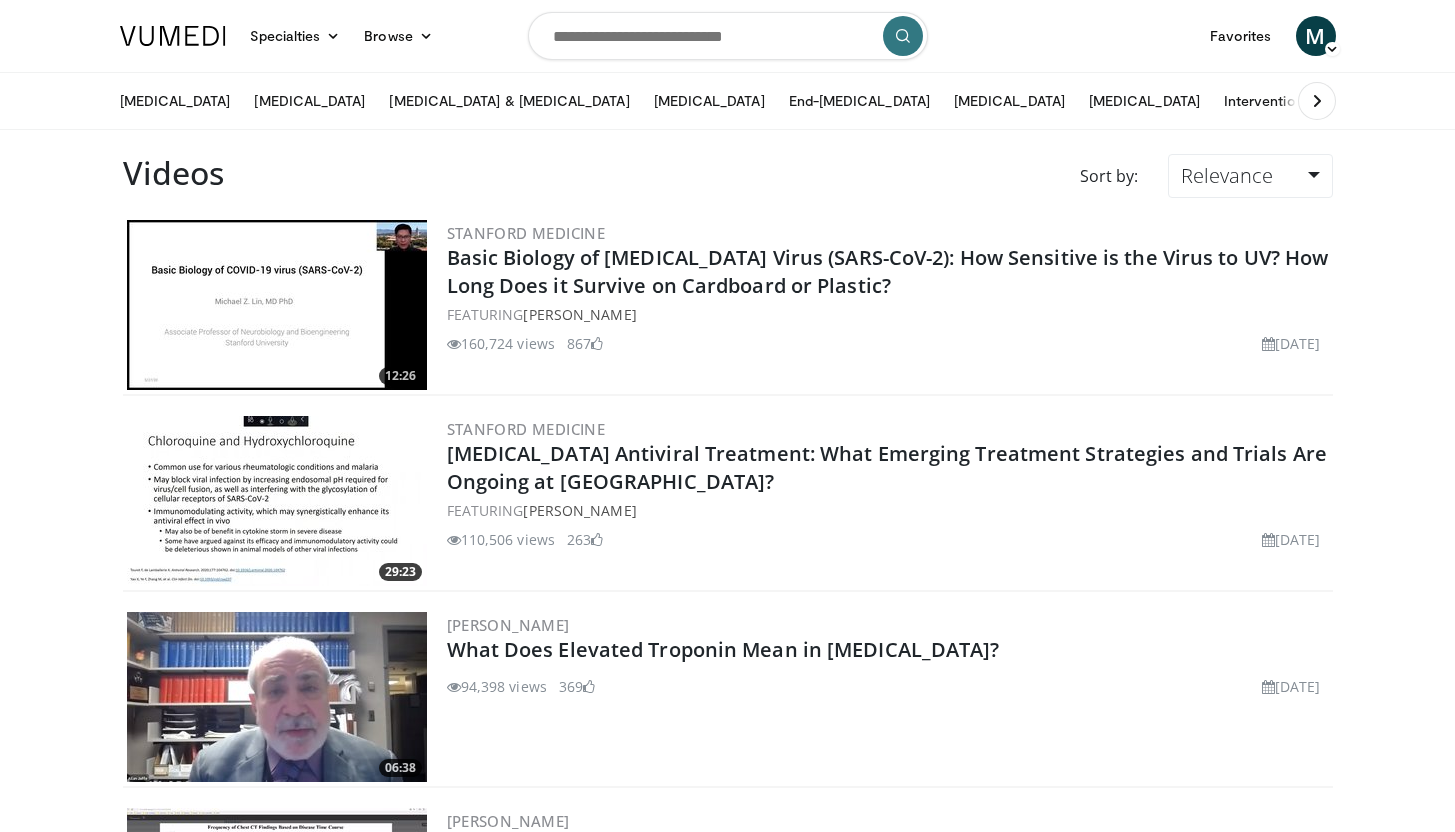 scroll, scrollTop: 0, scrollLeft: 0, axis: both 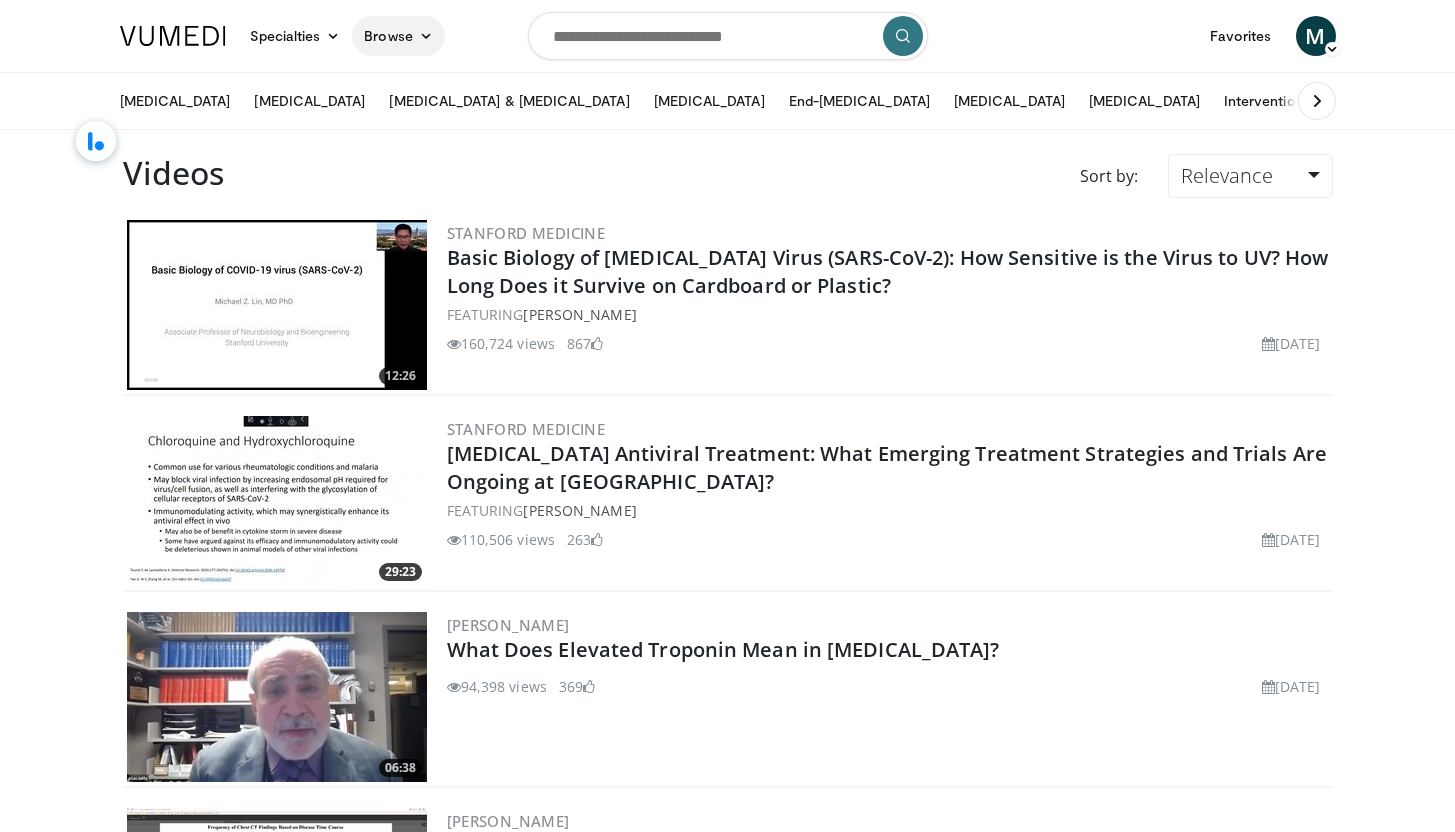 click on "Browse" at bounding box center (398, 36) 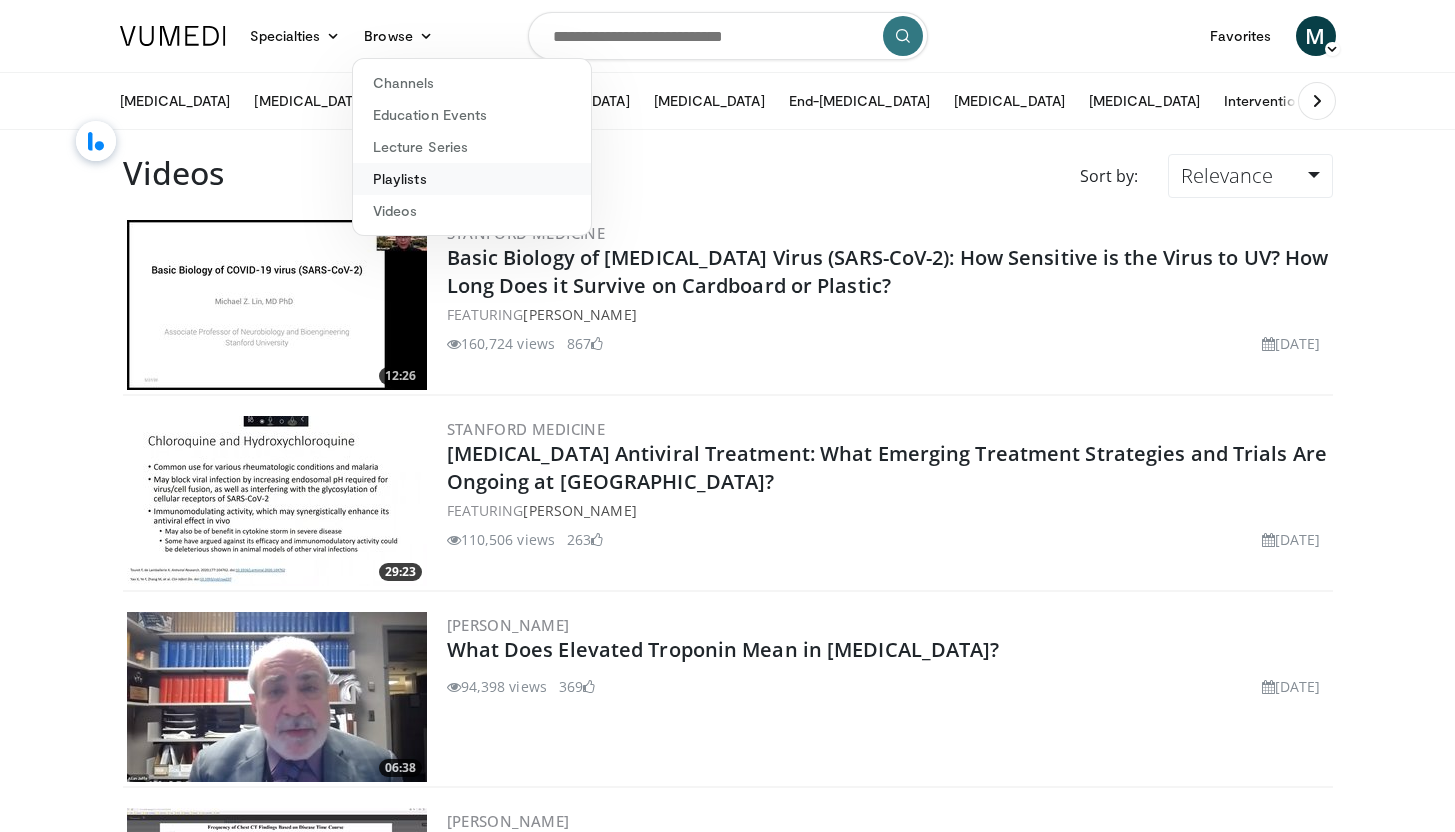 click on "Playlists" at bounding box center [472, 179] 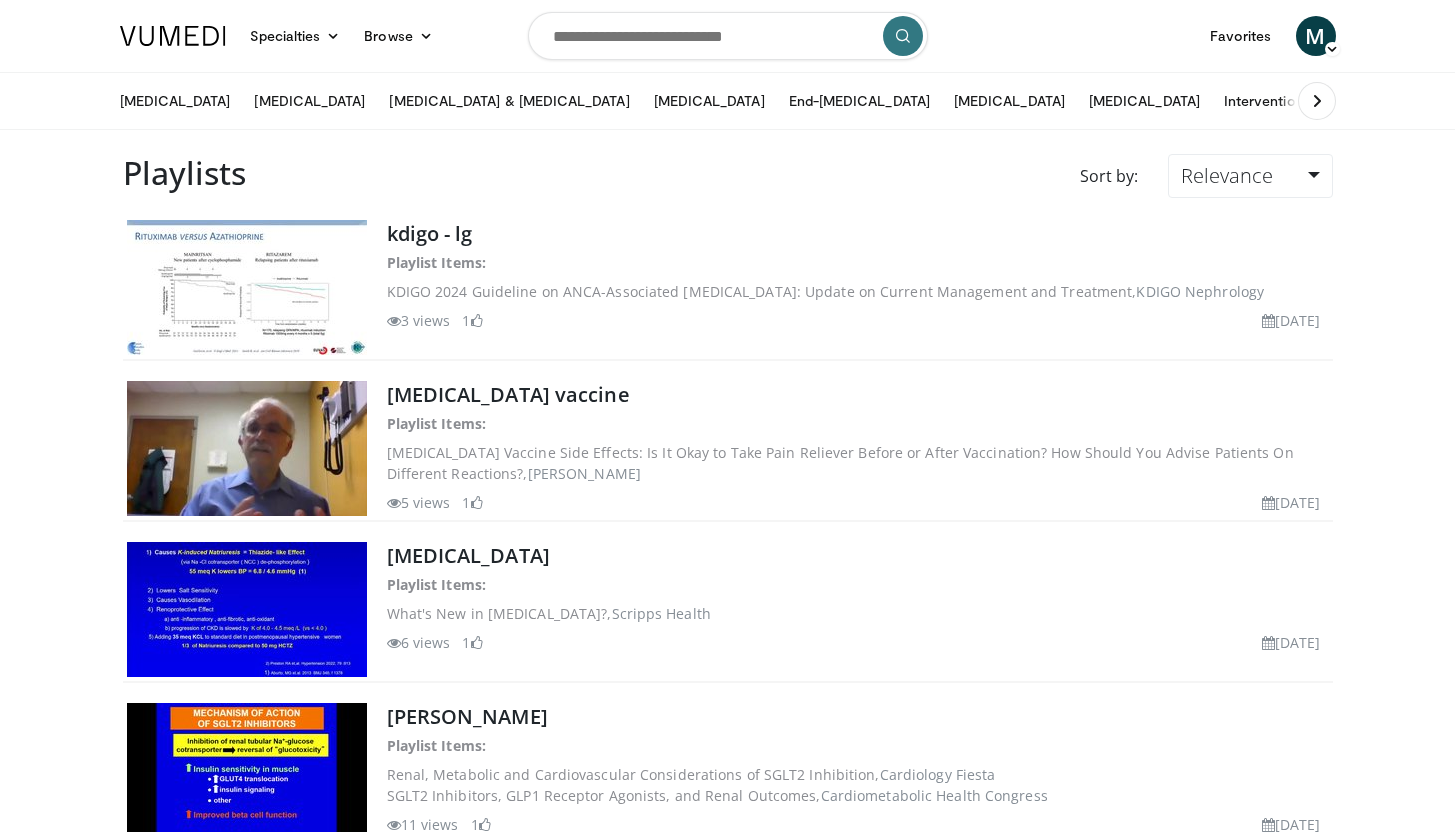 scroll, scrollTop: 0, scrollLeft: 0, axis: both 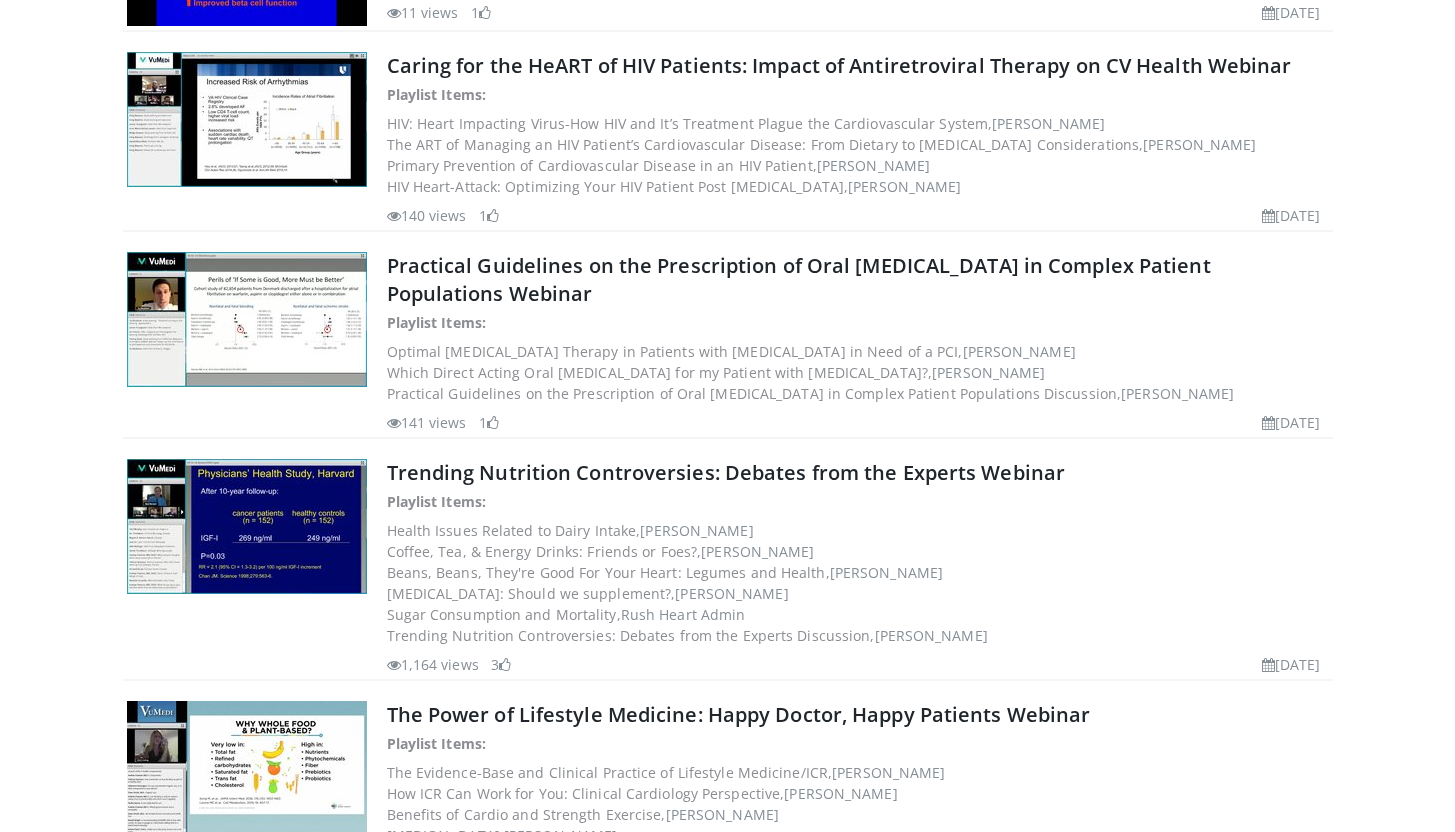 drag, startPoint x: 1469, startPoint y: 337, endPoint x: 1433, endPoint y: 451, distance: 119.54916 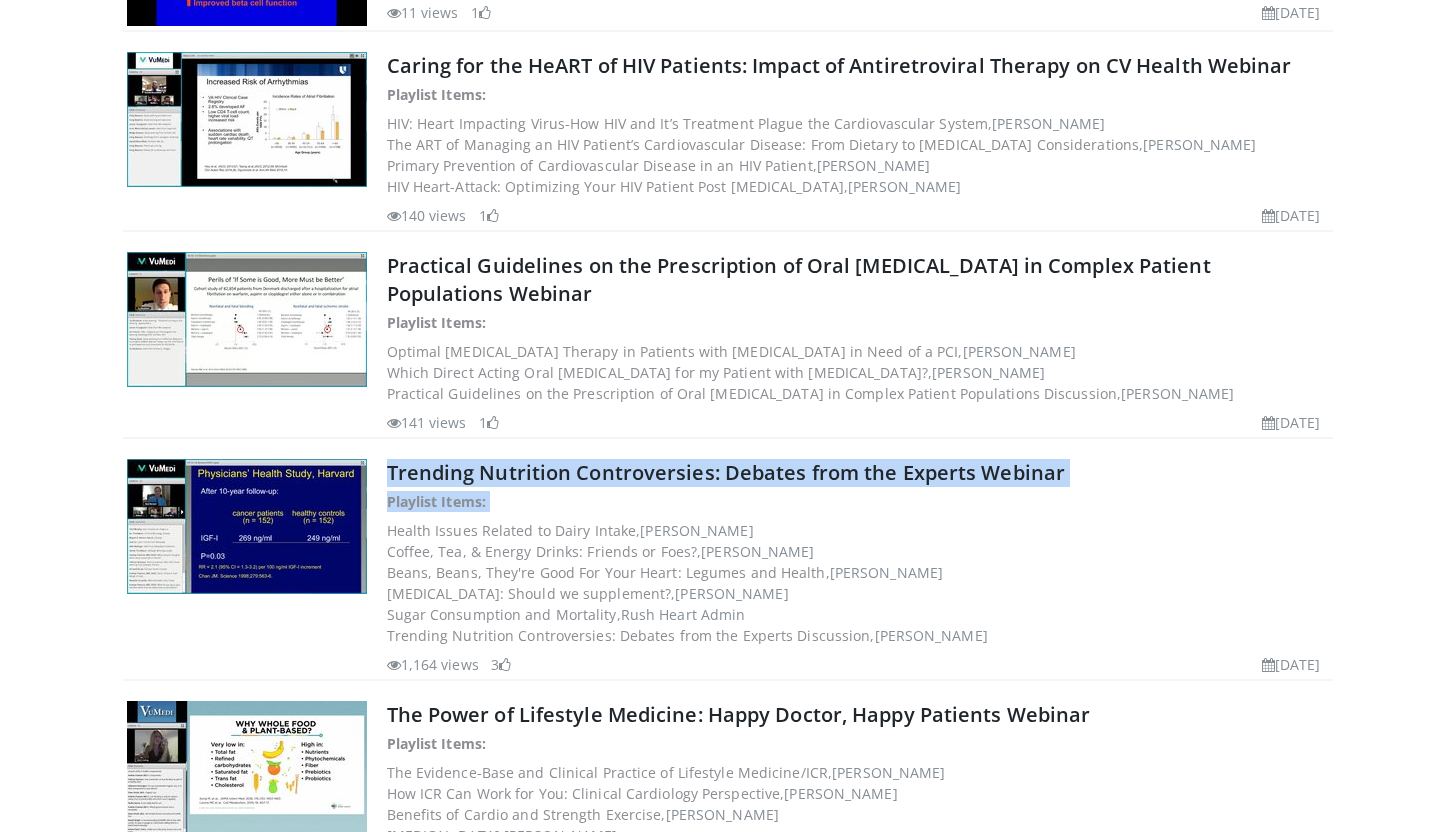 drag, startPoint x: 1434, startPoint y: 452, endPoint x: 1425, endPoint y: 501, distance: 49.819675 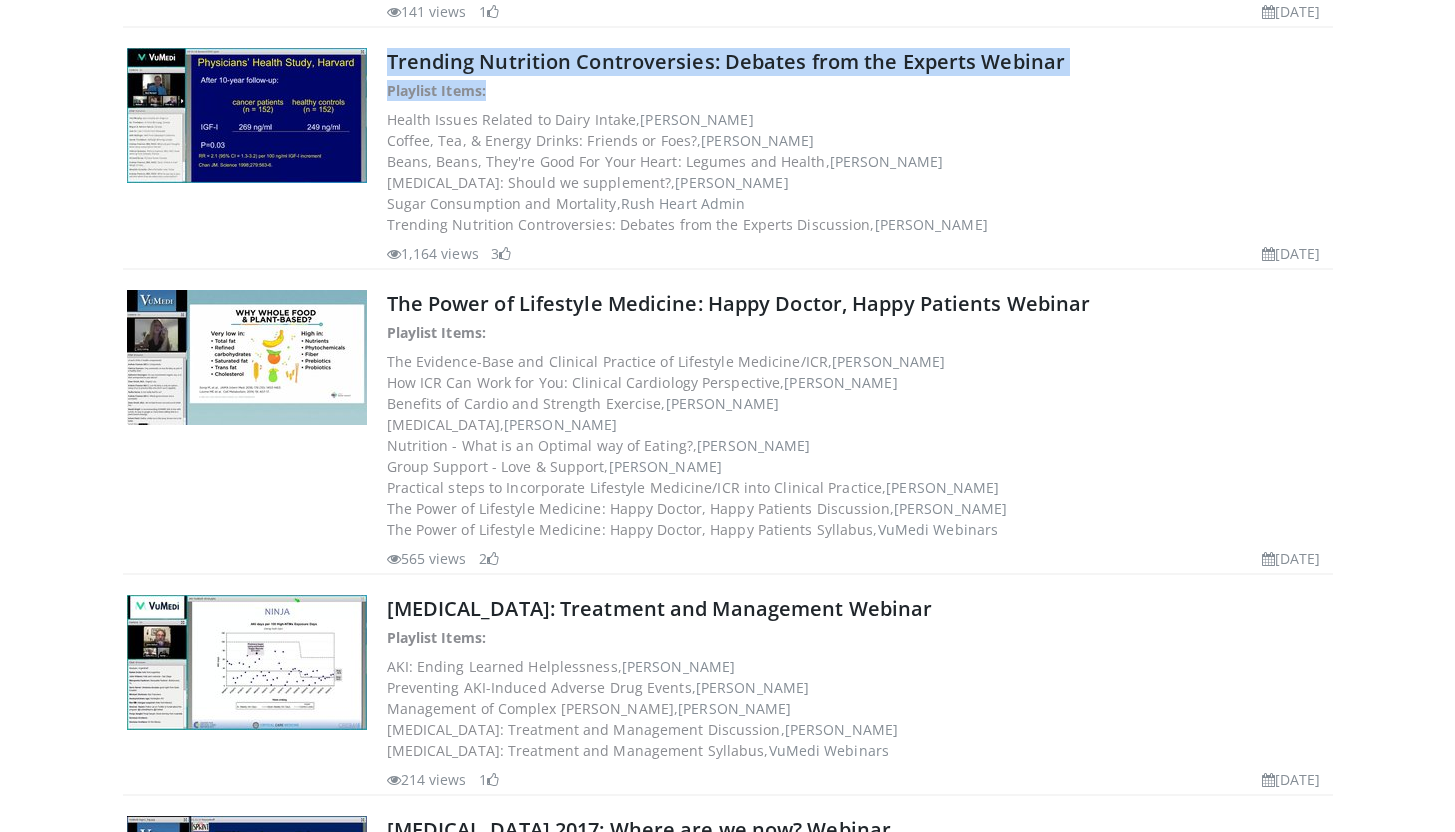 scroll, scrollTop: 1190, scrollLeft: 0, axis: vertical 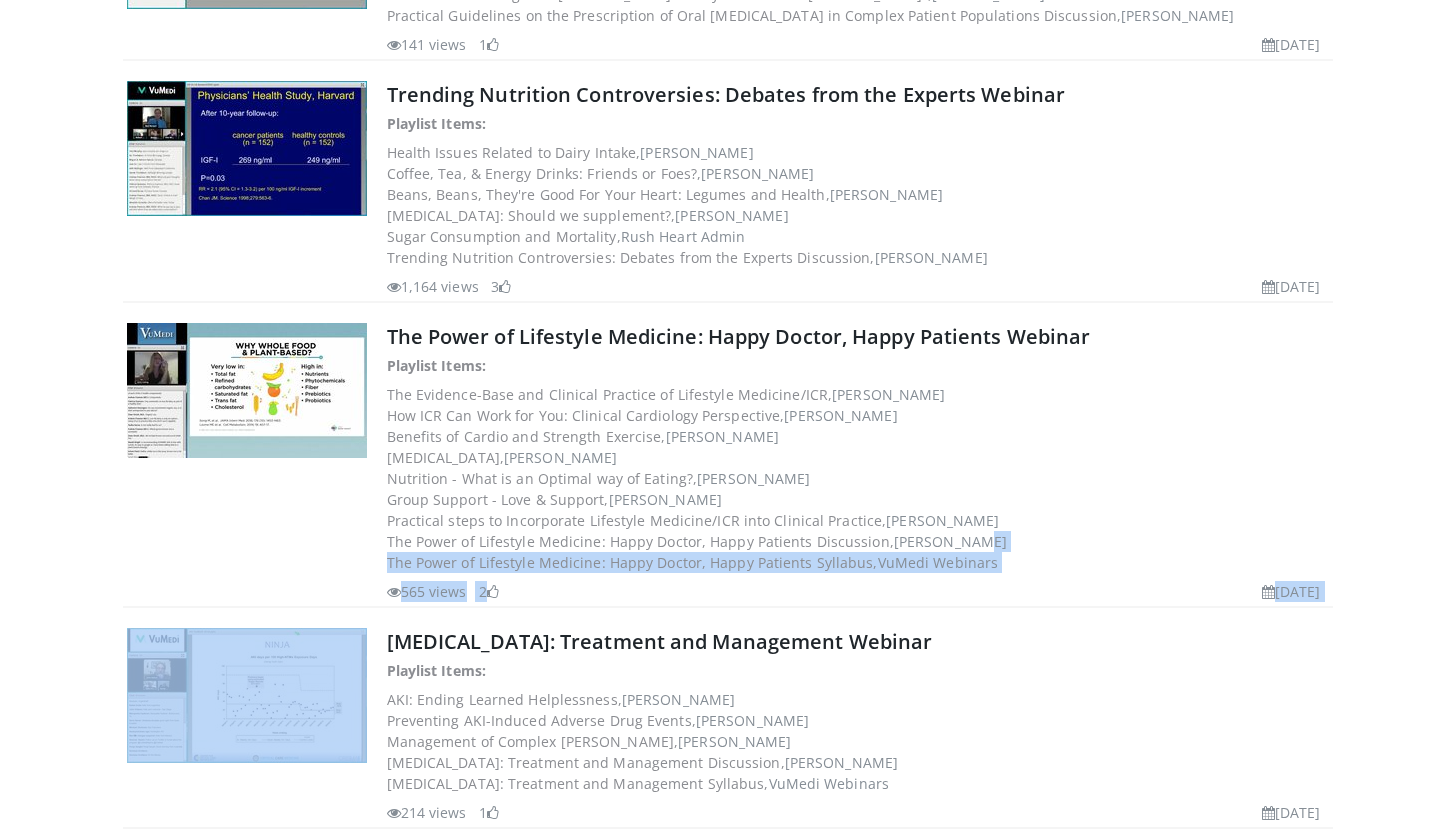 drag, startPoint x: 1442, startPoint y: 551, endPoint x: 1441, endPoint y: 612, distance: 61.008198 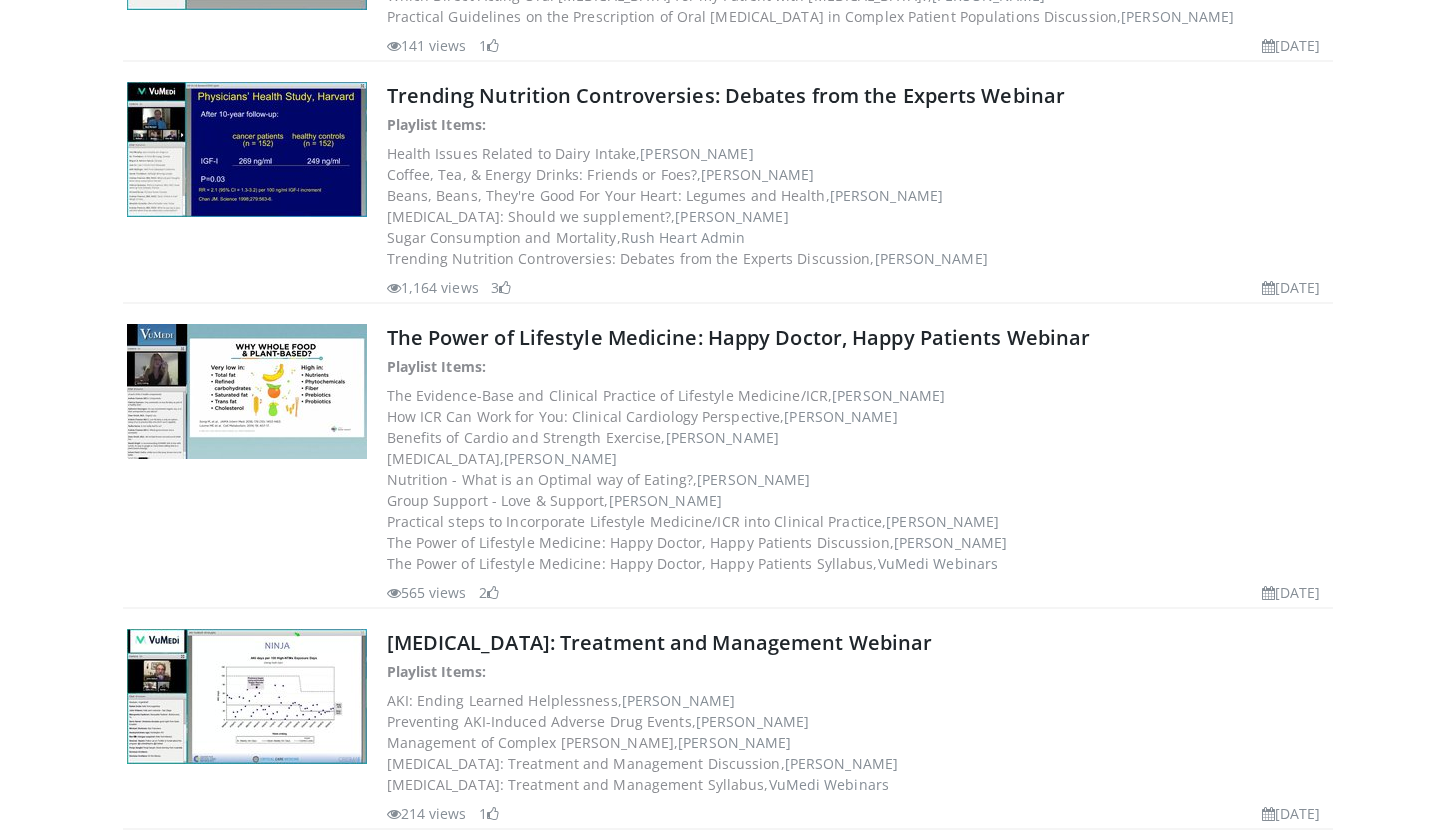 click on "Specialties
Adult & Family Medicine
Allergy, [MEDICAL_DATA], Immunology
Anesthesiology
Cardiology
Dental
Dermatology
Endocrinology
Gastroenterology & Hepatology
[MEDICAL_DATA]
Hematology & Oncology
[MEDICAL_DATA]
Nephrology
Neurology
[GEOGRAPHIC_DATA]
Obstetrics & Gynecology
Ophthalmology
Oral Maxillofacial
Orthopaedics
Otolaryngology
Pediatrics
Plastic Surgery
[GEOGRAPHIC_DATA]
Psychiatry
Pulmonology
Radiation Oncology
[MEDICAL_DATA]
Rheumatology
Urology
Videos" at bounding box center [727, -773] 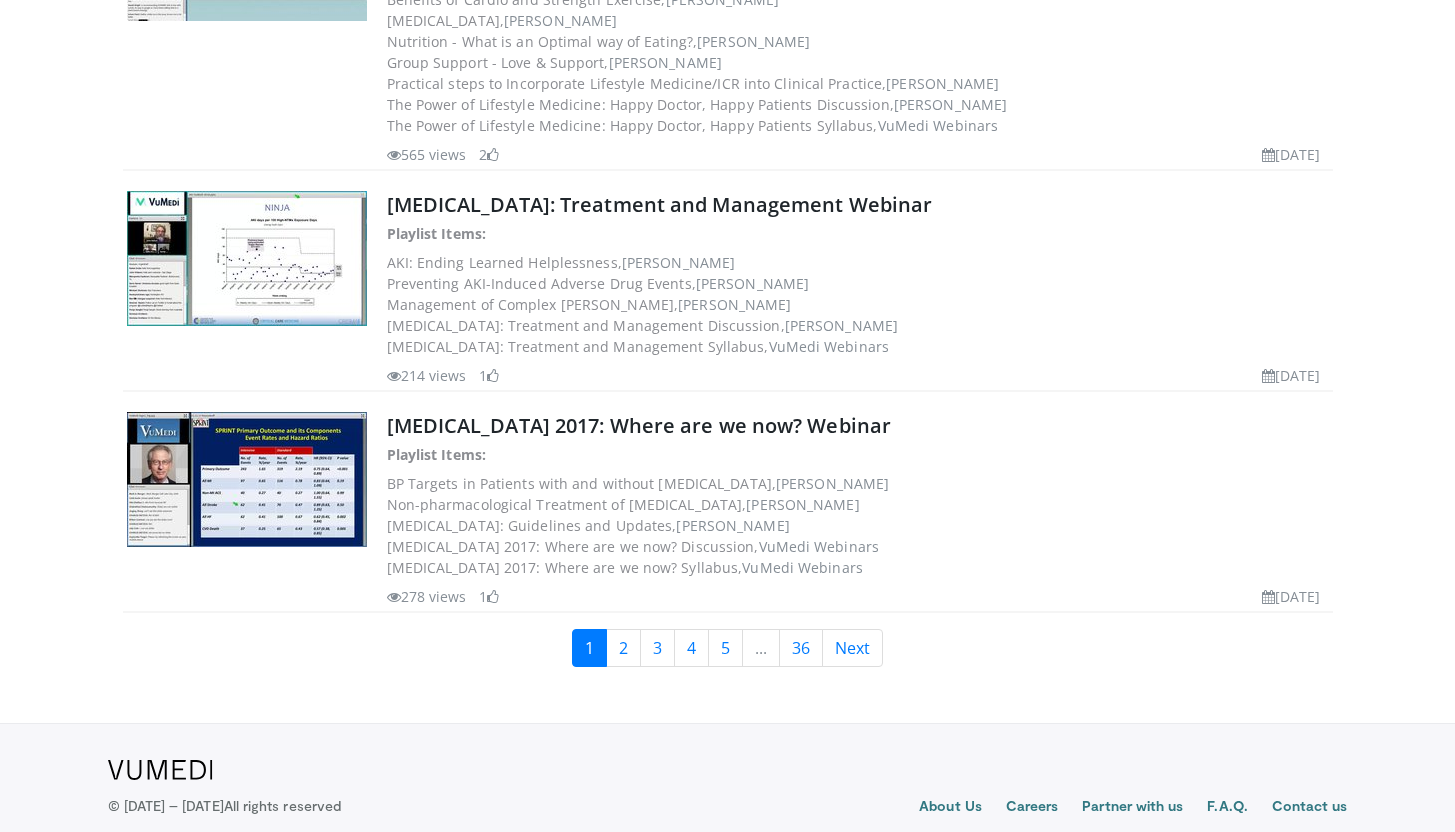 scroll, scrollTop: 1676, scrollLeft: 0, axis: vertical 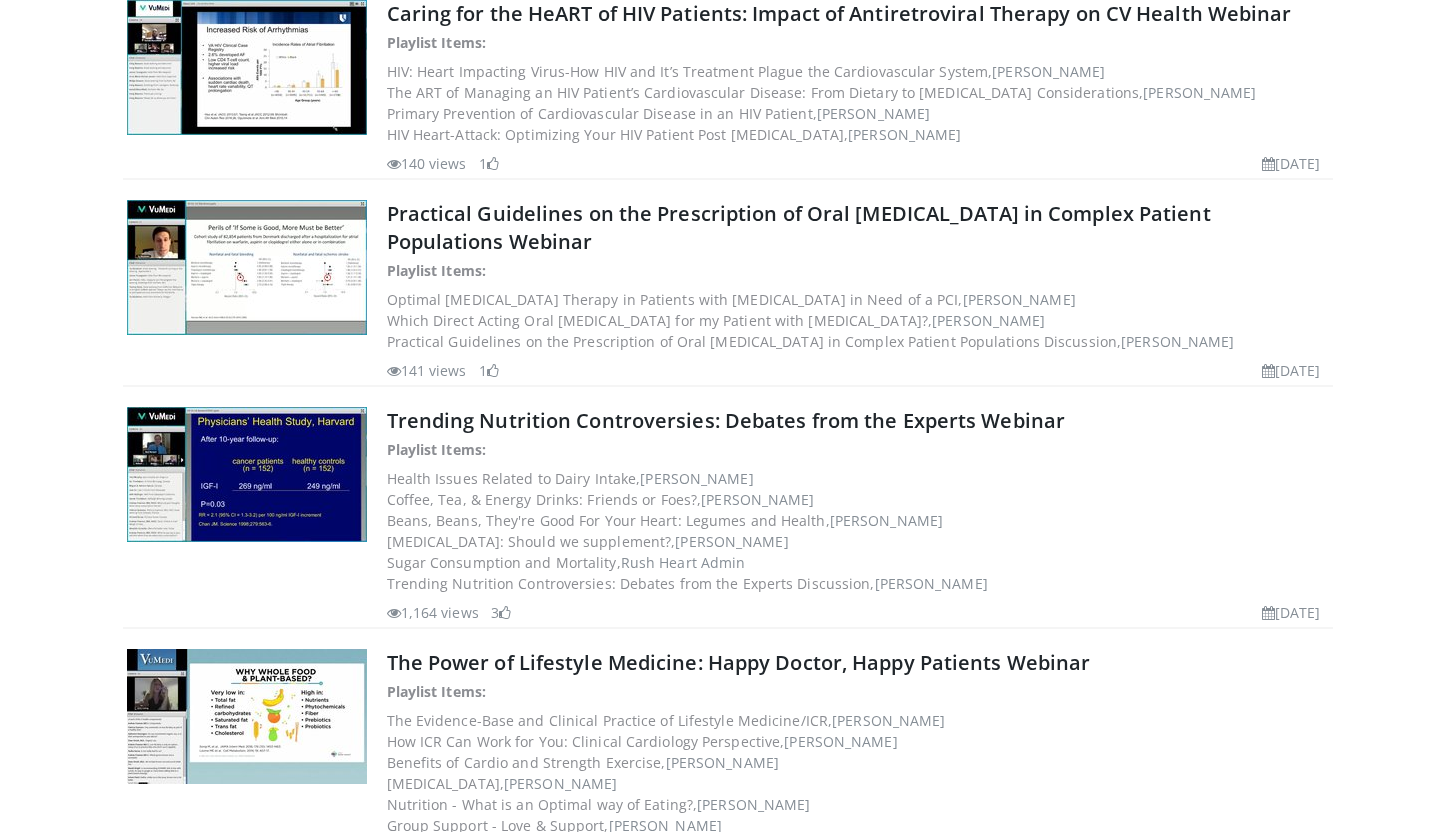 drag, startPoint x: 1469, startPoint y: 235, endPoint x: 1400, endPoint y: 73, distance: 176.08237 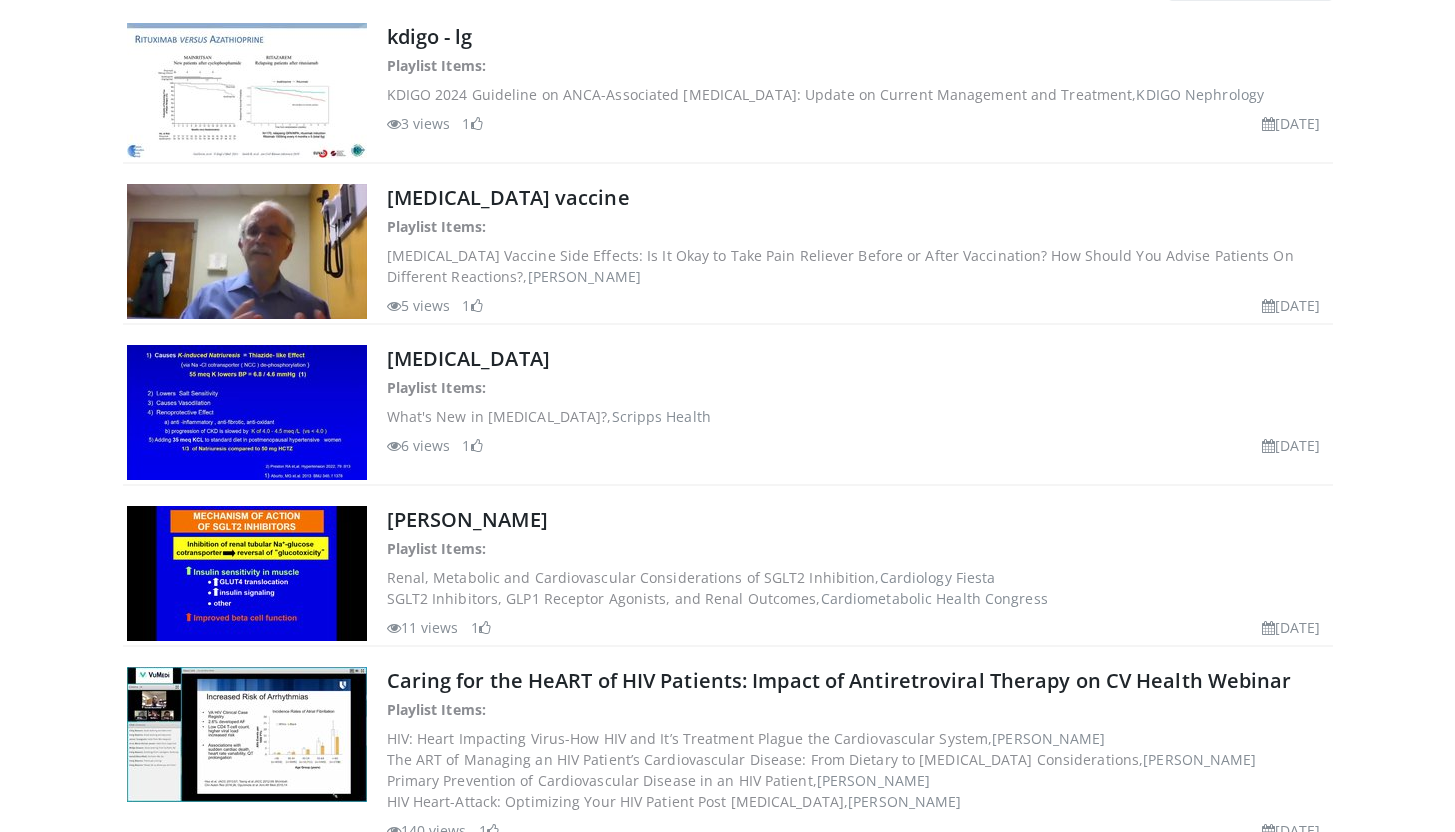 scroll, scrollTop: 0, scrollLeft: 0, axis: both 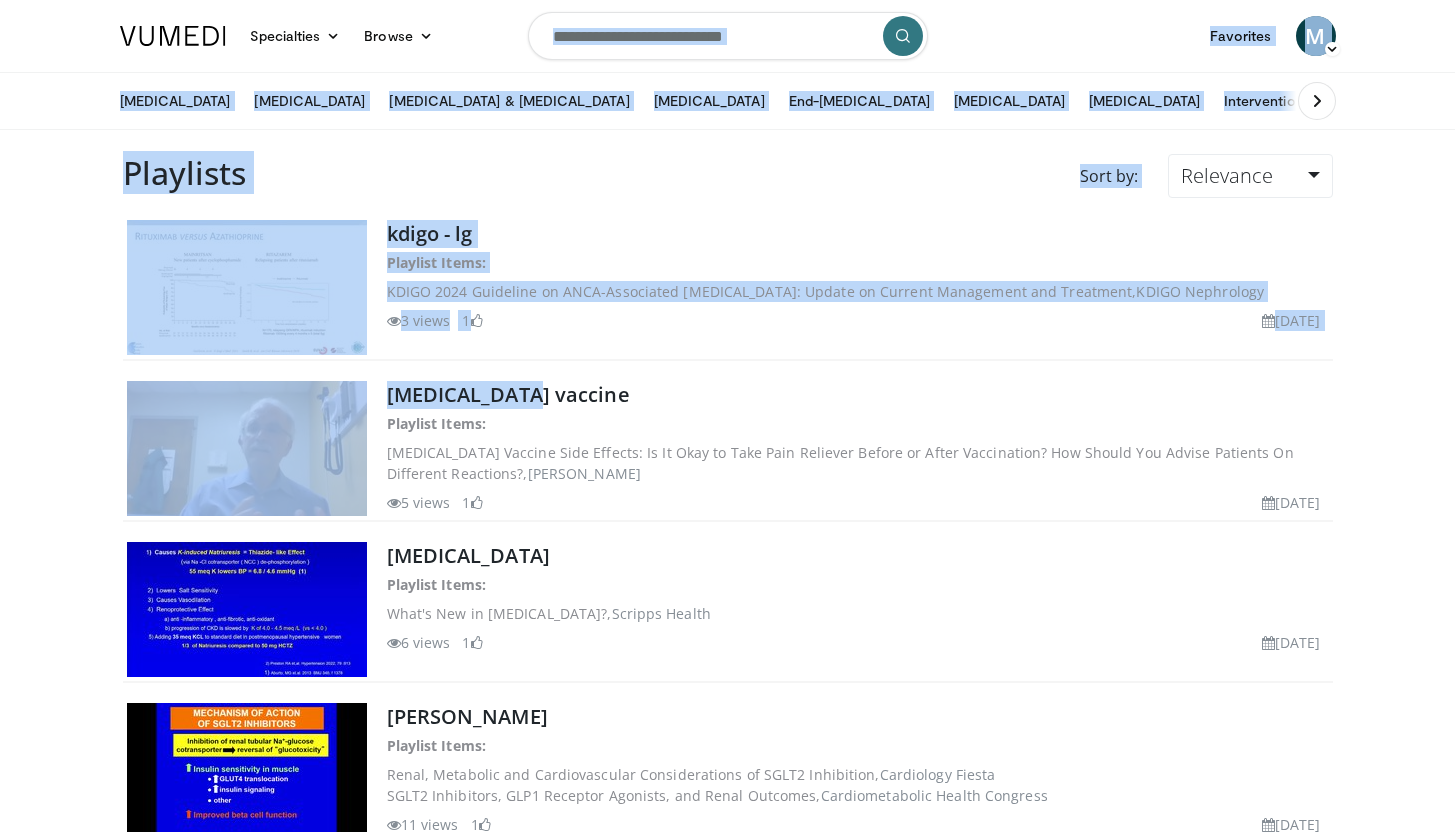 drag, startPoint x: 1400, startPoint y: 73, endPoint x: 1439, endPoint y: -124, distance: 200.8233 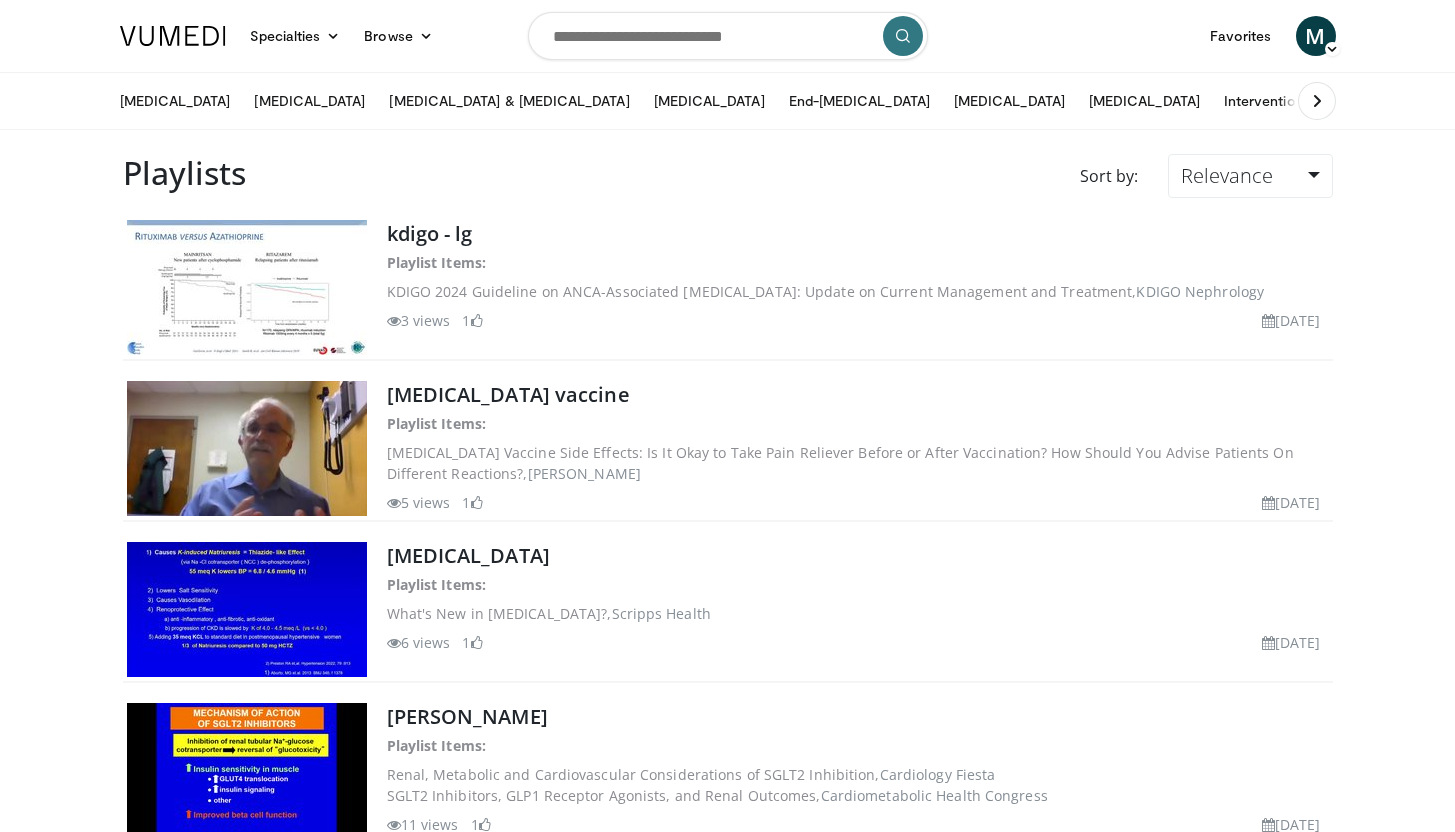 click at bounding box center (728, 36) 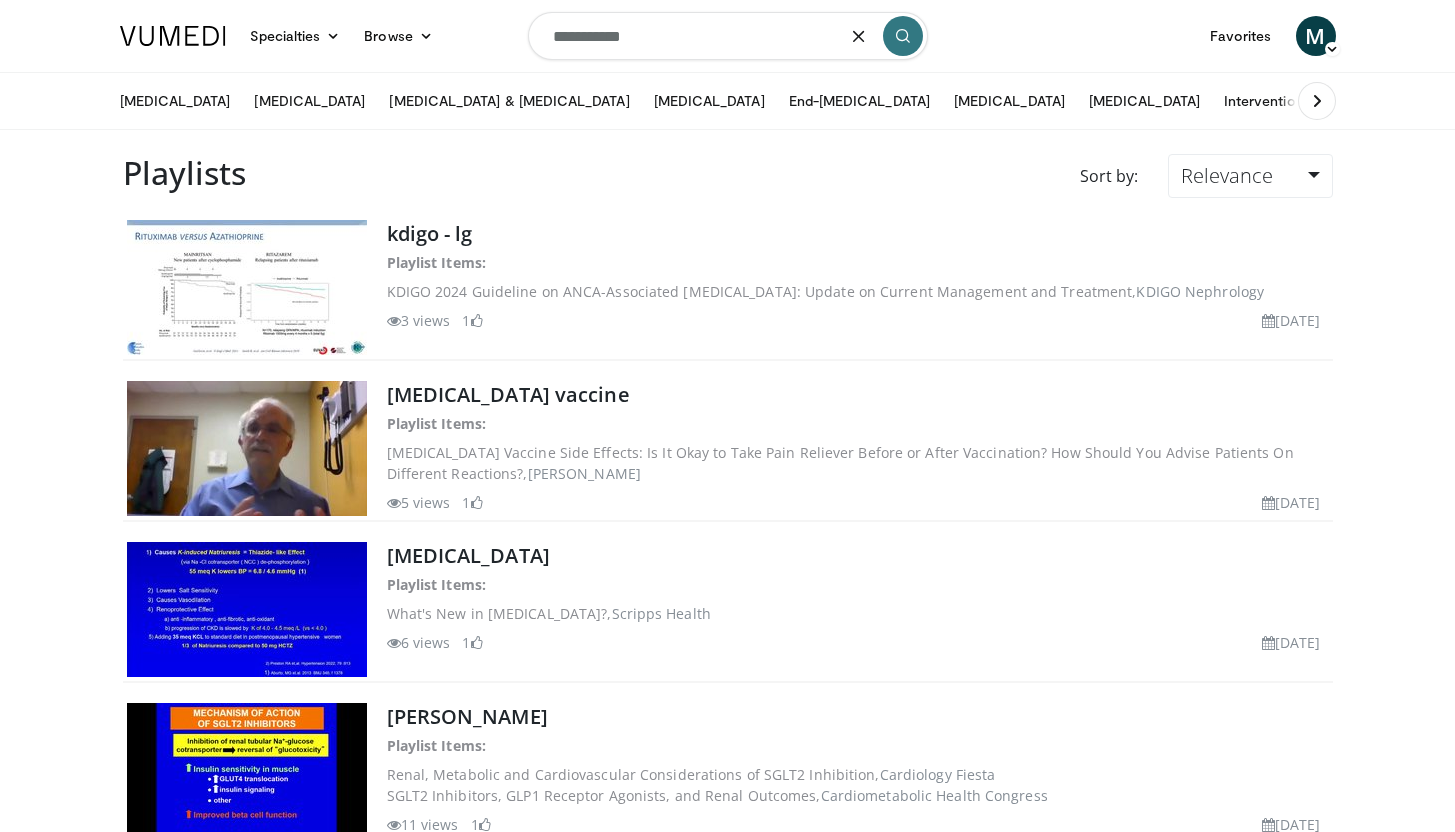 type on "**********" 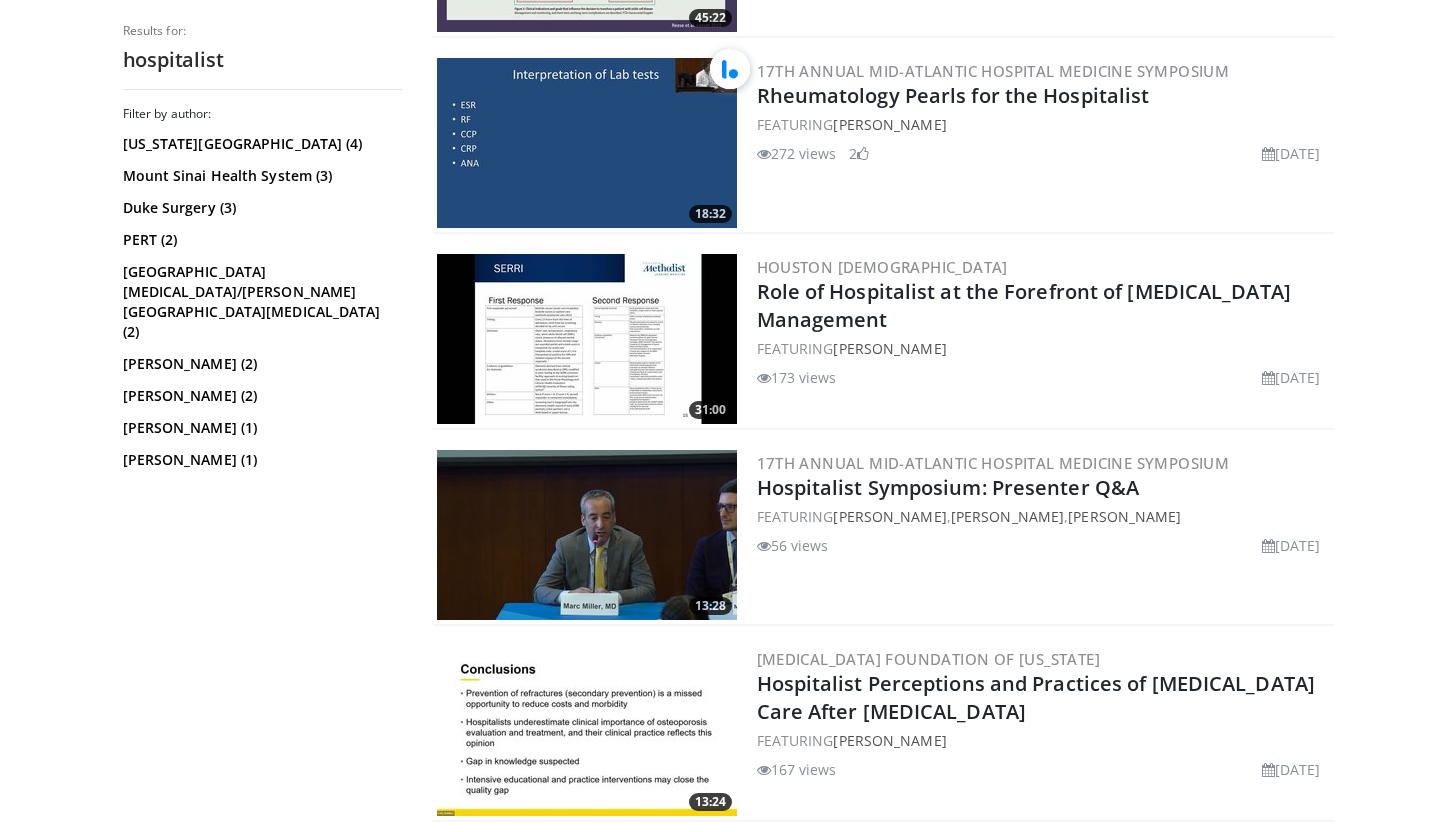 scroll, scrollTop: 1360, scrollLeft: 0, axis: vertical 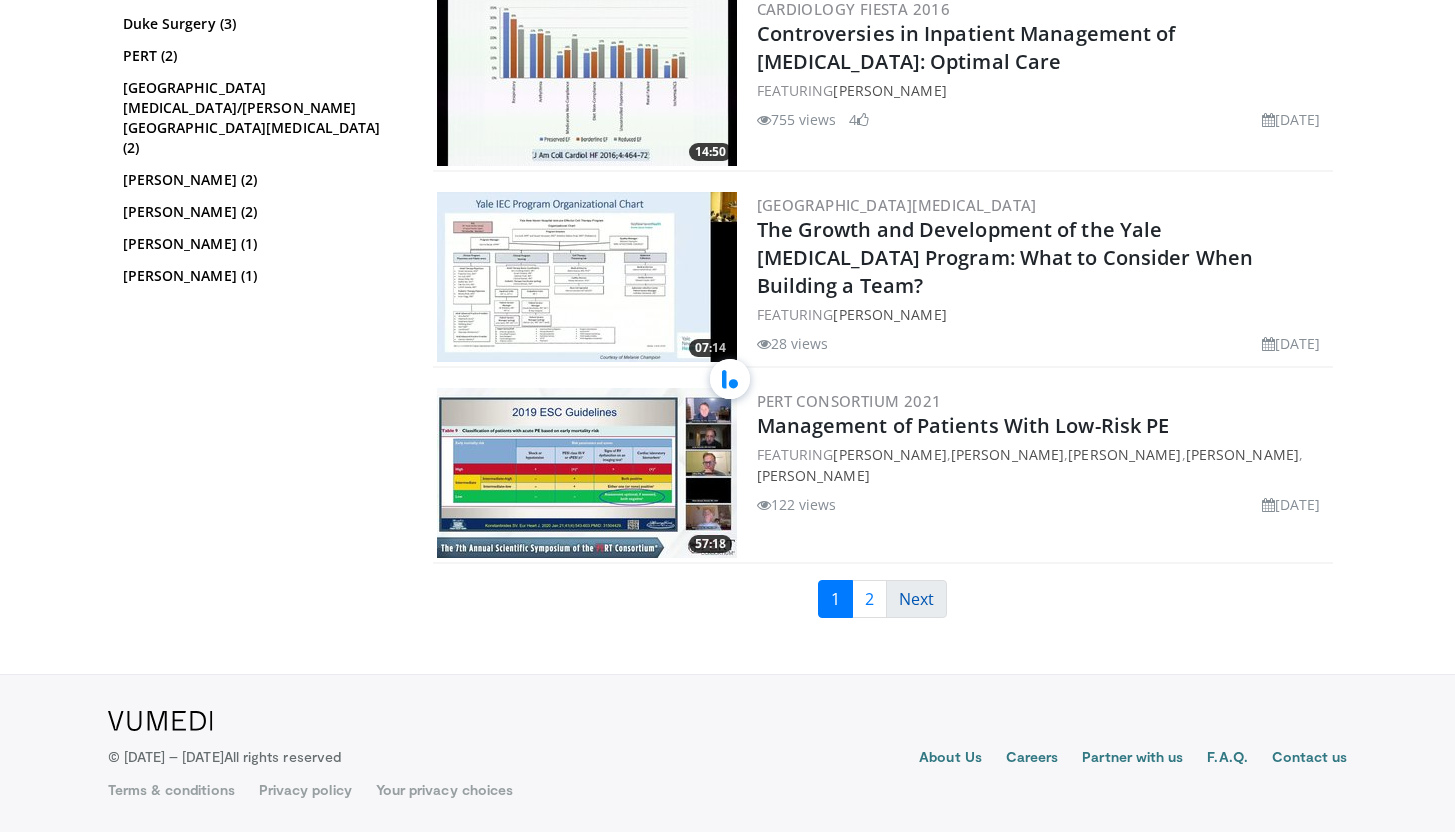click on "Next" at bounding box center [916, 599] 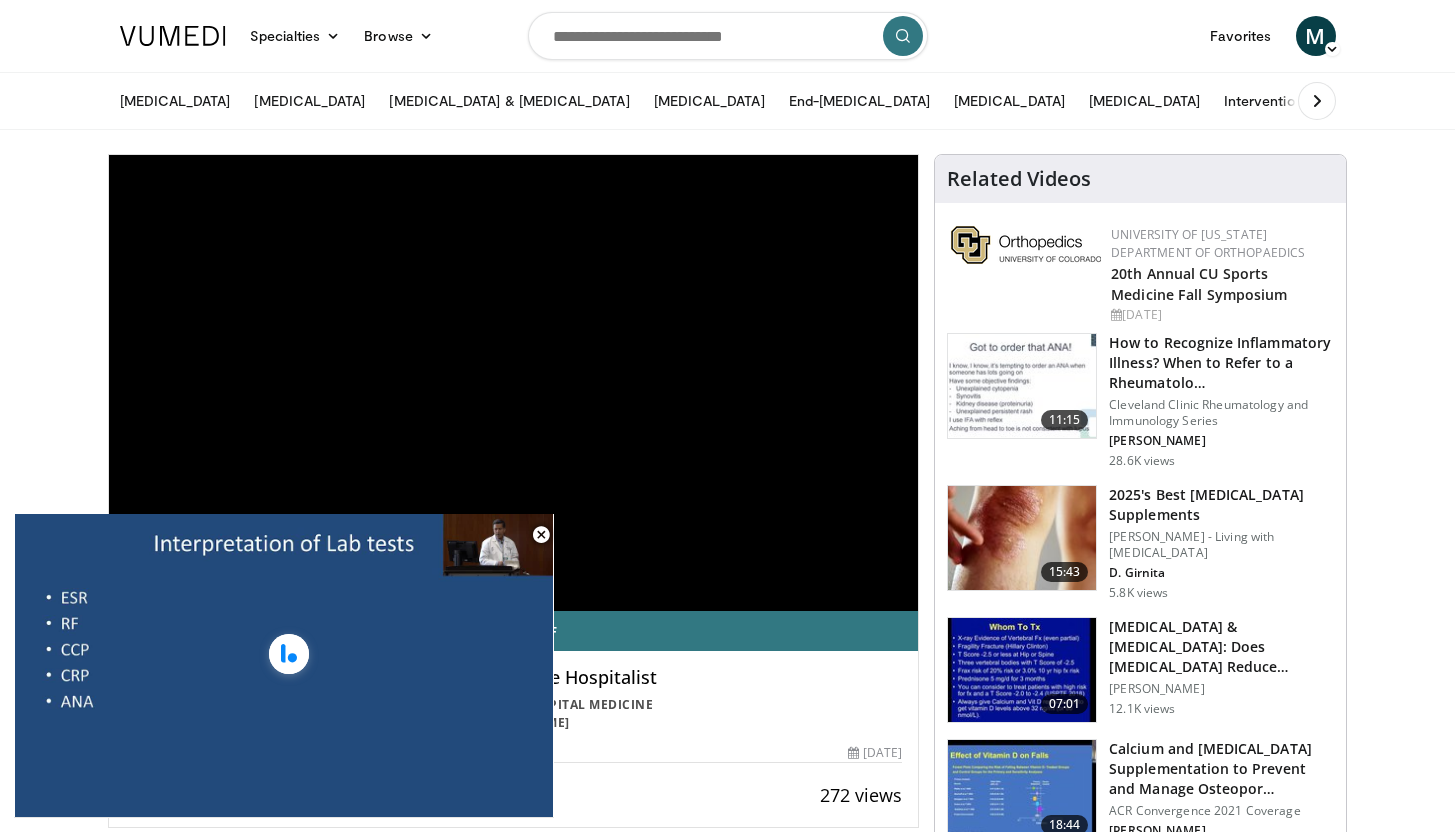 scroll, scrollTop: 812, scrollLeft: 0, axis: vertical 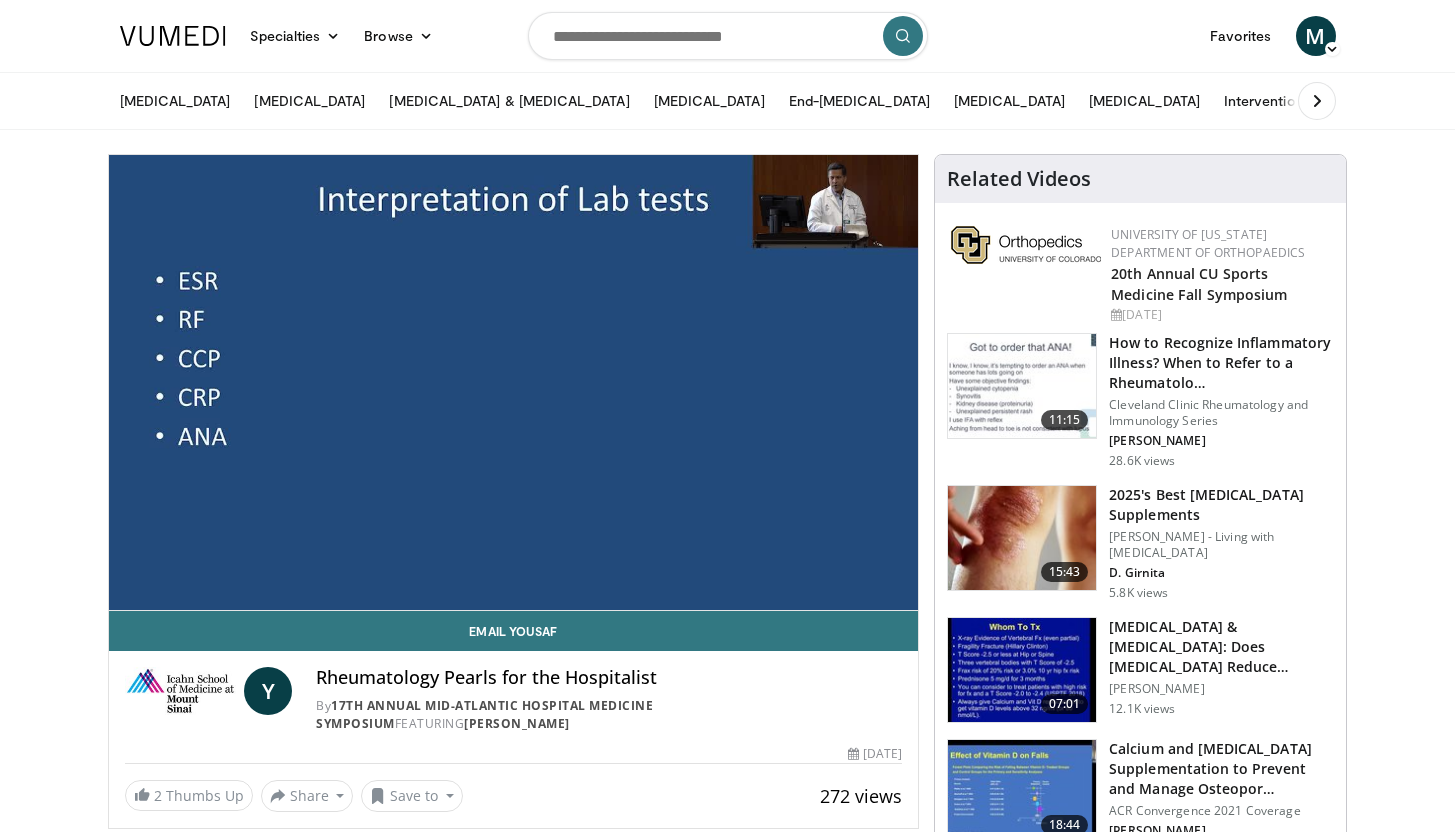 drag, startPoint x: 1469, startPoint y: 418, endPoint x: 1445, endPoint y: -124, distance: 542.5311 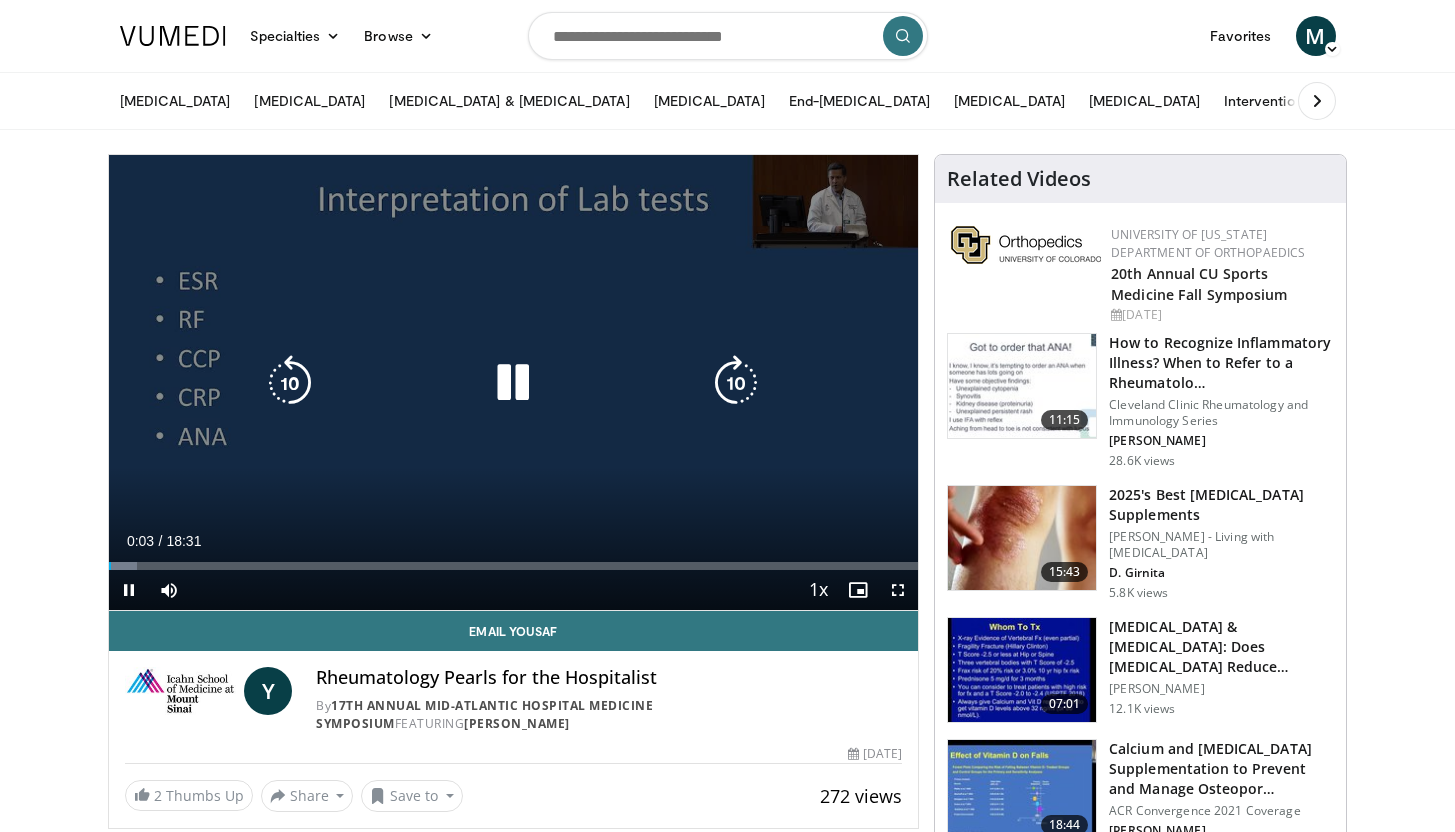 click at bounding box center (513, 383) 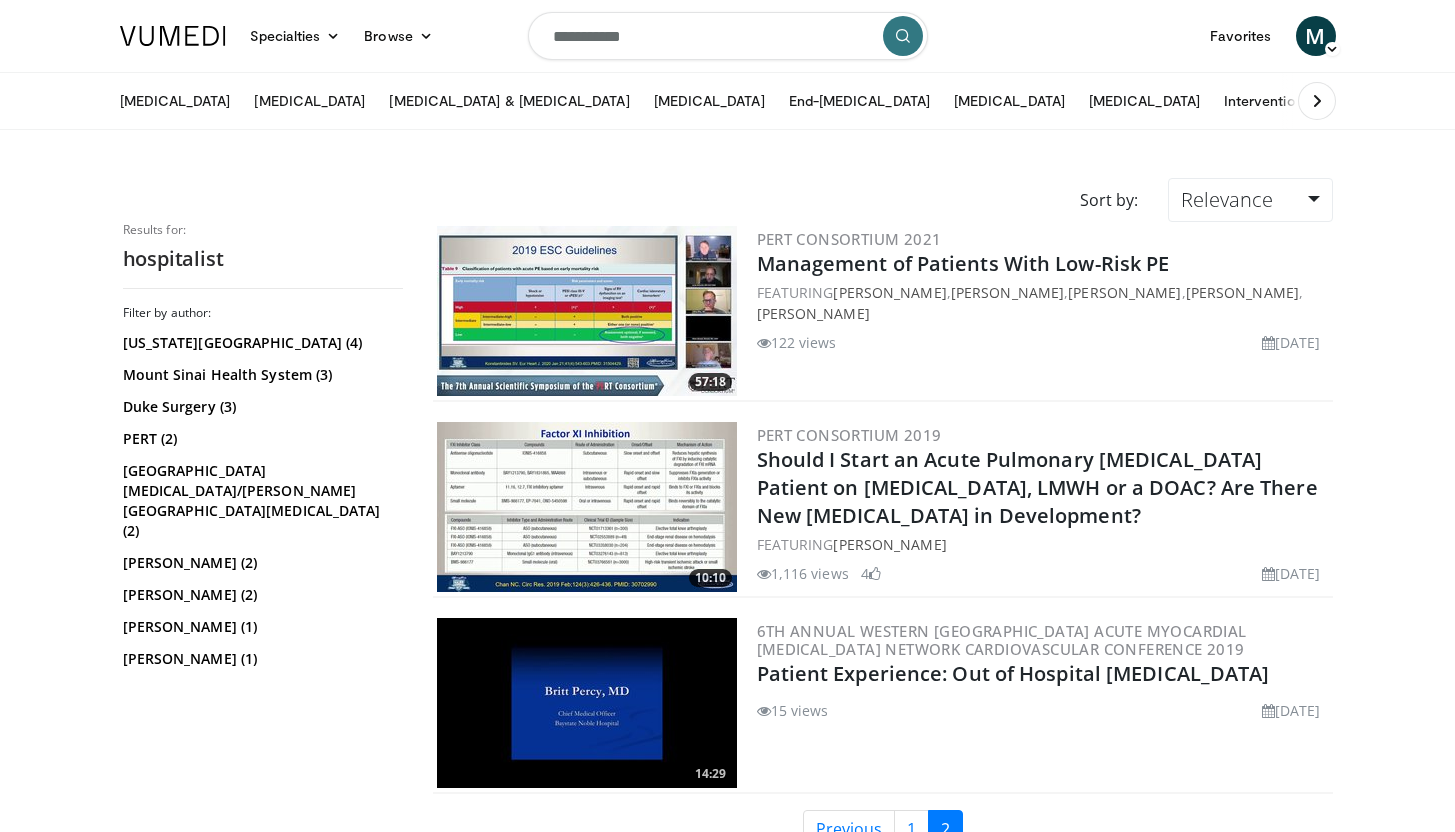 scroll, scrollTop: 0, scrollLeft: 0, axis: both 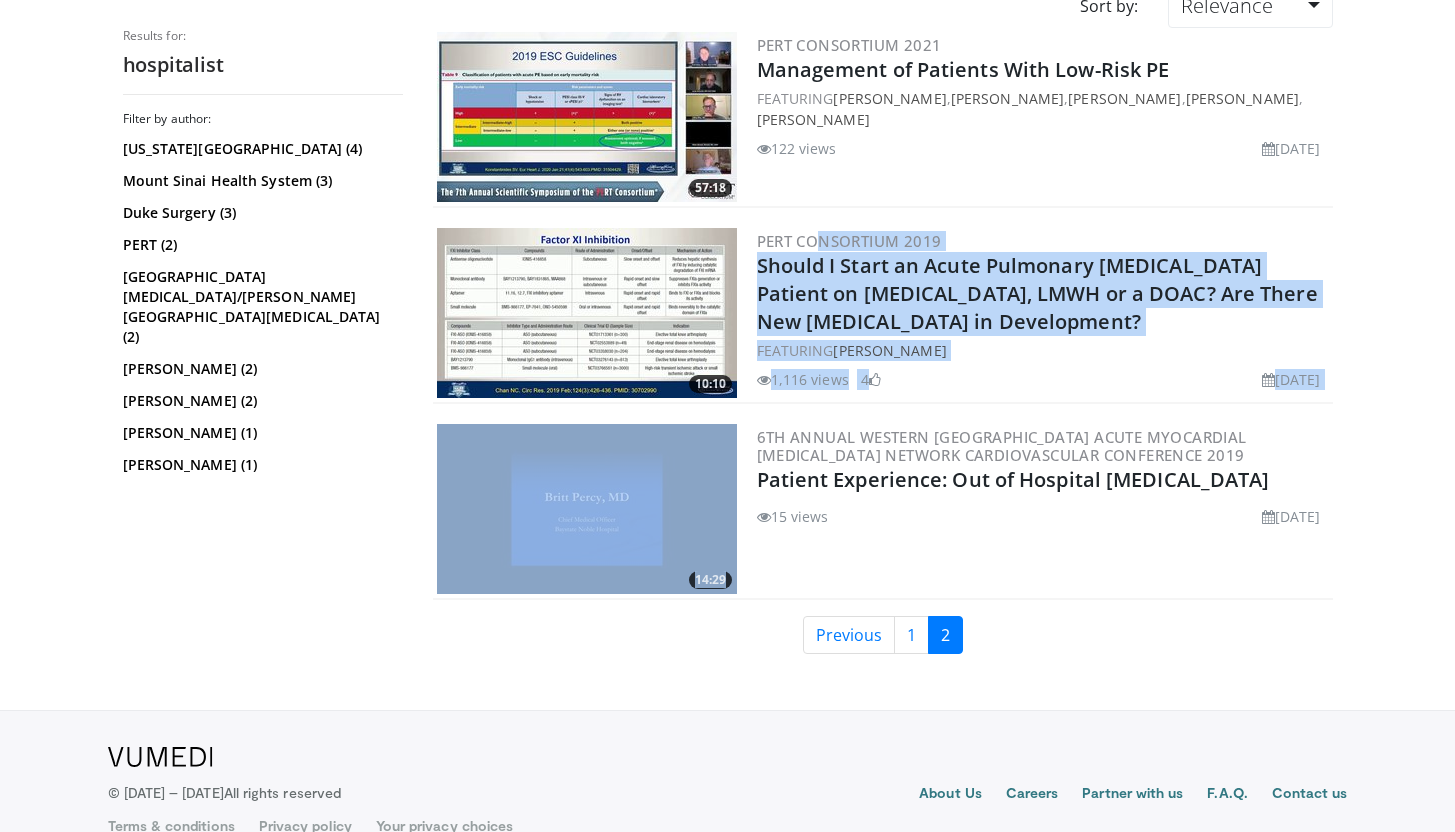 drag, startPoint x: 1469, startPoint y: 412, endPoint x: 1448, endPoint y: 582, distance: 171.29214 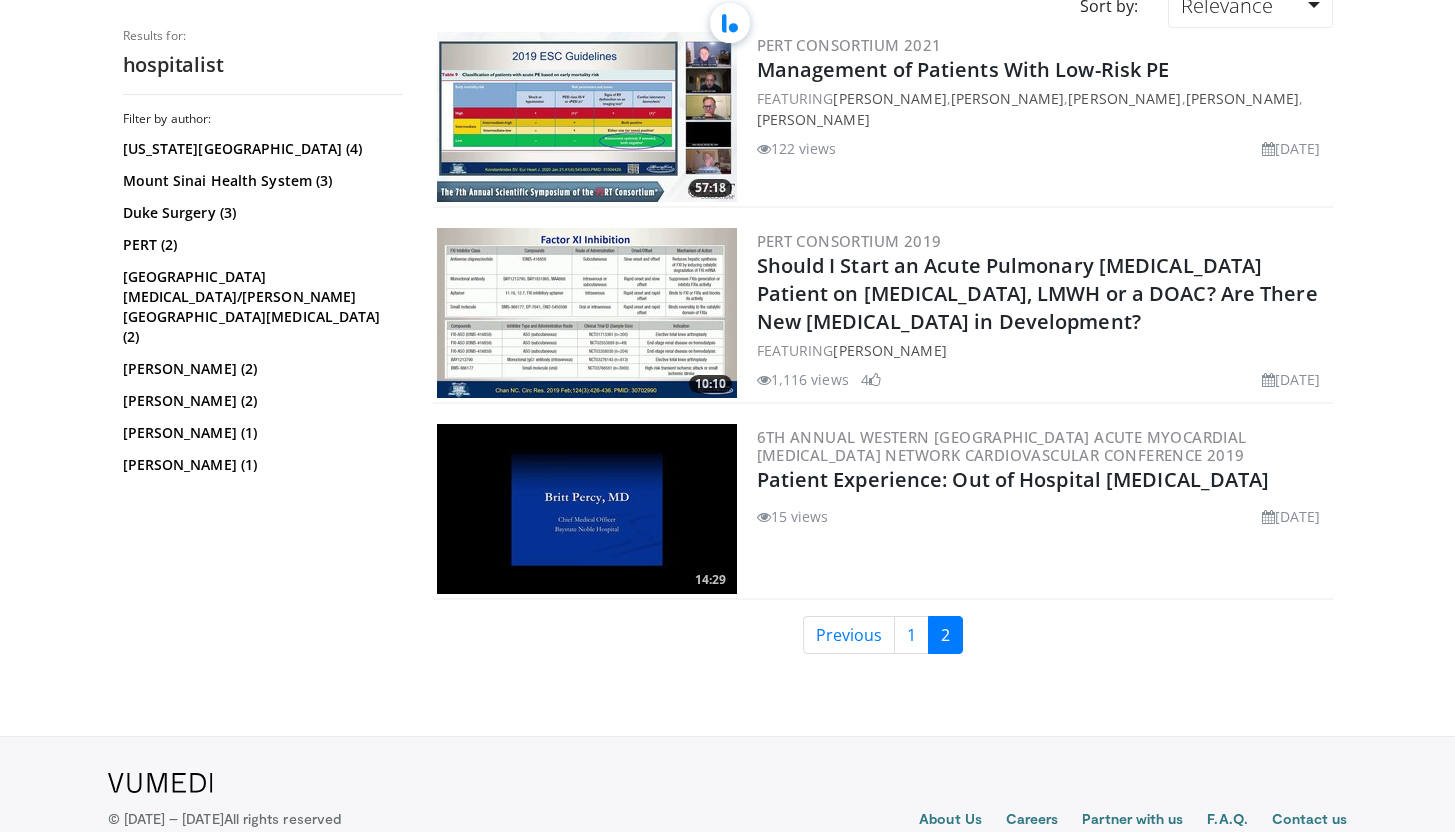 drag, startPoint x: 1446, startPoint y: 258, endPoint x: 1469, endPoint y: -20, distance: 278.94983 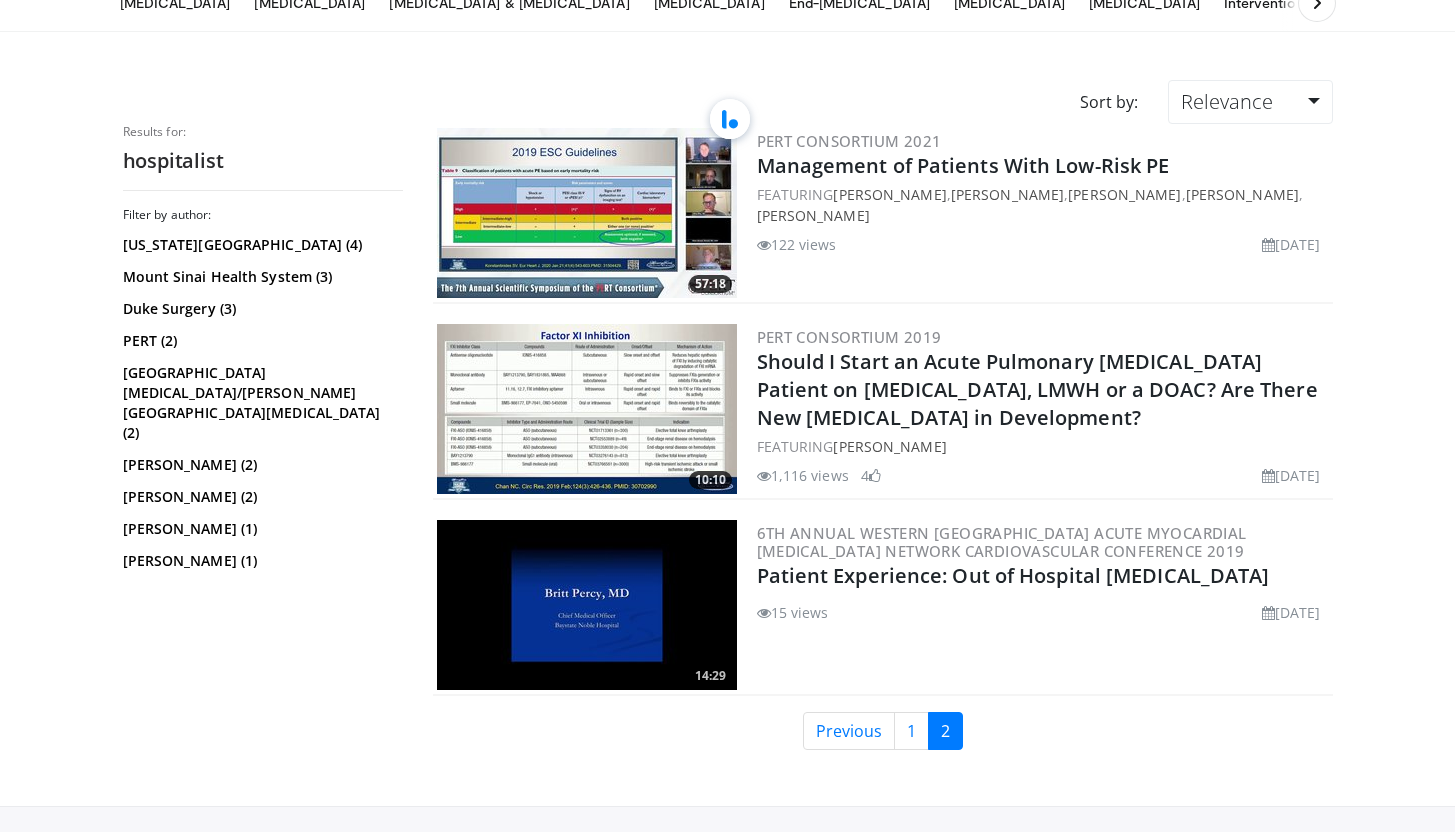 scroll, scrollTop: 0, scrollLeft: 0, axis: both 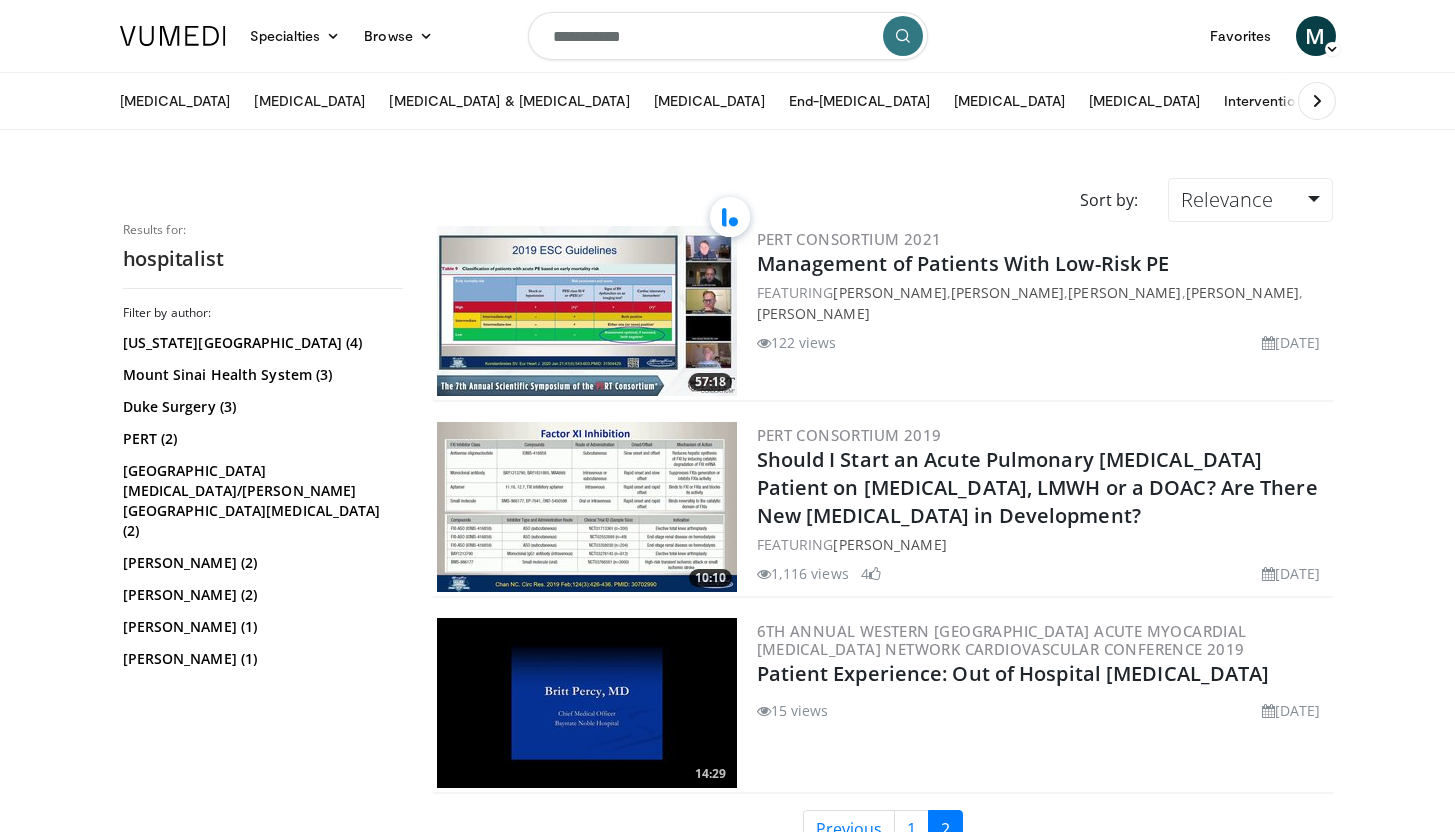 drag, startPoint x: 1469, startPoint y: 212, endPoint x: 1469, endPoint y: -55, distance: 267 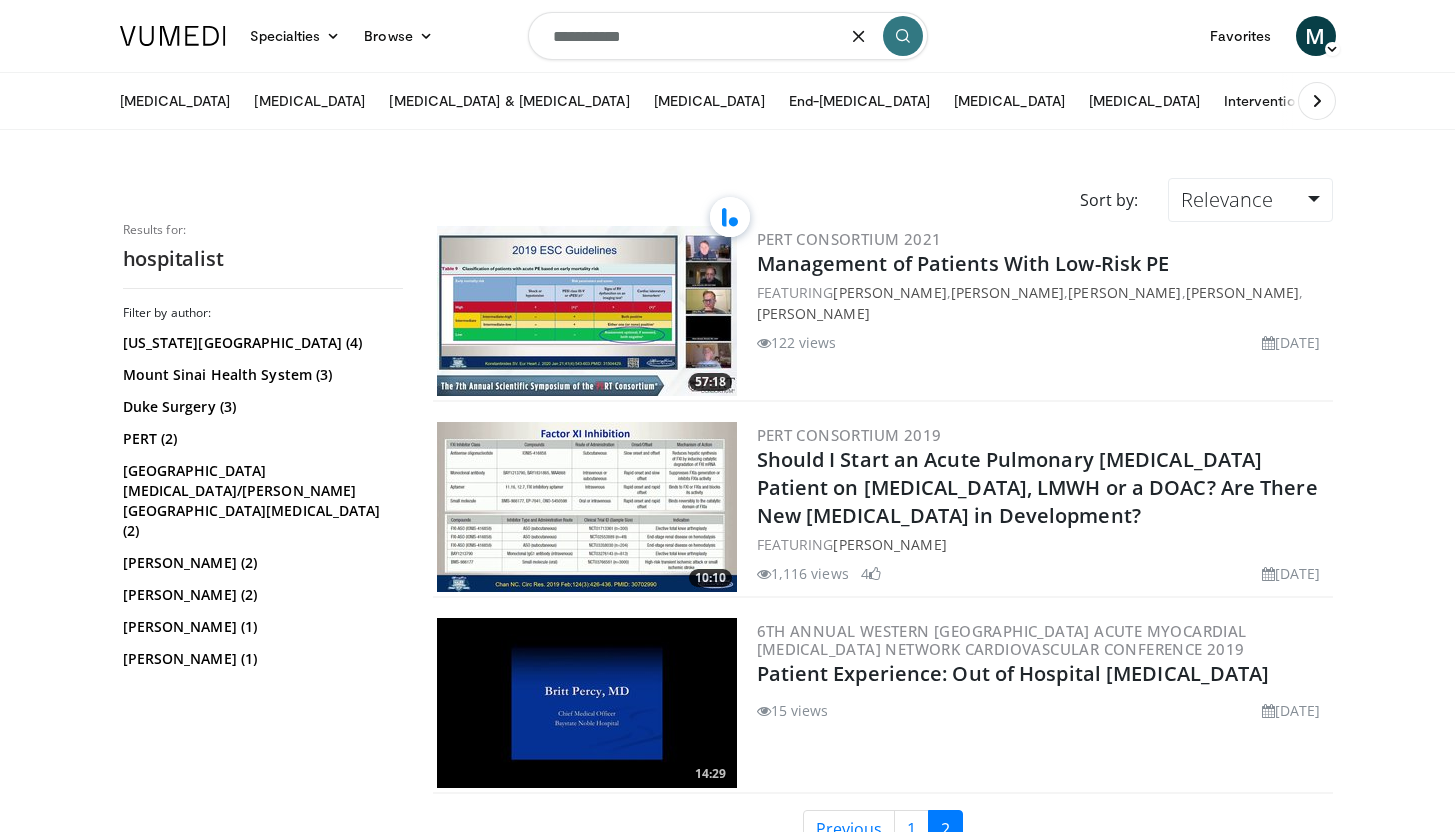 click on "**********" at bounding box center [728, 36] 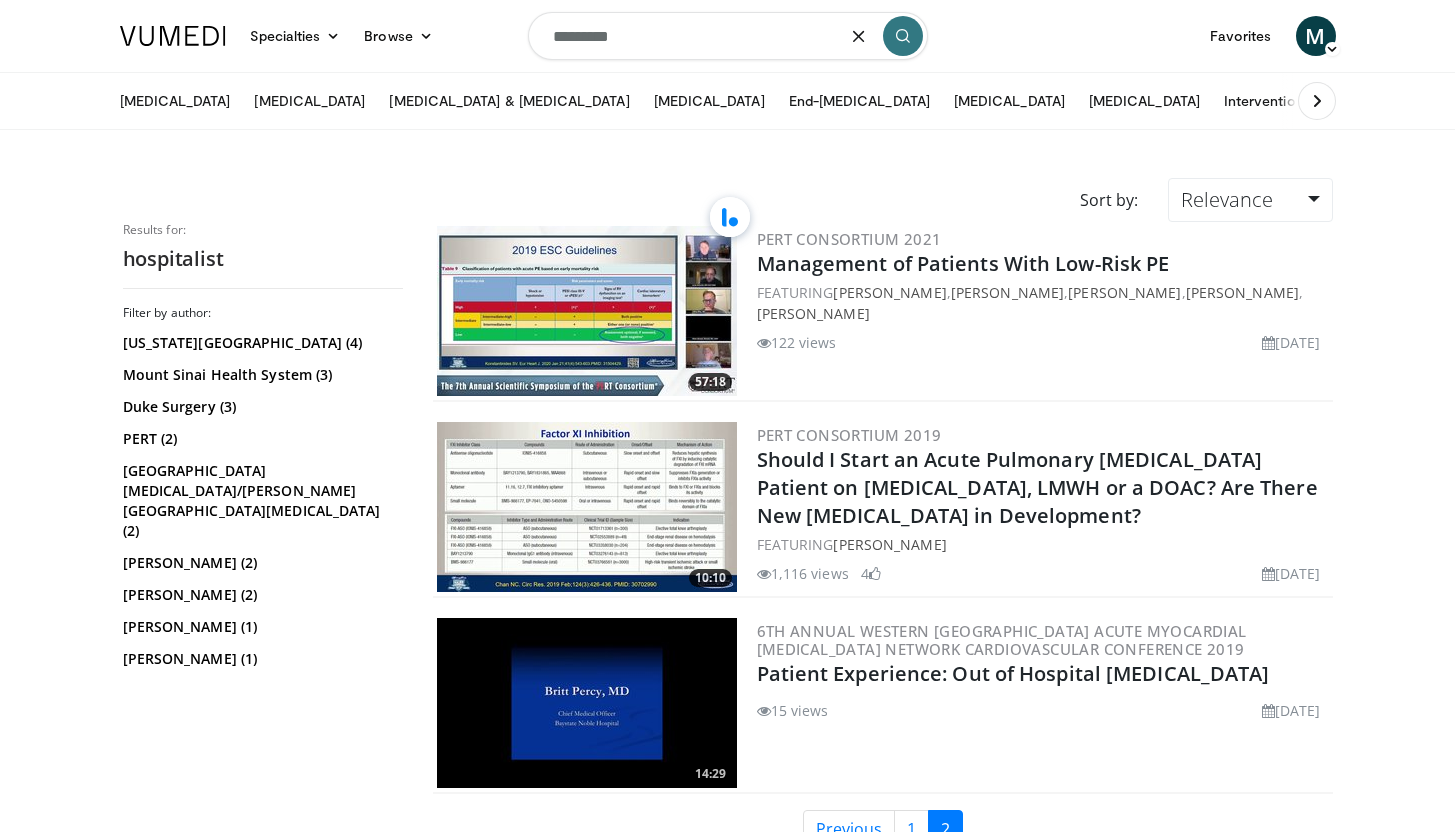 type on "*********" 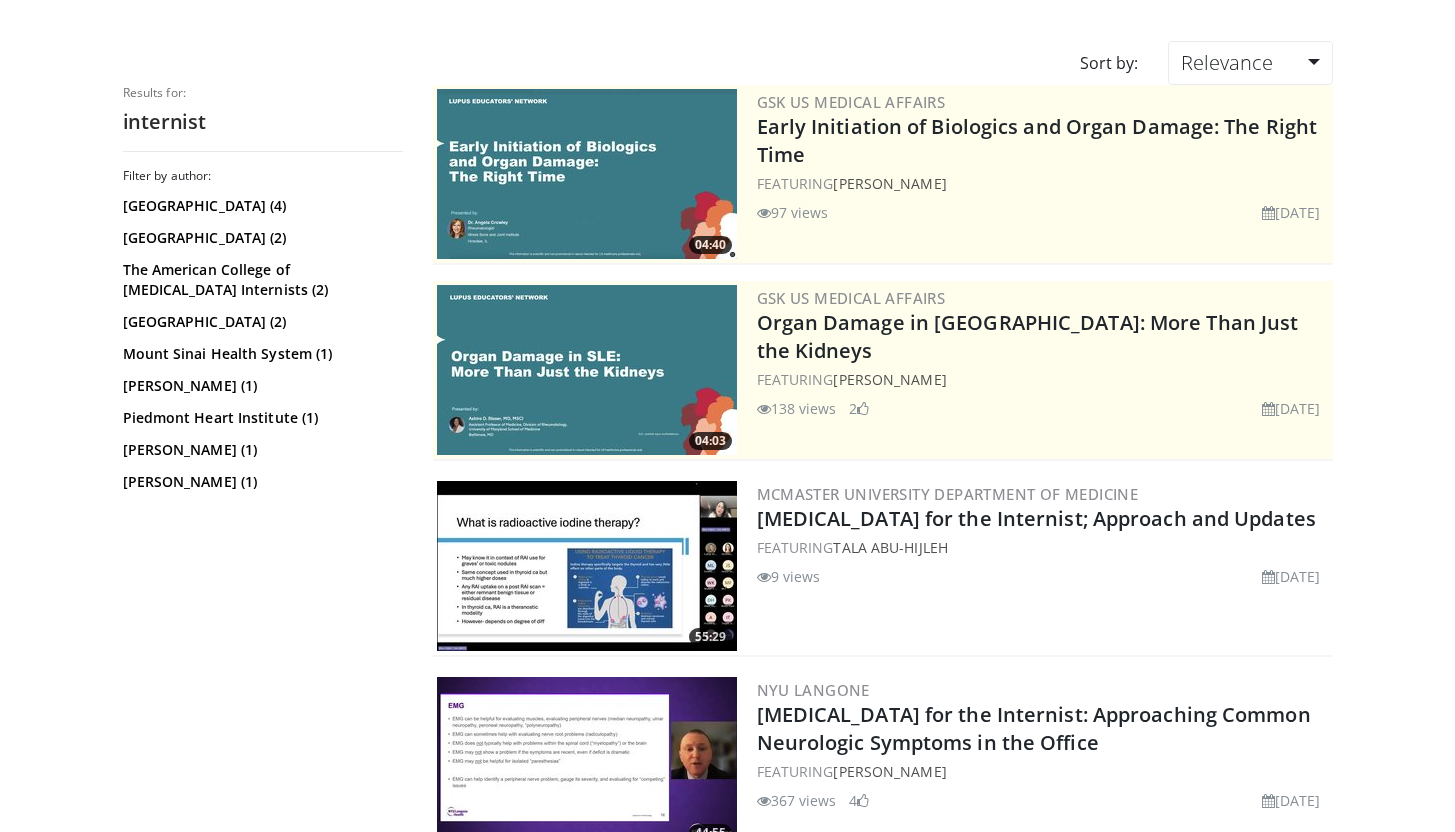 scroll, scrollTop: 160, scrollLeft: 0, axis: vertical 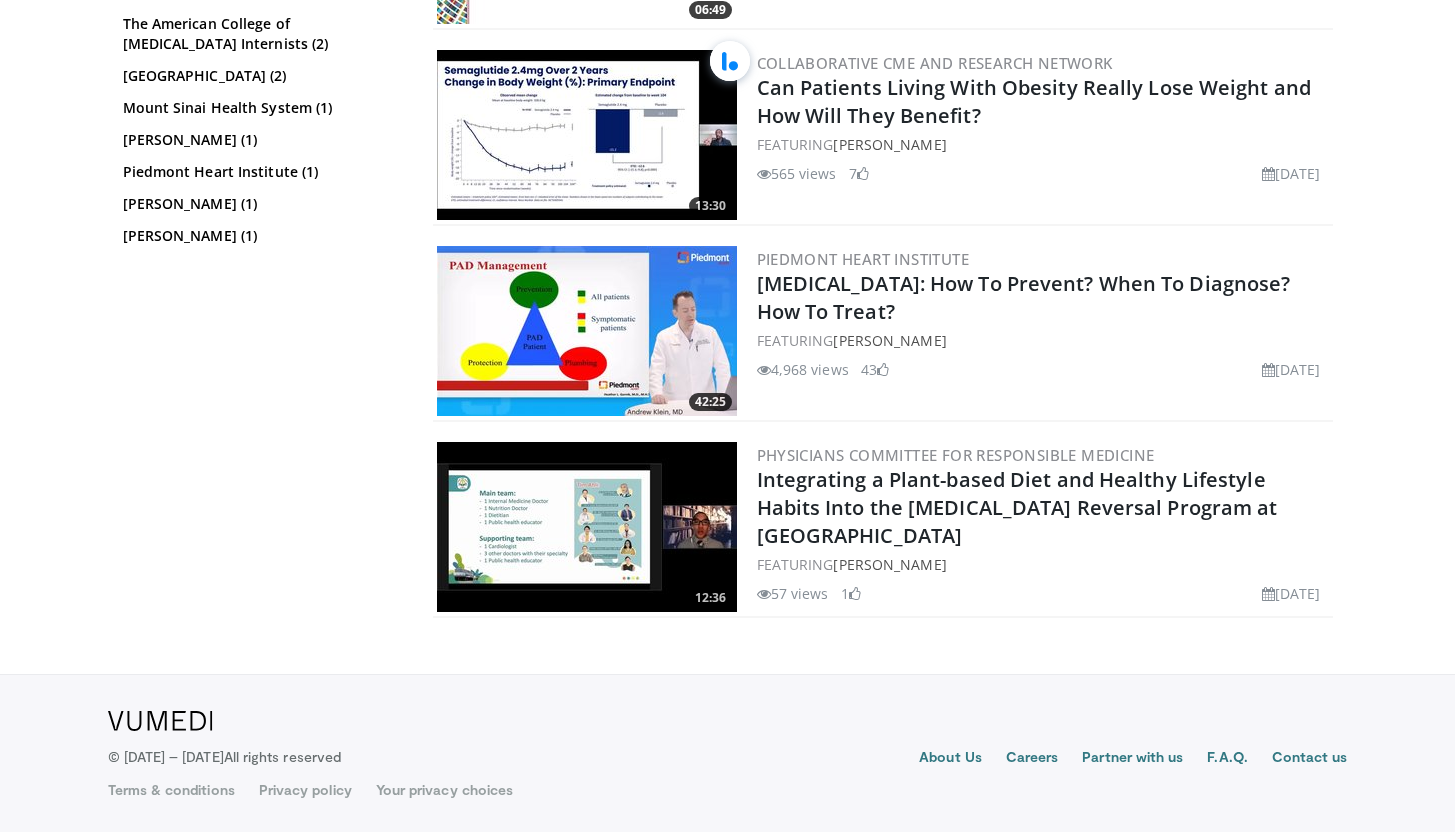 drag, startPoint x: 894, startPoint y: 141, endPoint x: 320, endPoint y: 4, distance: 590.12286 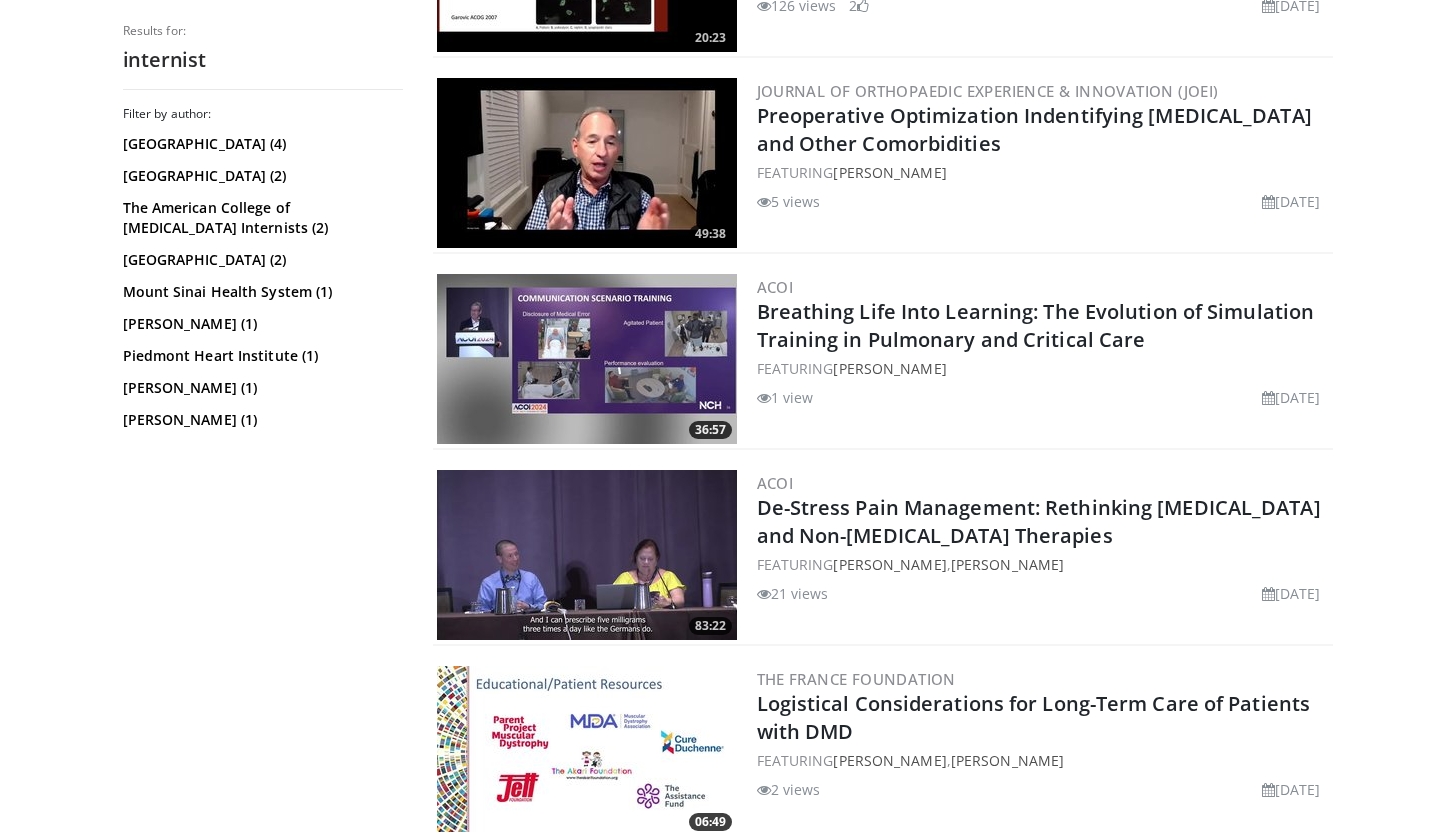 drag, startPoint x: 1469, startPoint y: 232, endPoint x: 1466, endPoint y: 53, distance: 179.02513 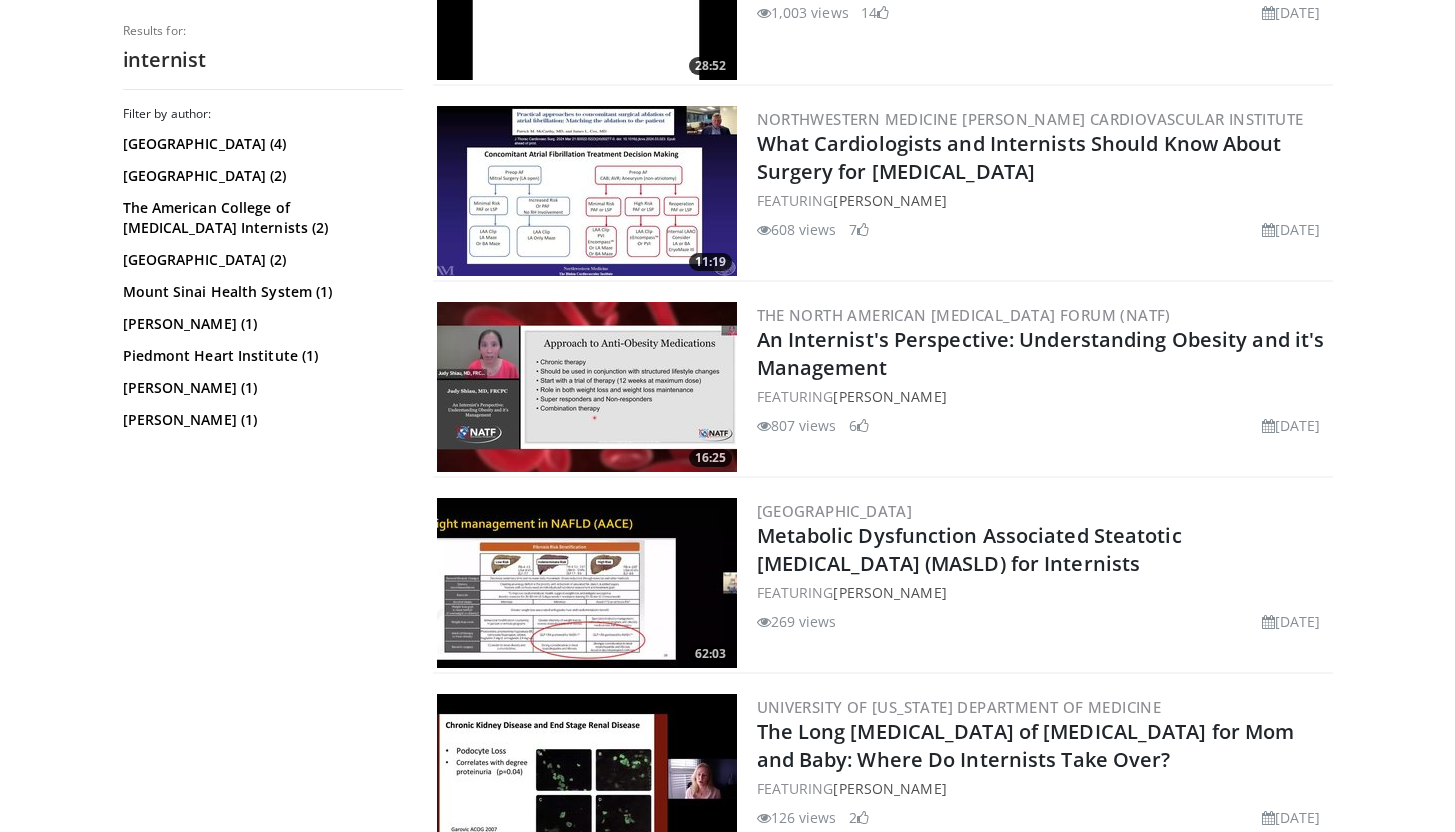 drag, startPoint x: 1469, startPoint y: 67, endPoint x: 1469, endPoint y: -124, distance: 191 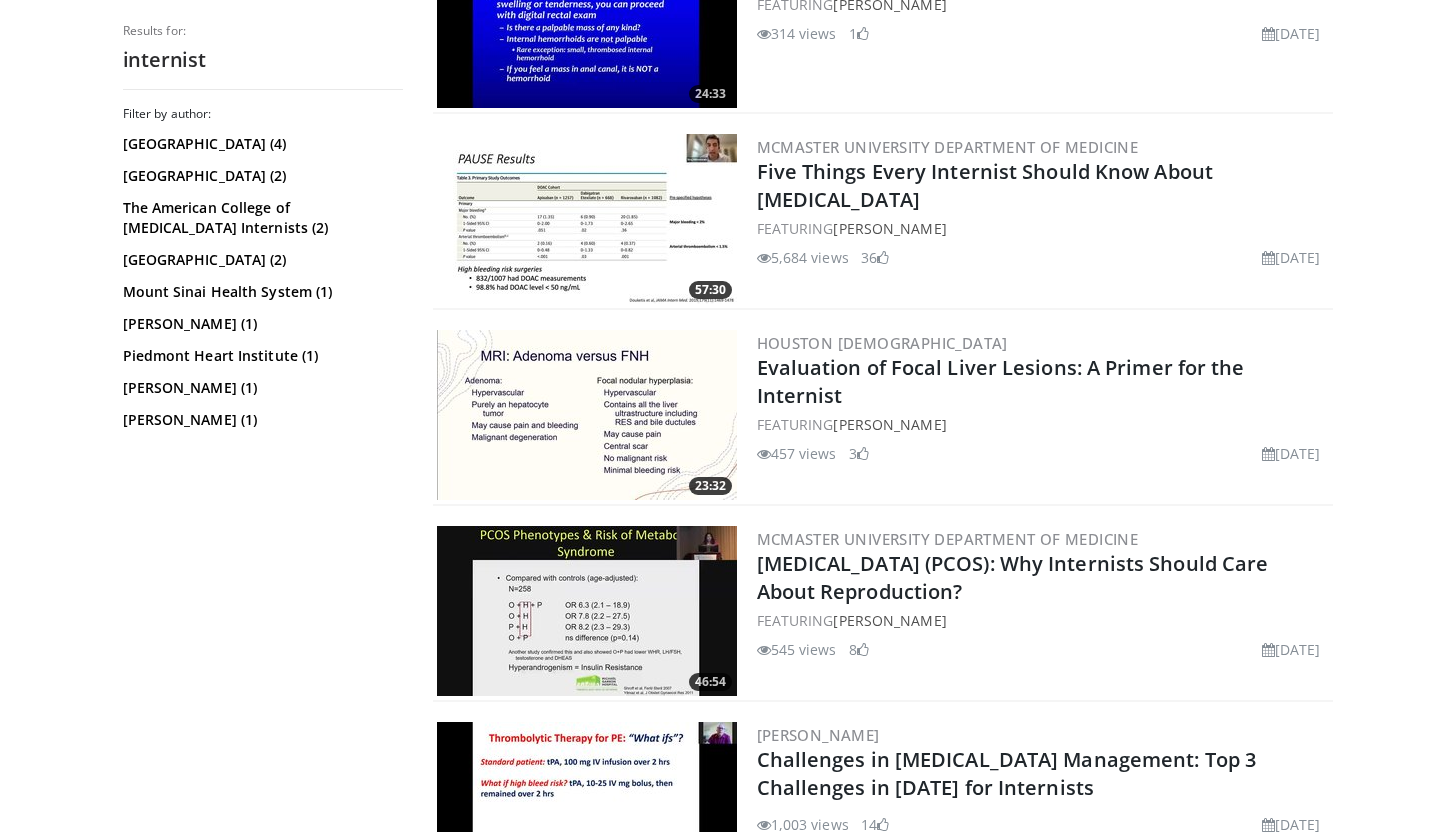 drag, startPoint x: 1469, startPoint y: 164, endPoint x: 1465, endPoint y: -13, distance: 177.0452 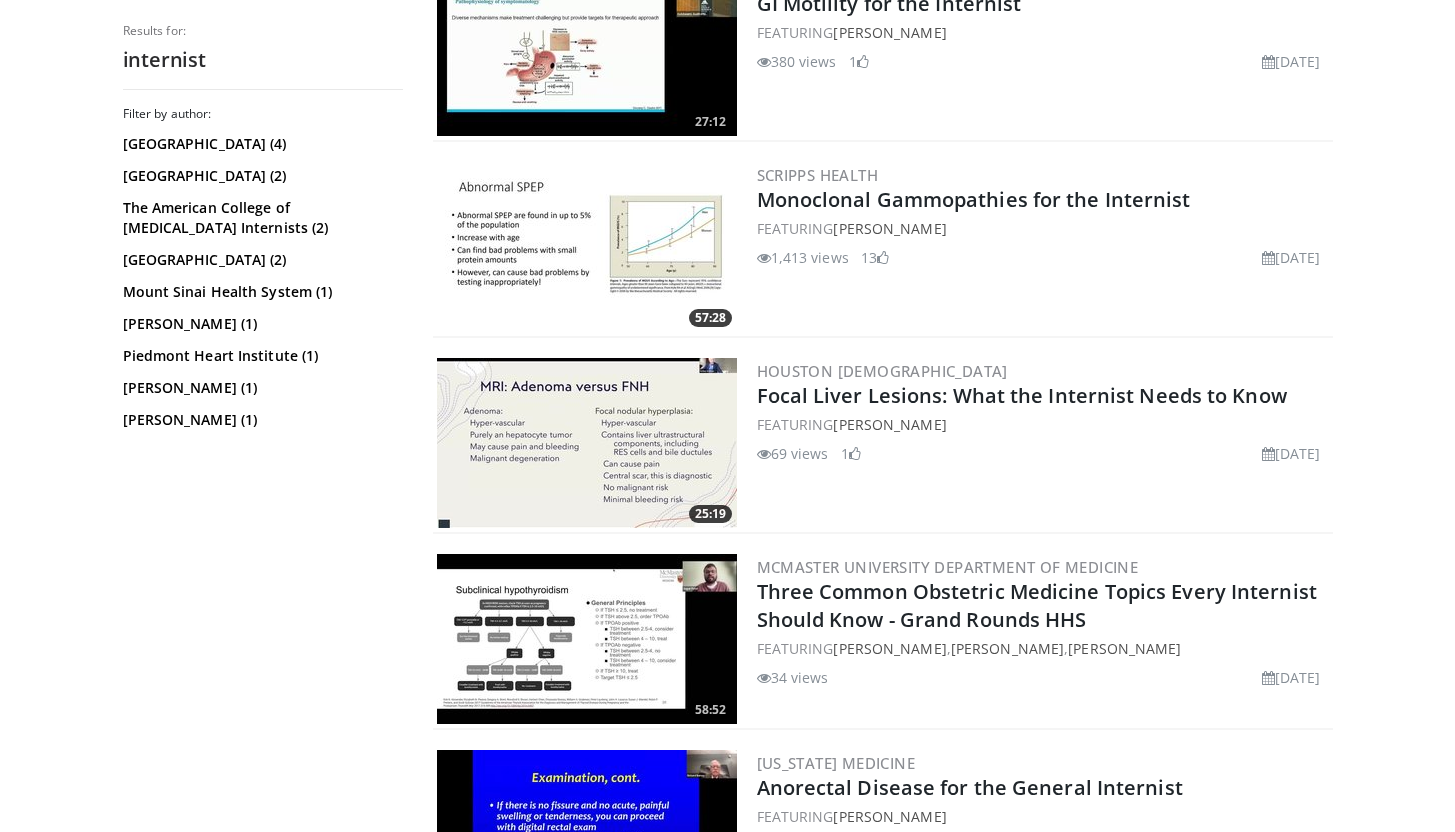 scroll, scrollTop: 428, scrollLeft: 0, axis: vertical 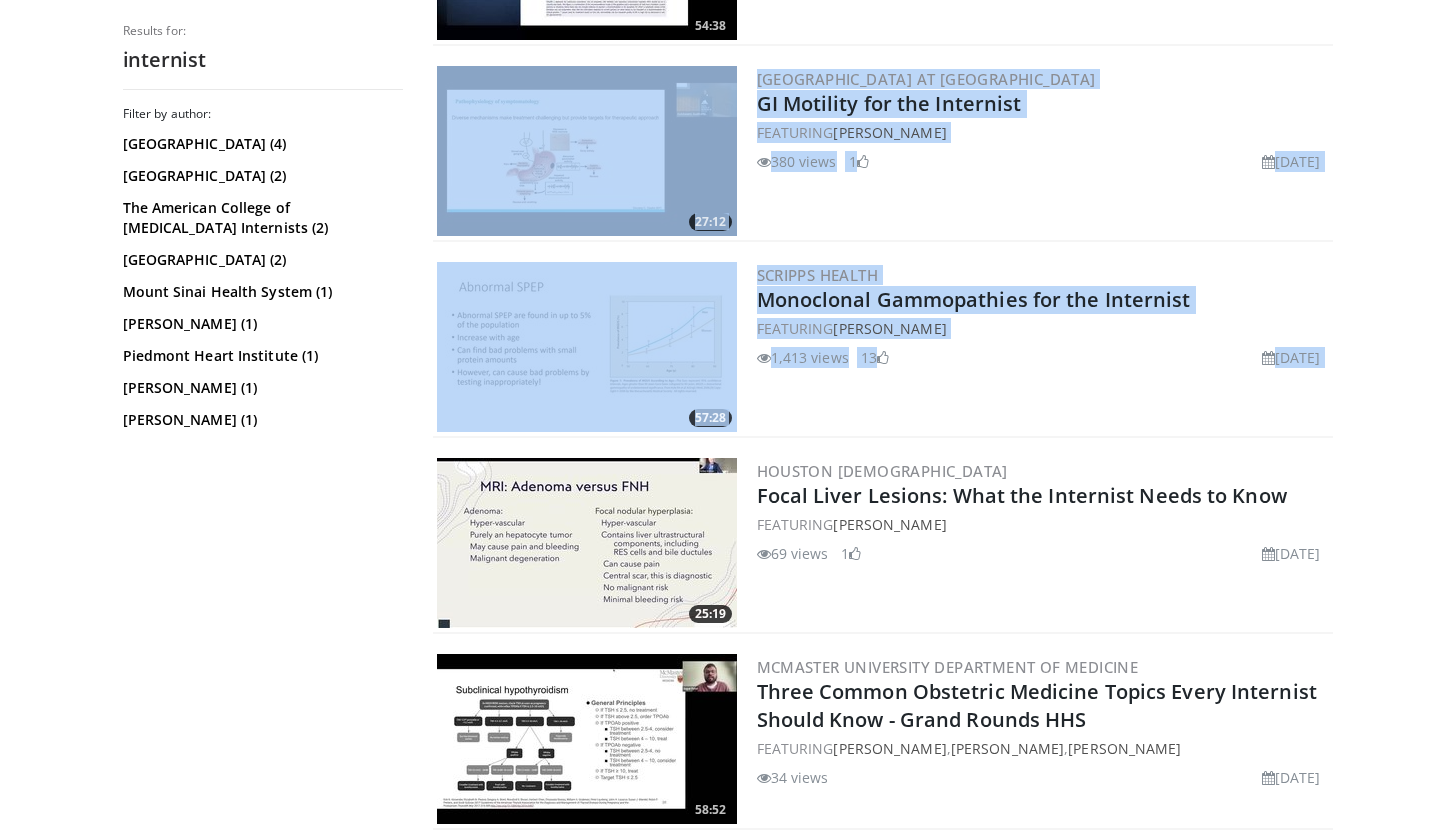 drag, startPoint x: 1469, startPoint y: 298, endPoint x: 1448, endPoint y: -35, distance: 333.6615 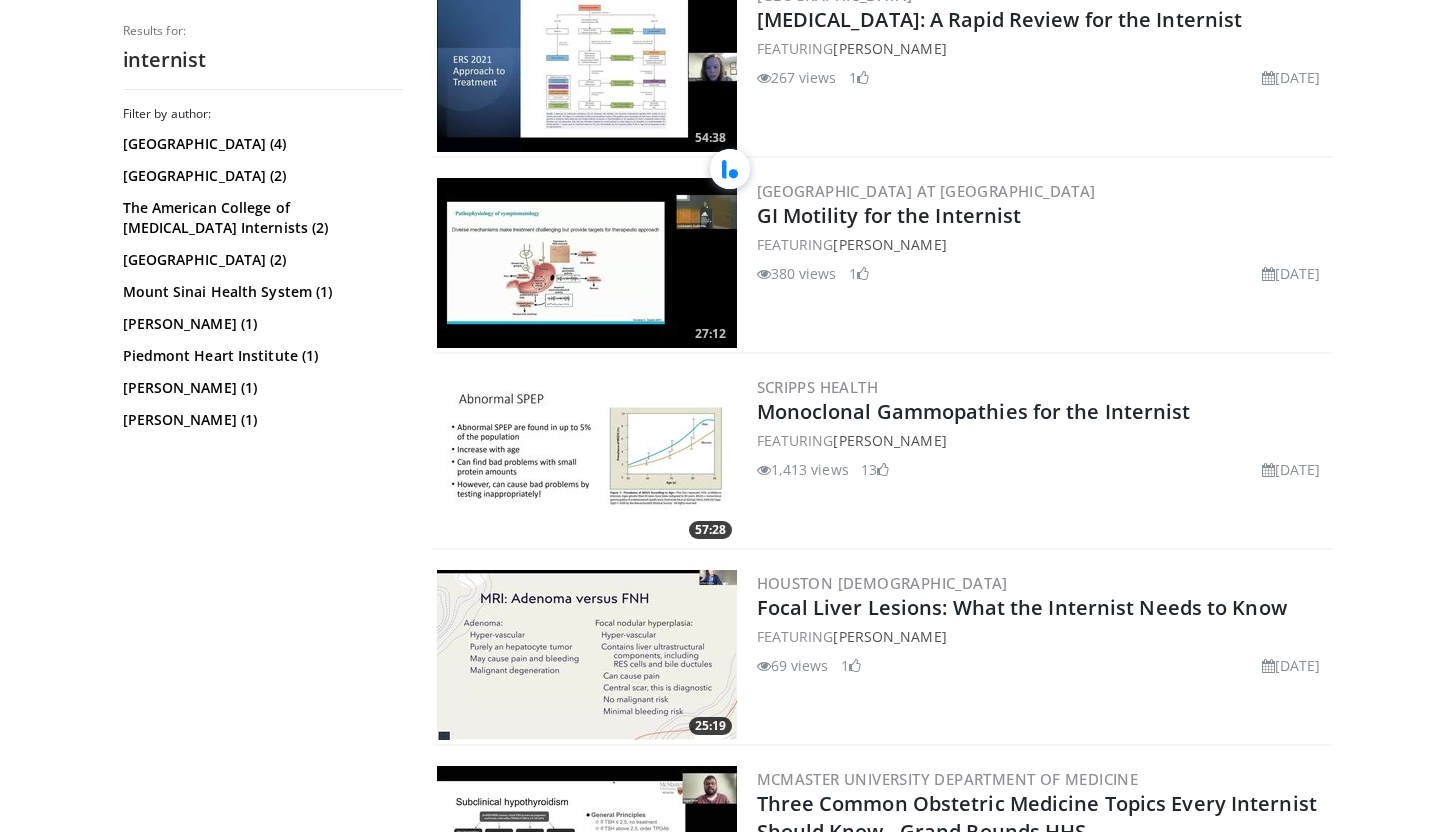 click on "[GEOGRAPHIC_DATA] at [GEOGRAPHIC_DATA]" at bounding box center (1043, 191) 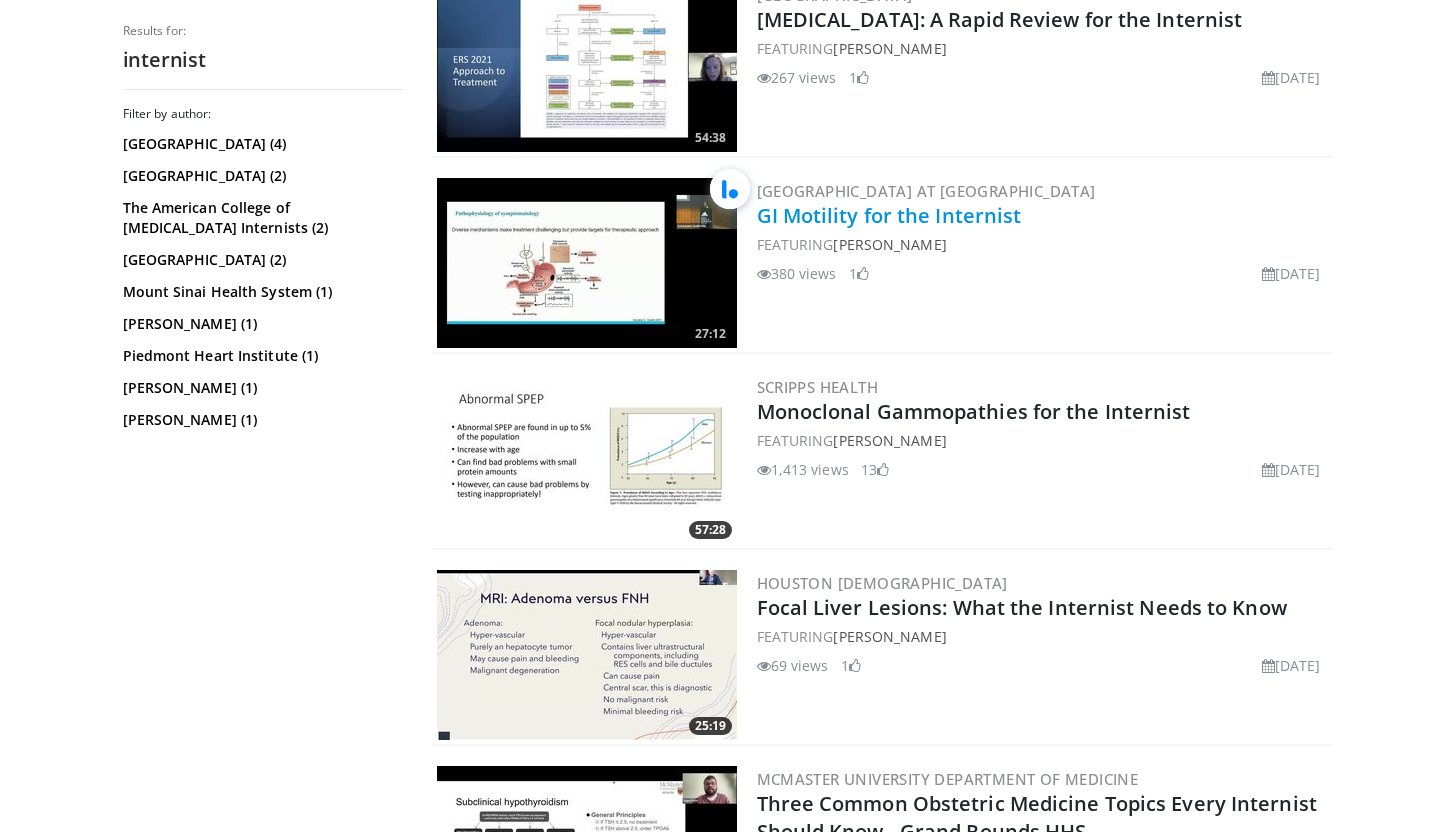 click on "GI Motility for the Internist" at bounding box center [889, 215] 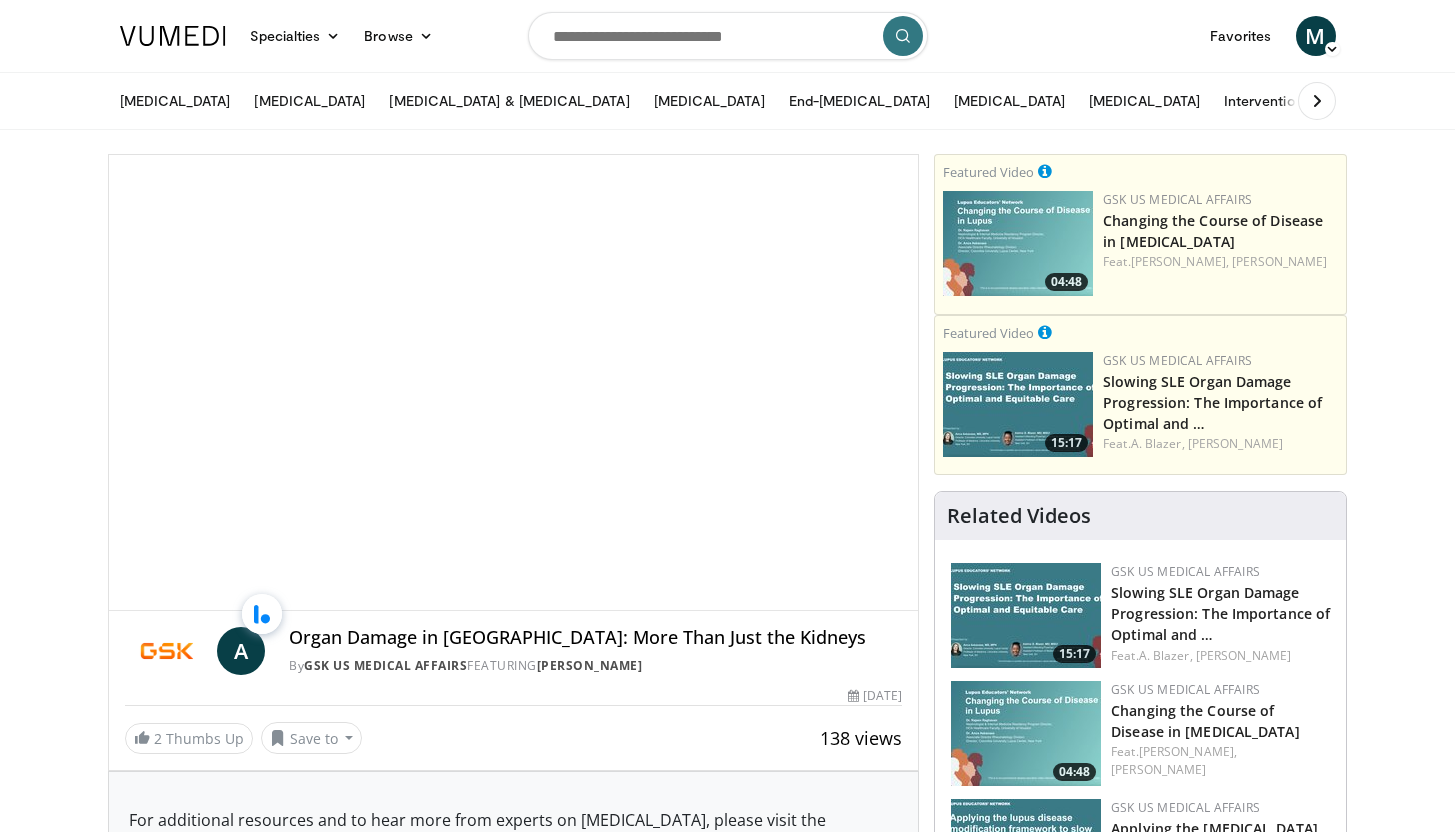 scroll, scrollTop: 0, scrollLeft: 0, axis: both 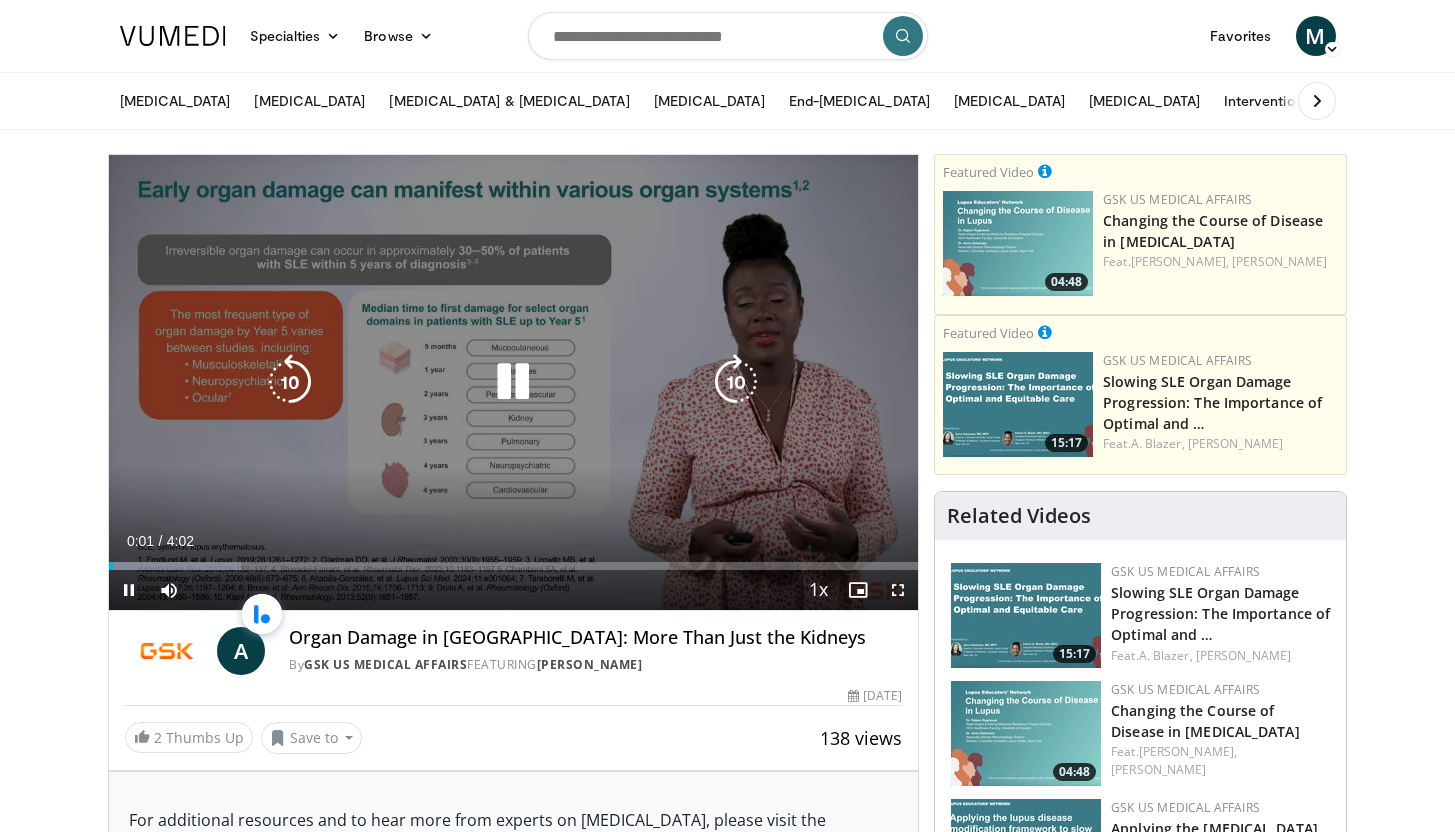 click at bounding box center (513, 382) 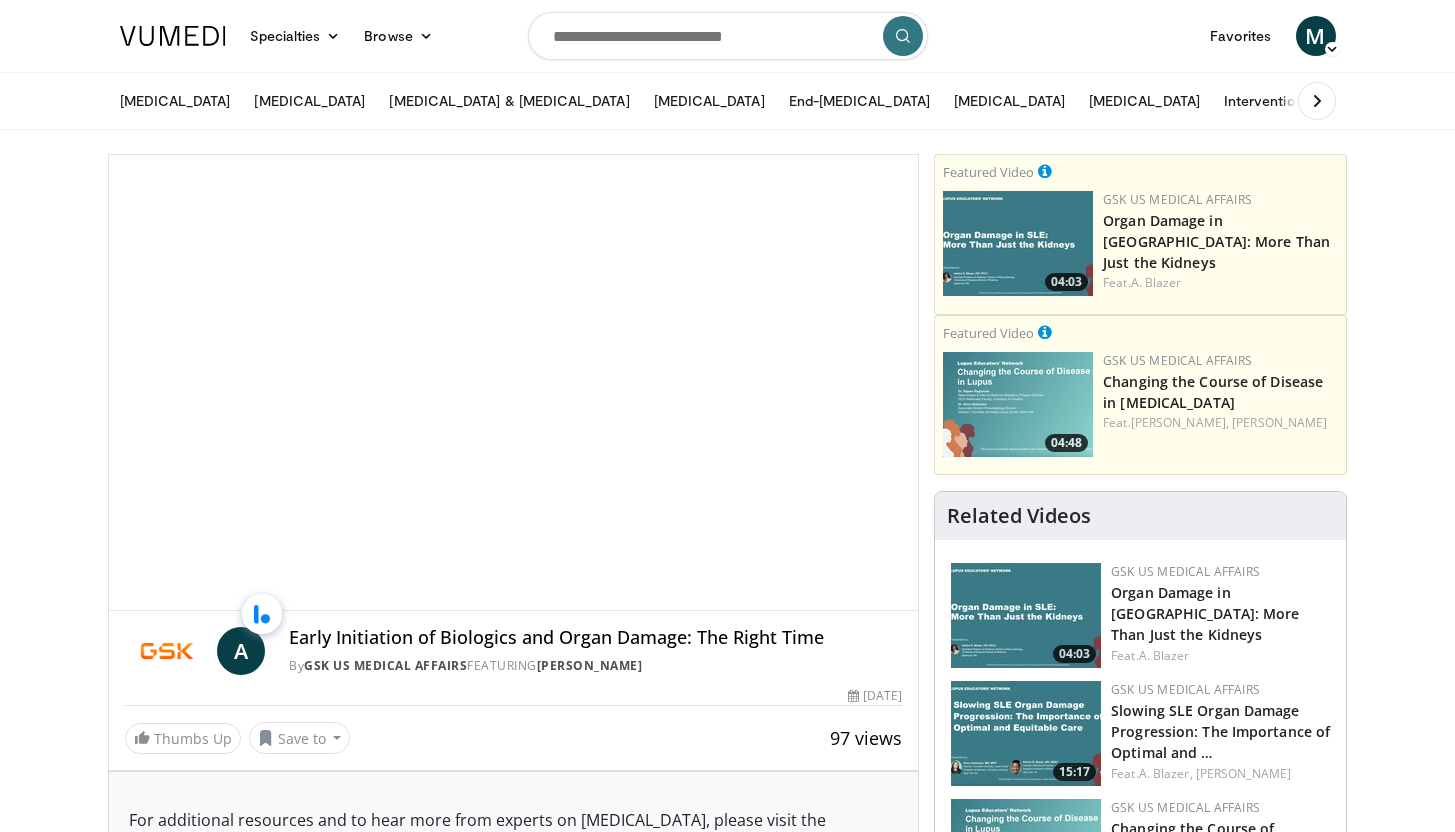 scroll, scrollTop: 0, scrollLeft: 0, axis: both 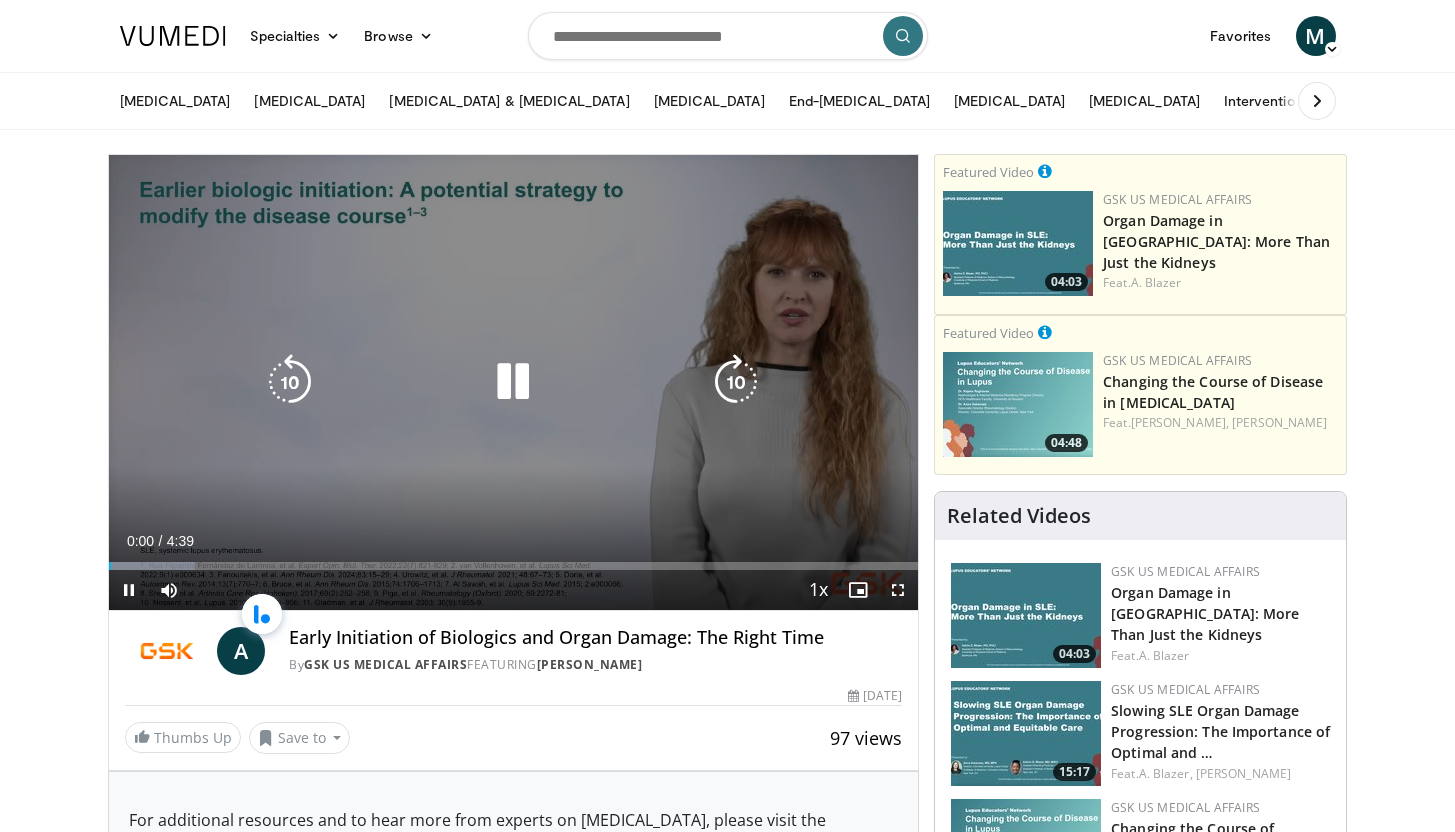 click on "10 seconds
Tap to unmute" at bounding box center (514, 382) 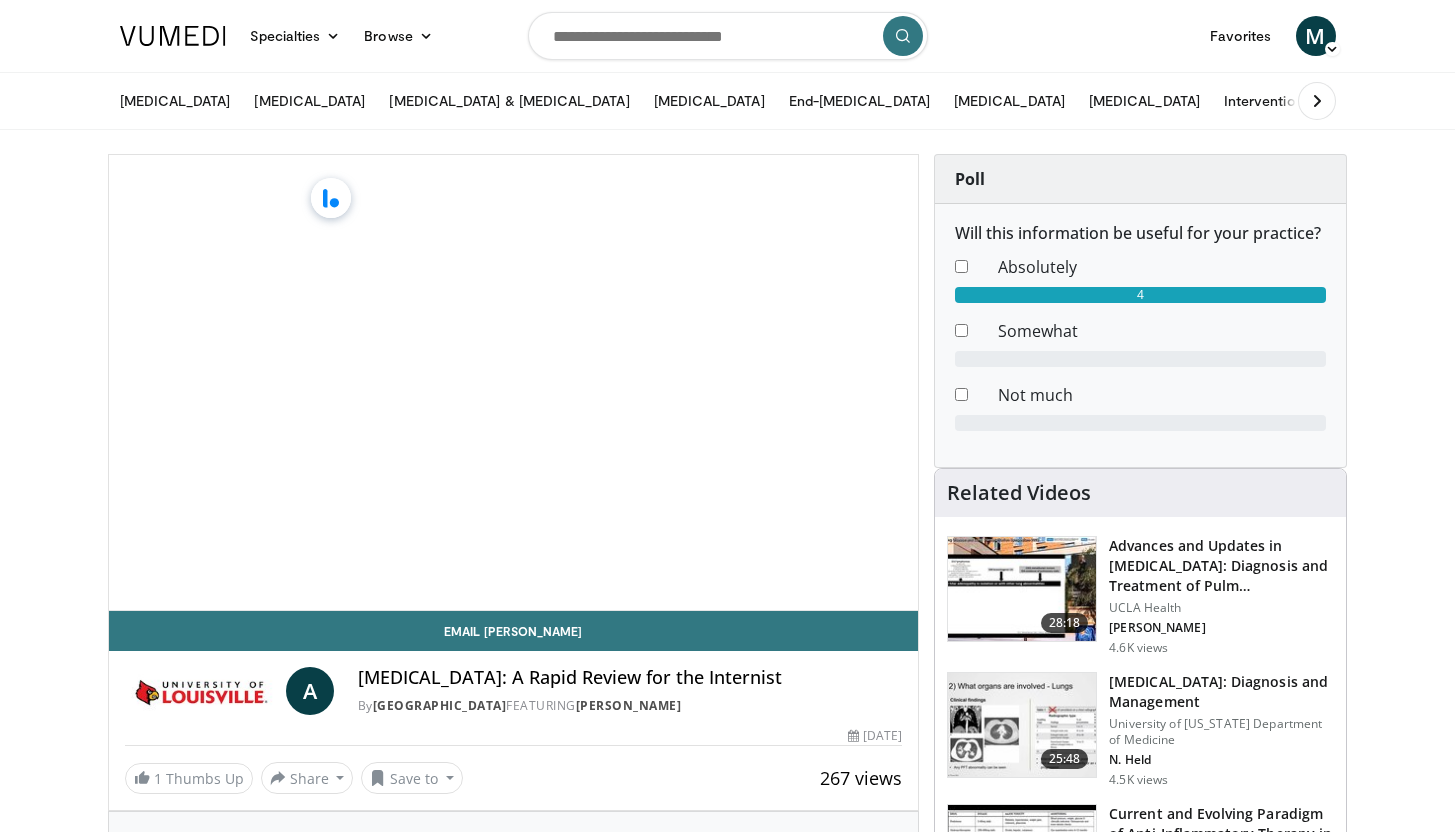 scroll, scrollTop: 0, scrollLeft: 0, axis: both 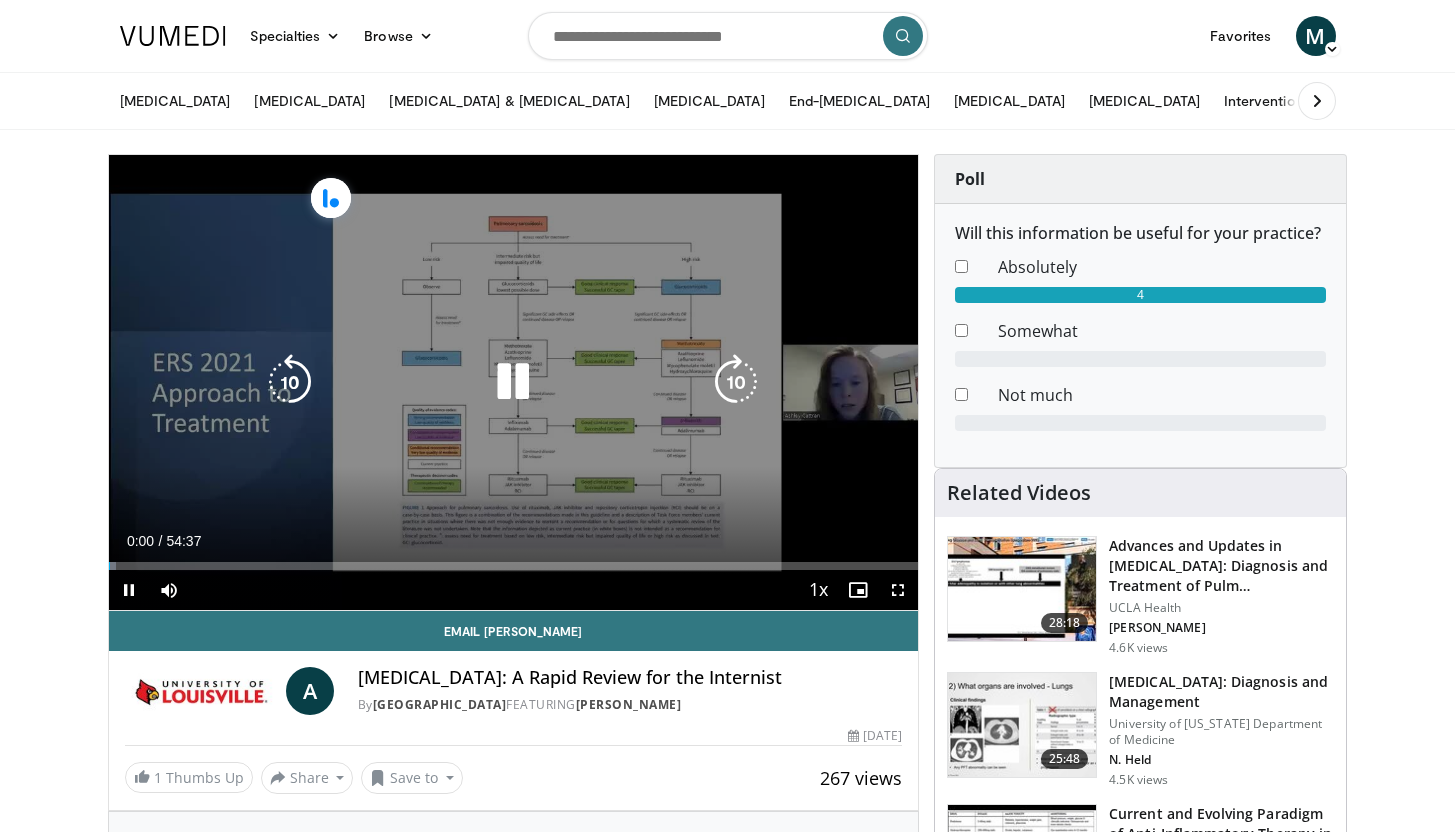 click at bounding box center (513, 382) 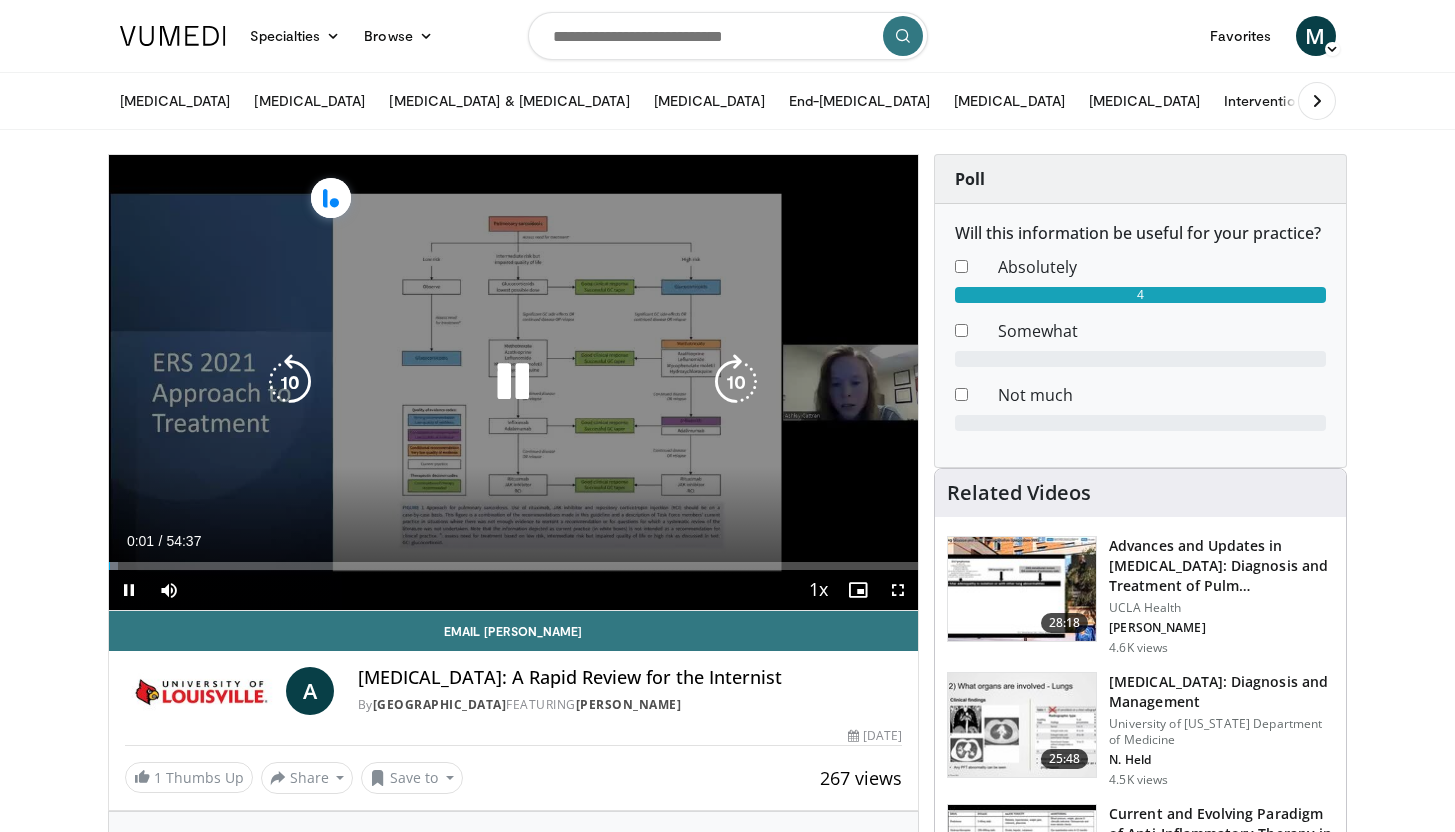 click at bounding box center [513, 382] 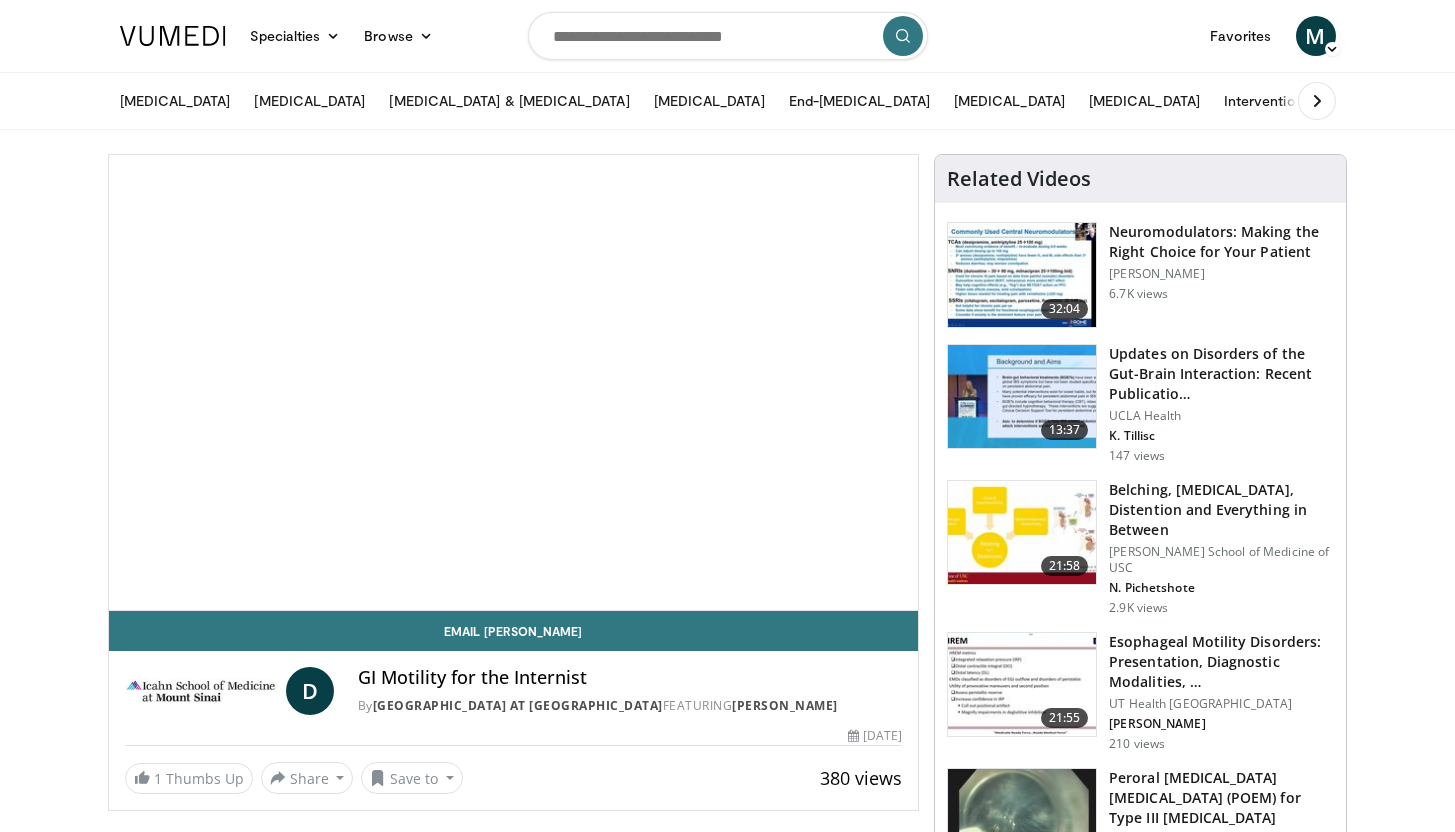 scroll, scrollTop: 0, scrollLeft: 0, axis: both 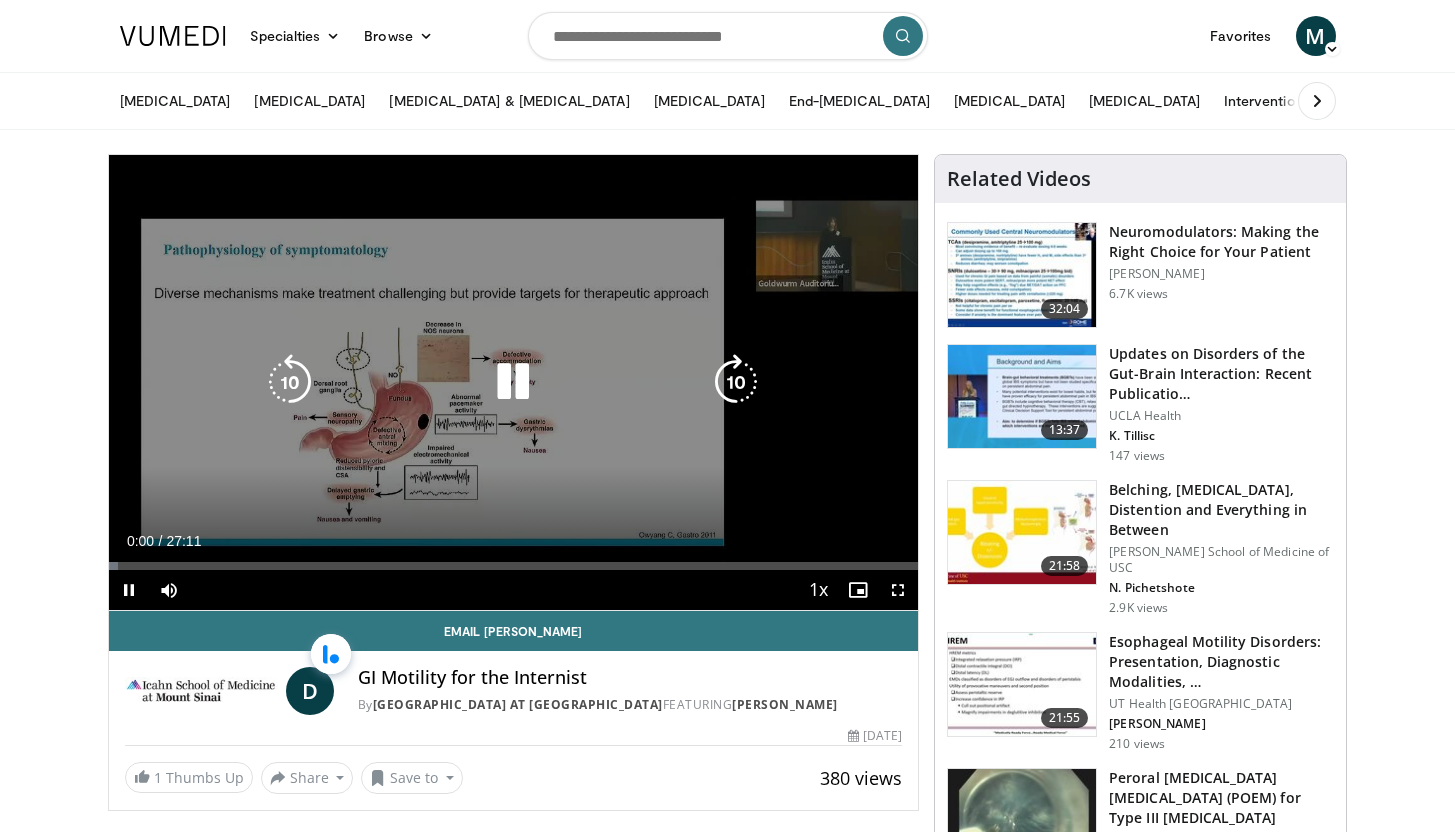 click at bounding box center [513, 382] 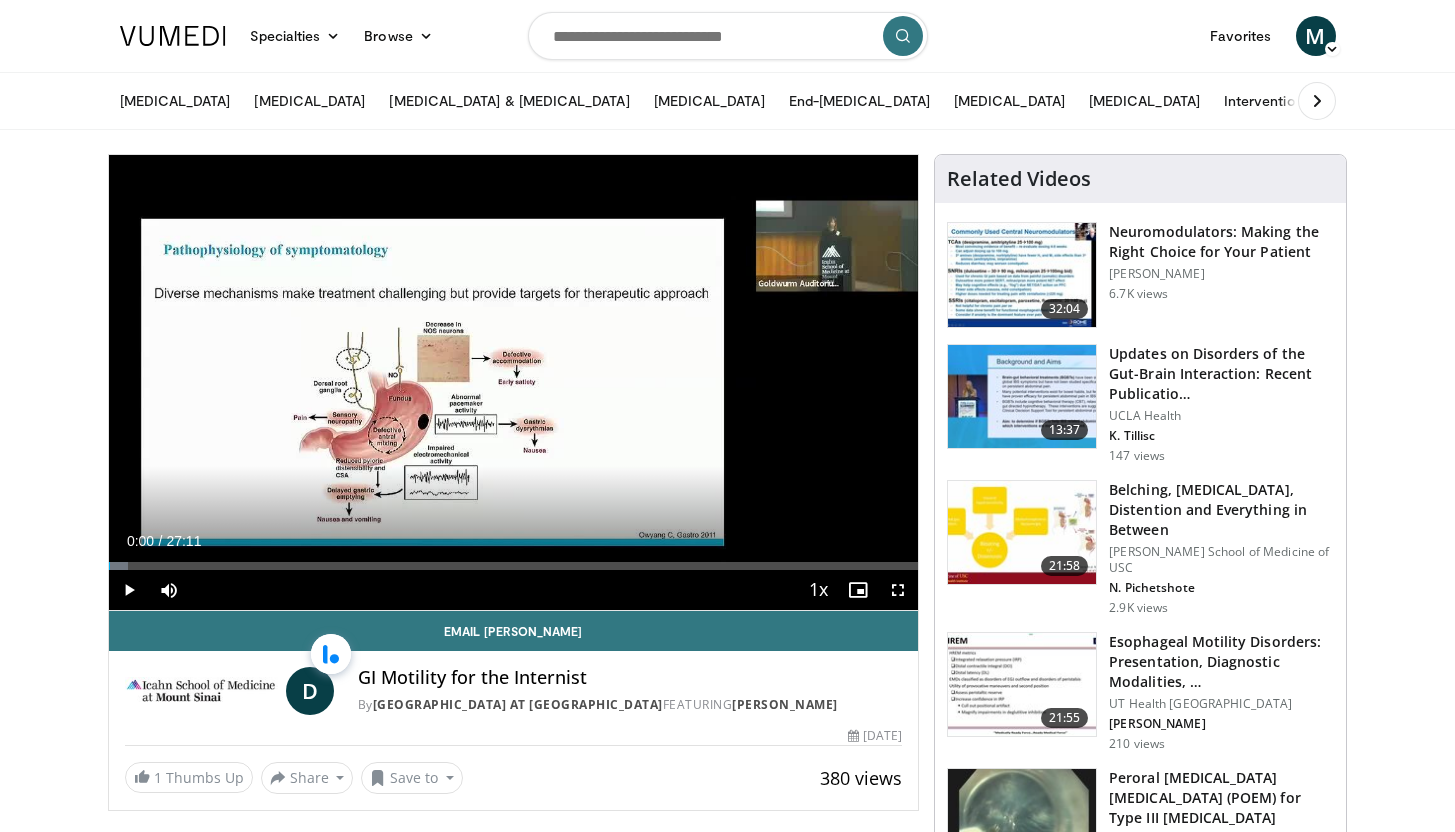 click 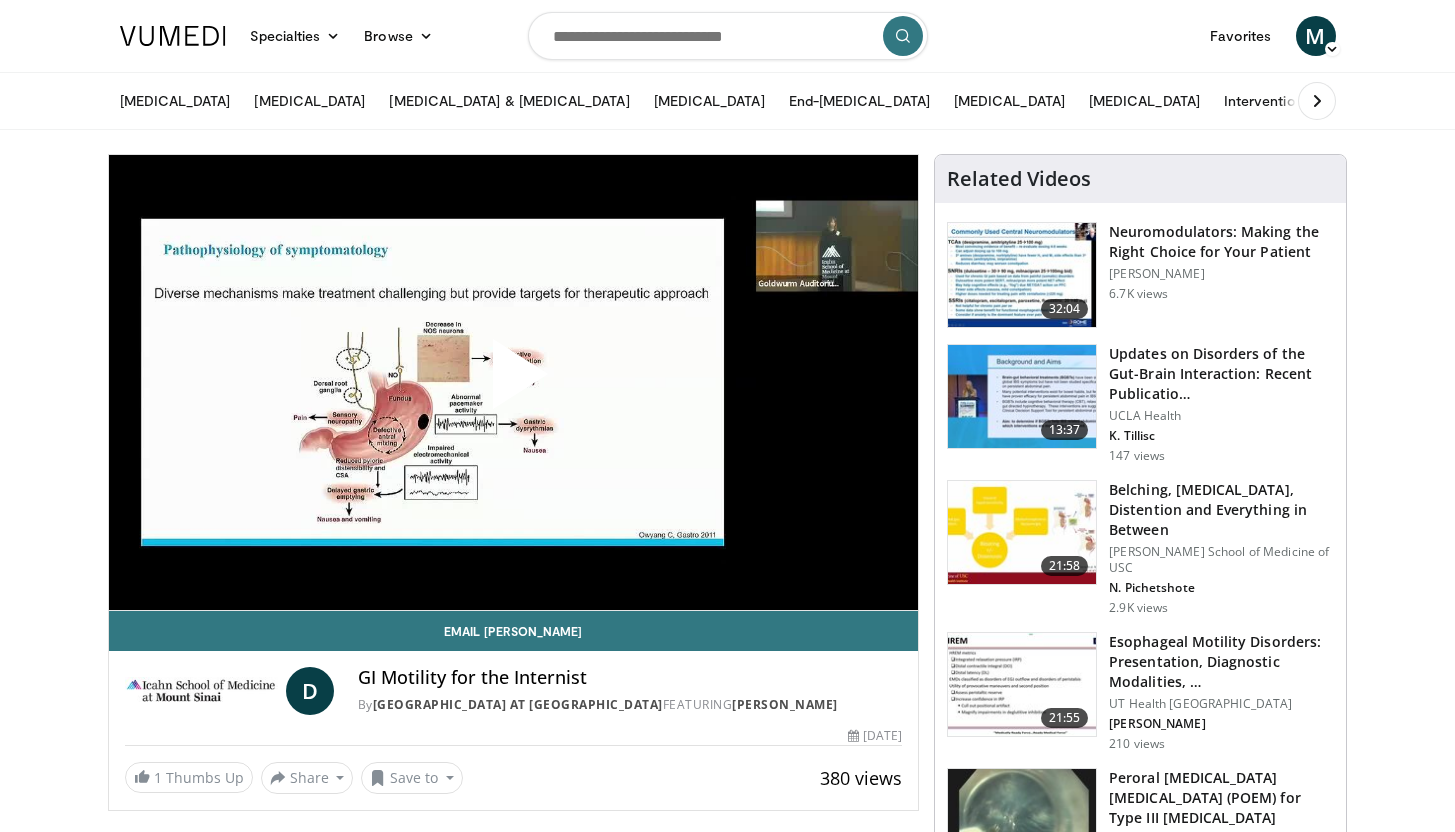 scroll, scrollTop: 0, scrollLeft: 0, axis: both 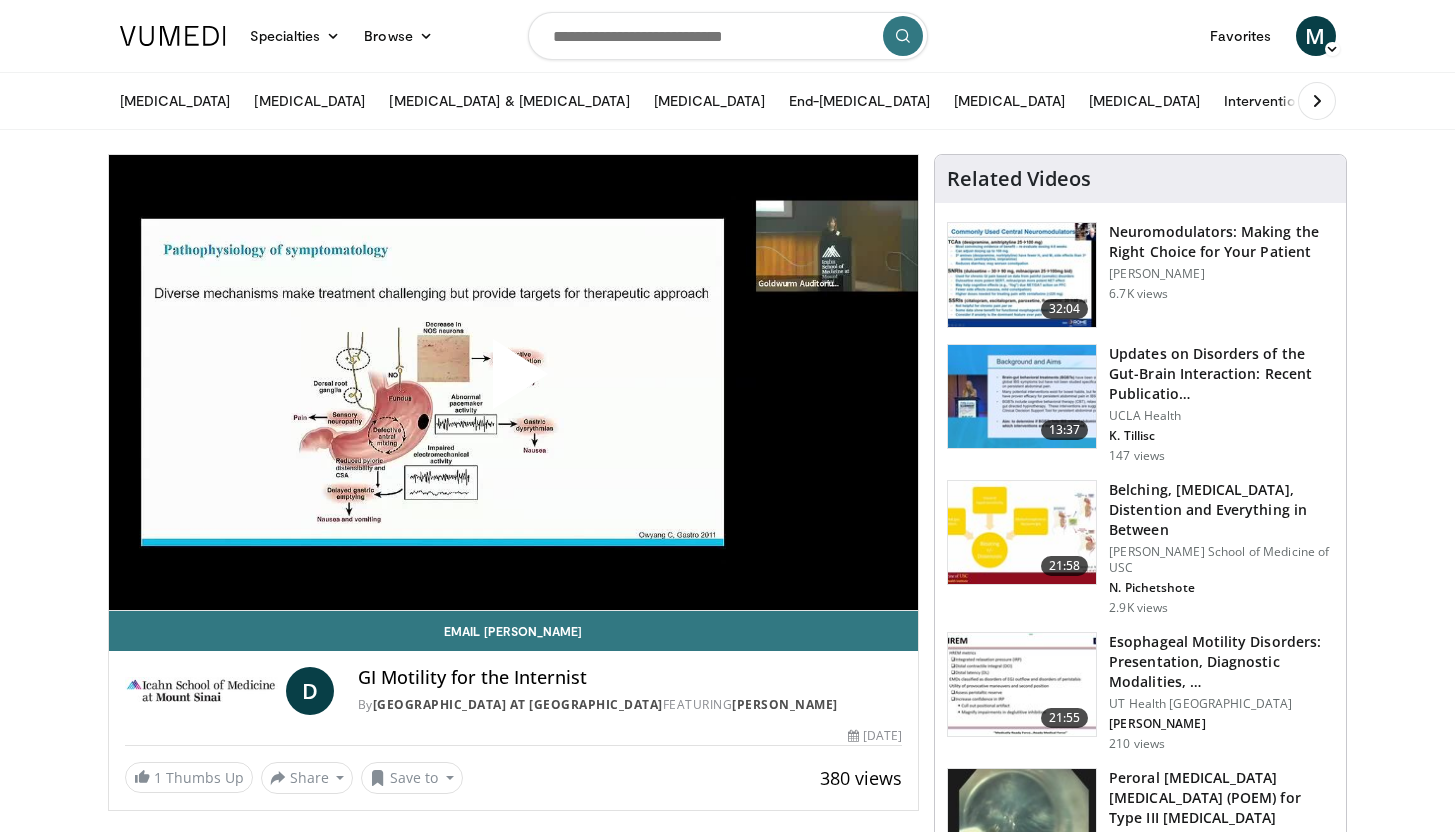 click at bounding box center [728, 36] 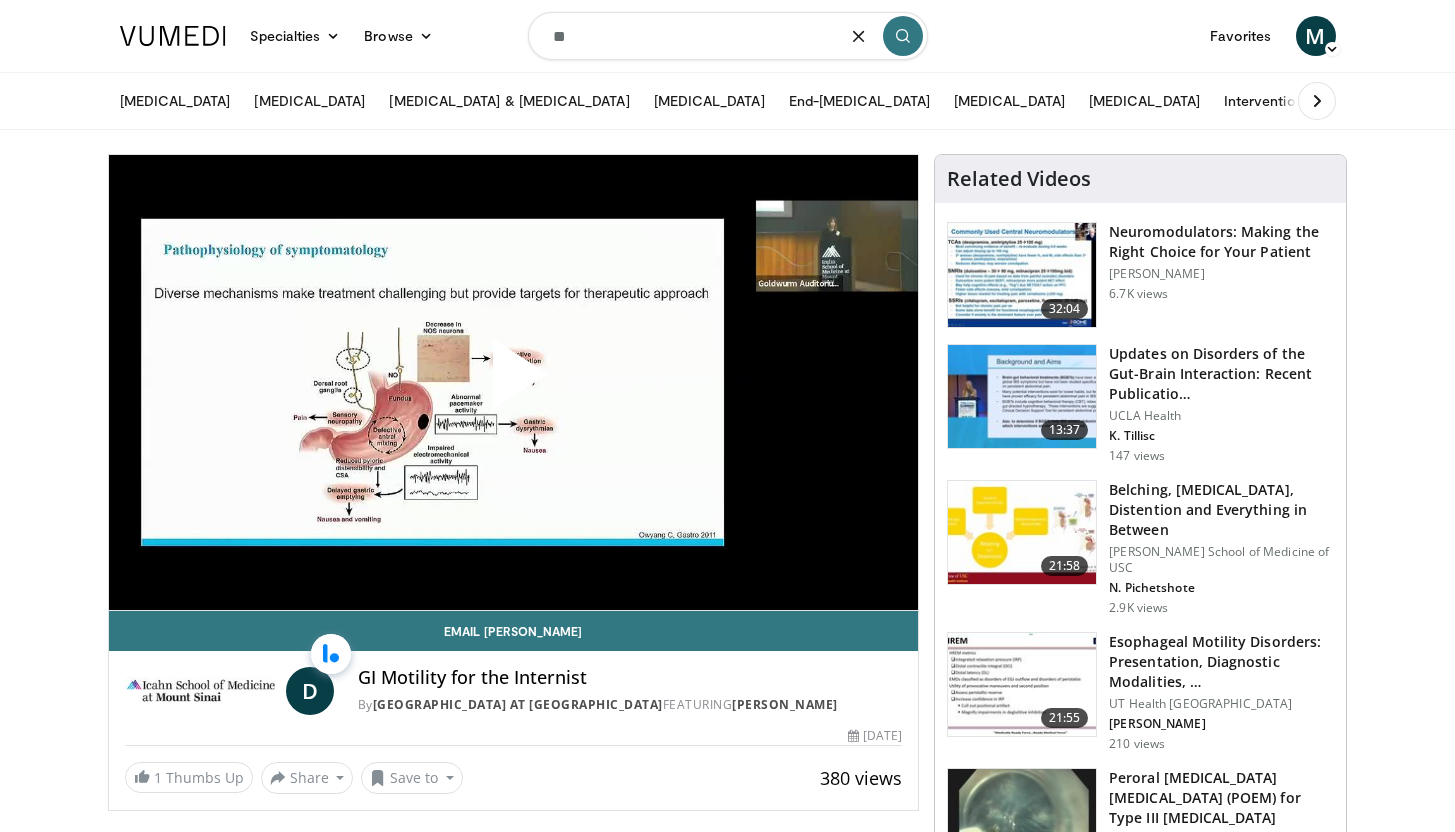 type on "*" 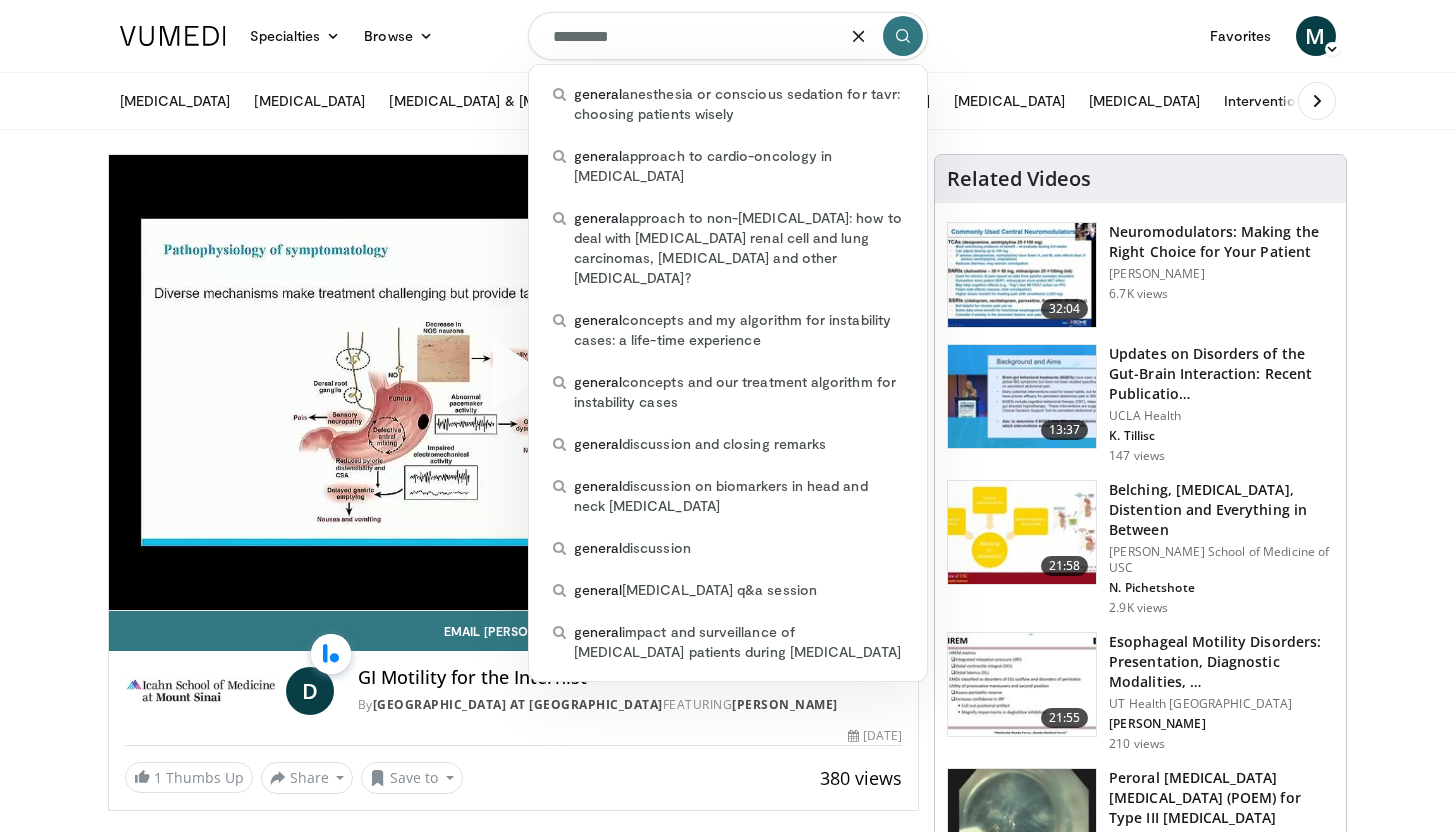 type on "**********" 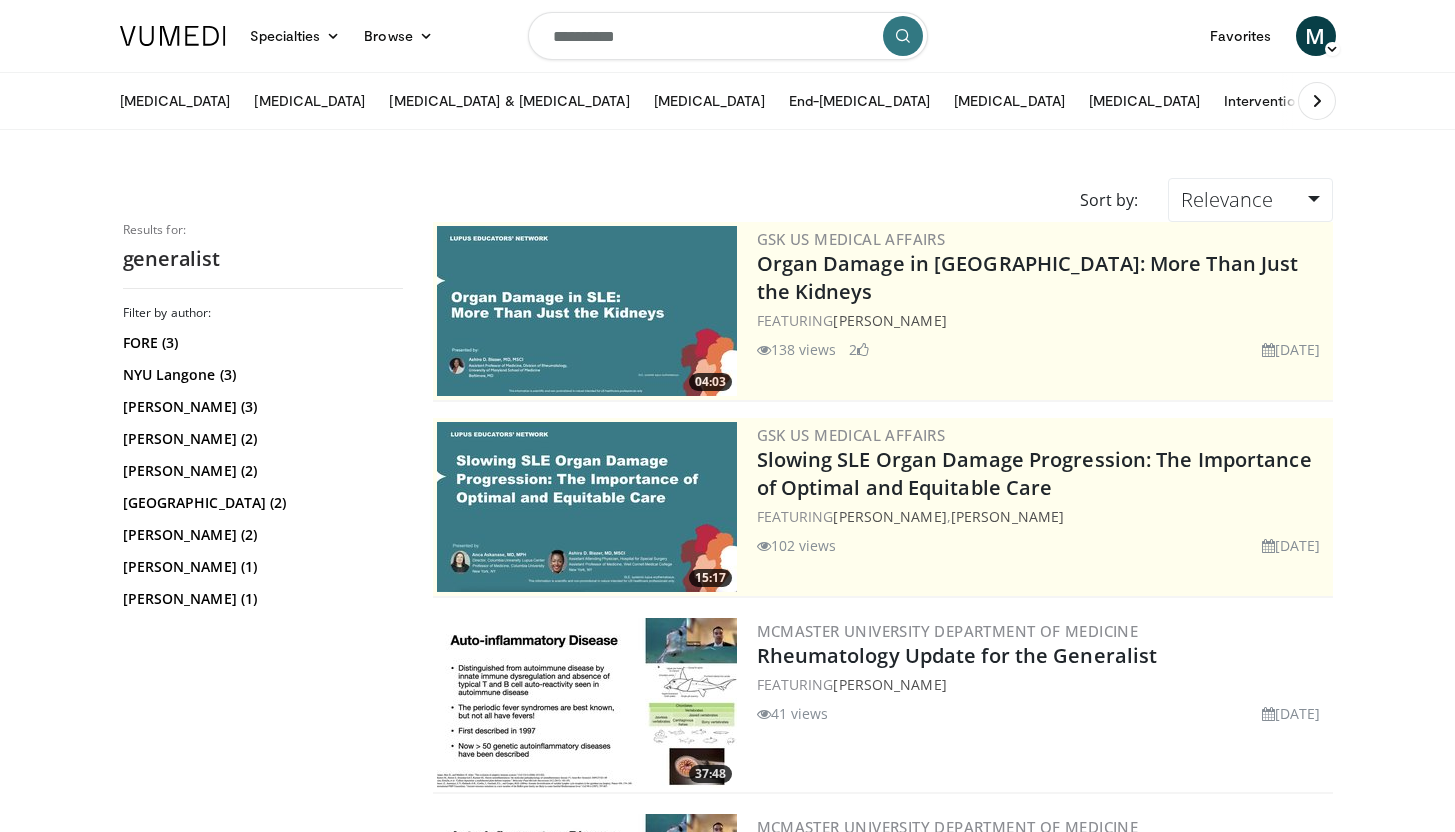 scroll, scrollTop: 0, scrollLeft: 0, axis: both 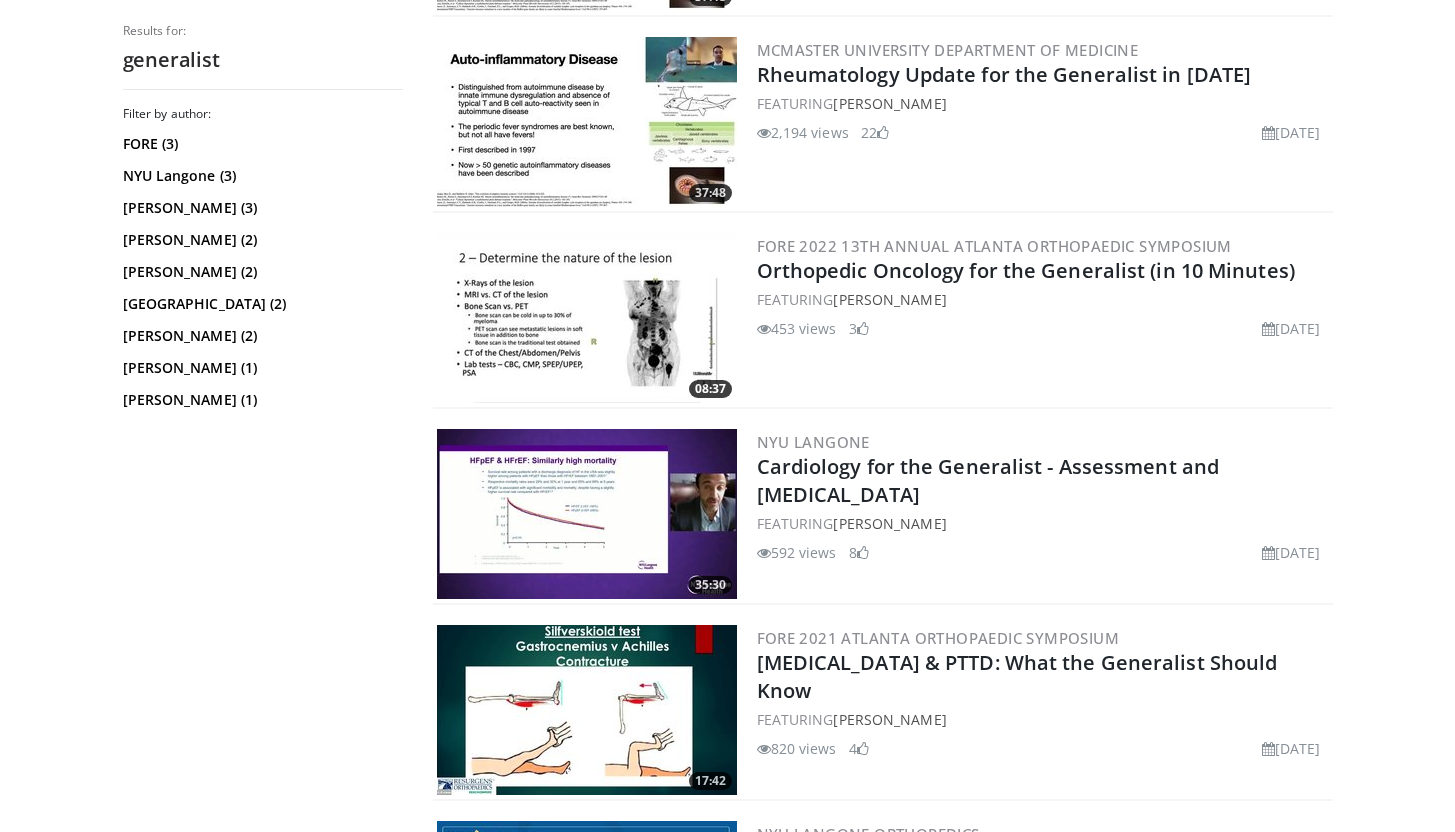 click on "Specialties
Adult & Family Medicine
Allergy, [MEDICAL_DATA], Immunology
Anesthesiology
Cardiology
Dental
Dermatology
Endocrinology
Gastroenterology & Hepatology
[MEDICAL_DATA]
Hematology & Oncology
[MEDICAL_DATA]
Nephrology
Neurology
[GEOGRAPHIC_DATA]
Obstetrics & Gynecology
Ophthalmology
Oral Maxillofacial
Orthopaedics
Otolaryngology
Pediatrics
Plastic Surgery
[GEOGRAPHIC_DATA]
Psychiatry
Pulmonology
Radiation Oncology
[MEDICAL_DATA]
Rheumatology
Urology
Videos" at bounding box center (727, -361) 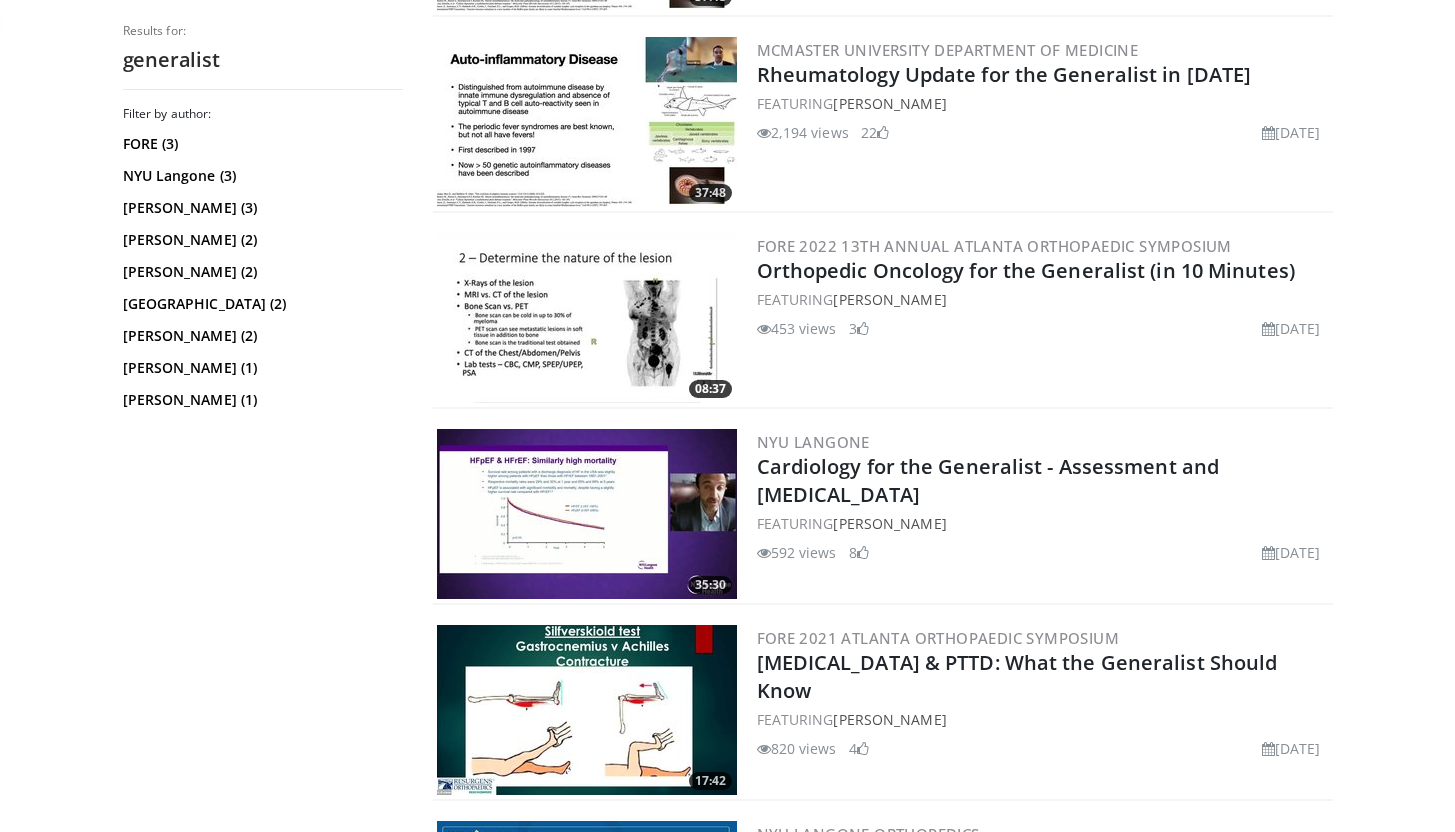 scroll, scrollTop: 812, scrollLeft: 0, axis: vertical 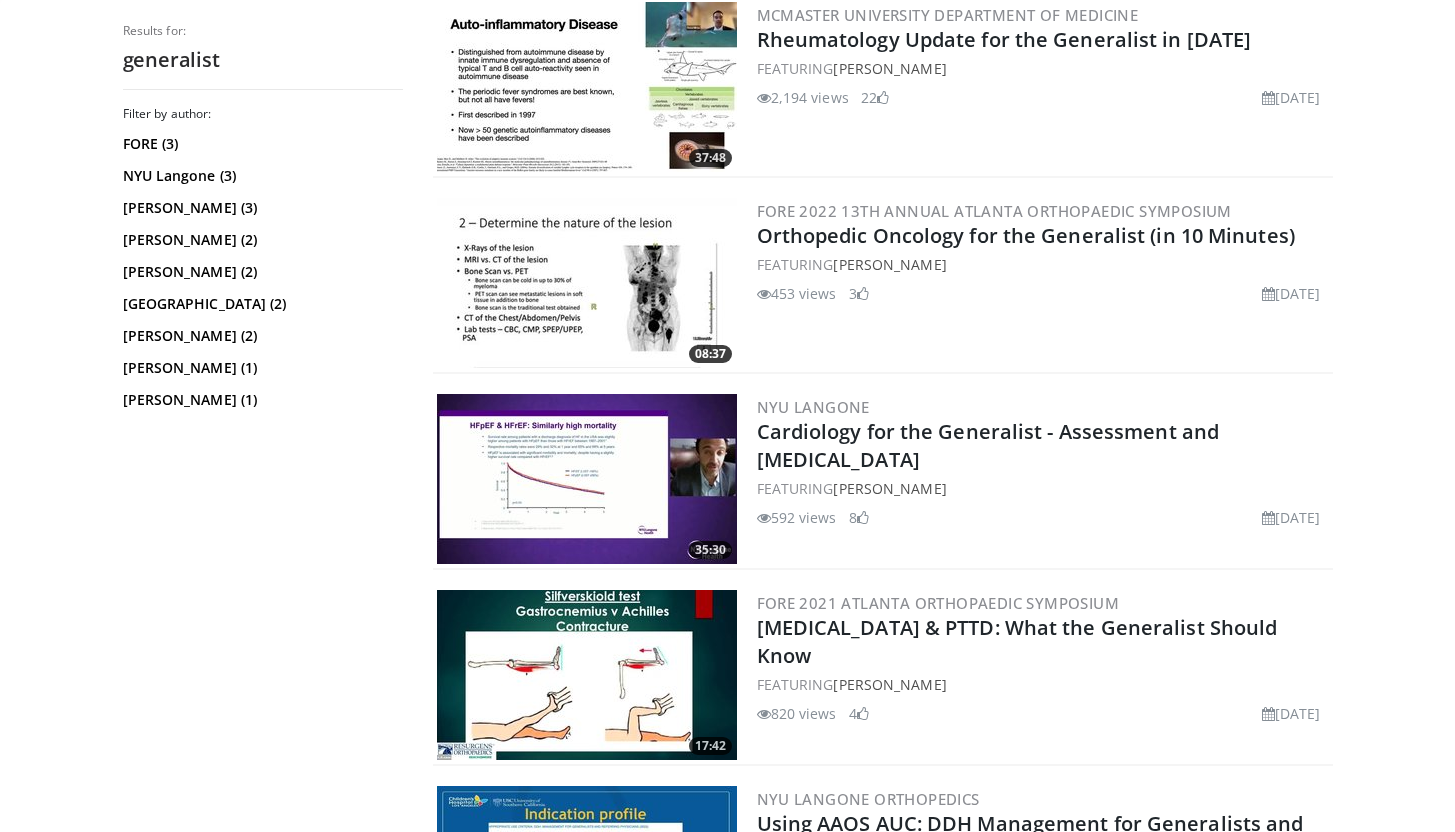 click on "Specialties
Adult & Family Medicine
Allergy, Asthma, Immunology
Anesthesiology
Cardiology
Dental
Dermatology
Endocrinology
Gastroenterology & Hepatology
General Surgery
Hematology & Oncology
Infectious Disease
Nephrology
Neurology
Neurosurgery
Obstetrics & Gynecology
Ophthalmology
Oral Maxillofacial
Orthopaedics
Otolaryngology
Pediatrics
Plastic Surgery
Podiatry
Psychiatry
Pulmonology
Radiation Oncology
Radiology
Rheumatology
Urology
Videos" at bounding box center (727, -396) 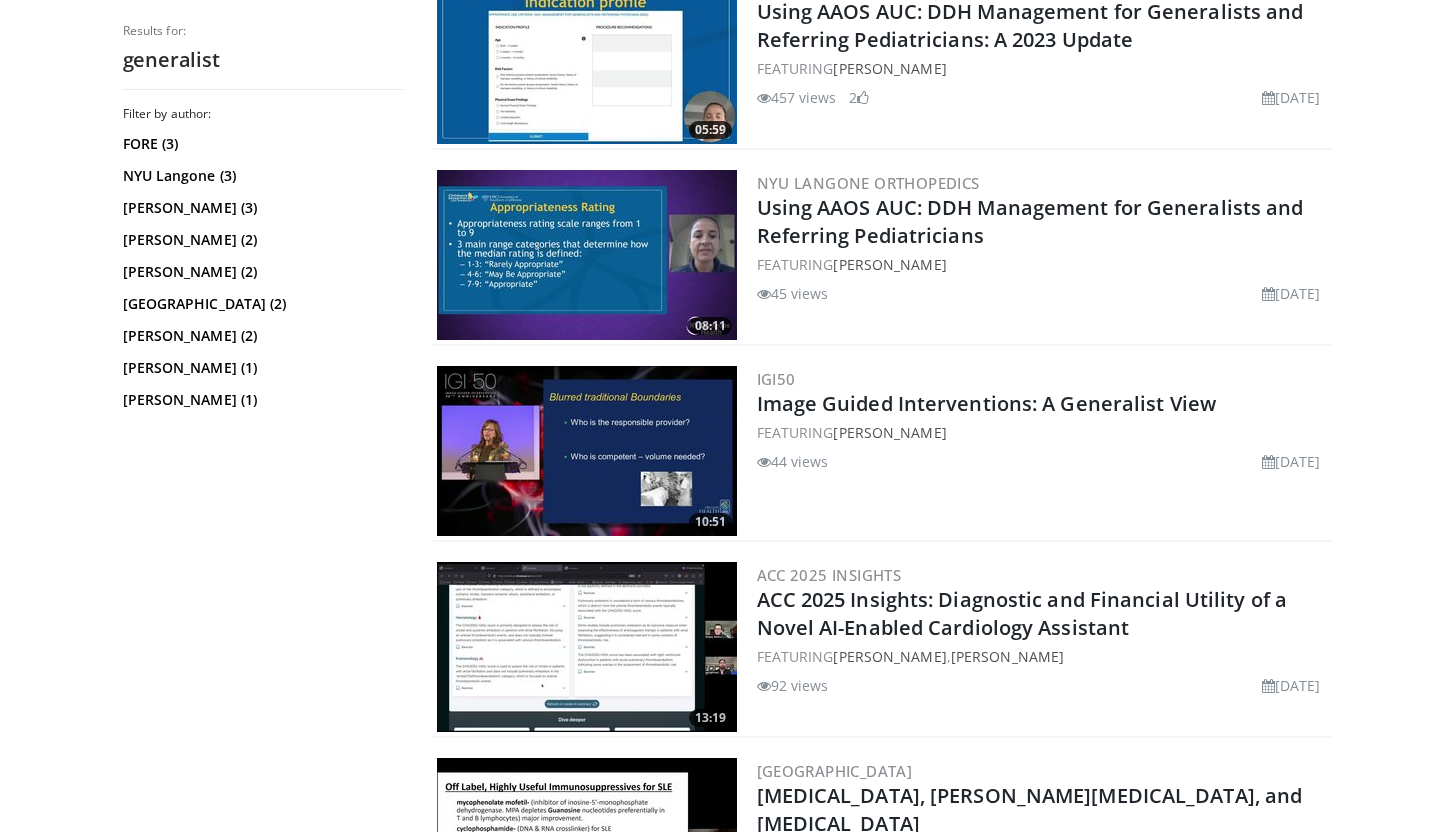 scroll, scrollTop: 2436, scrollLeft: 0, axis: vertical 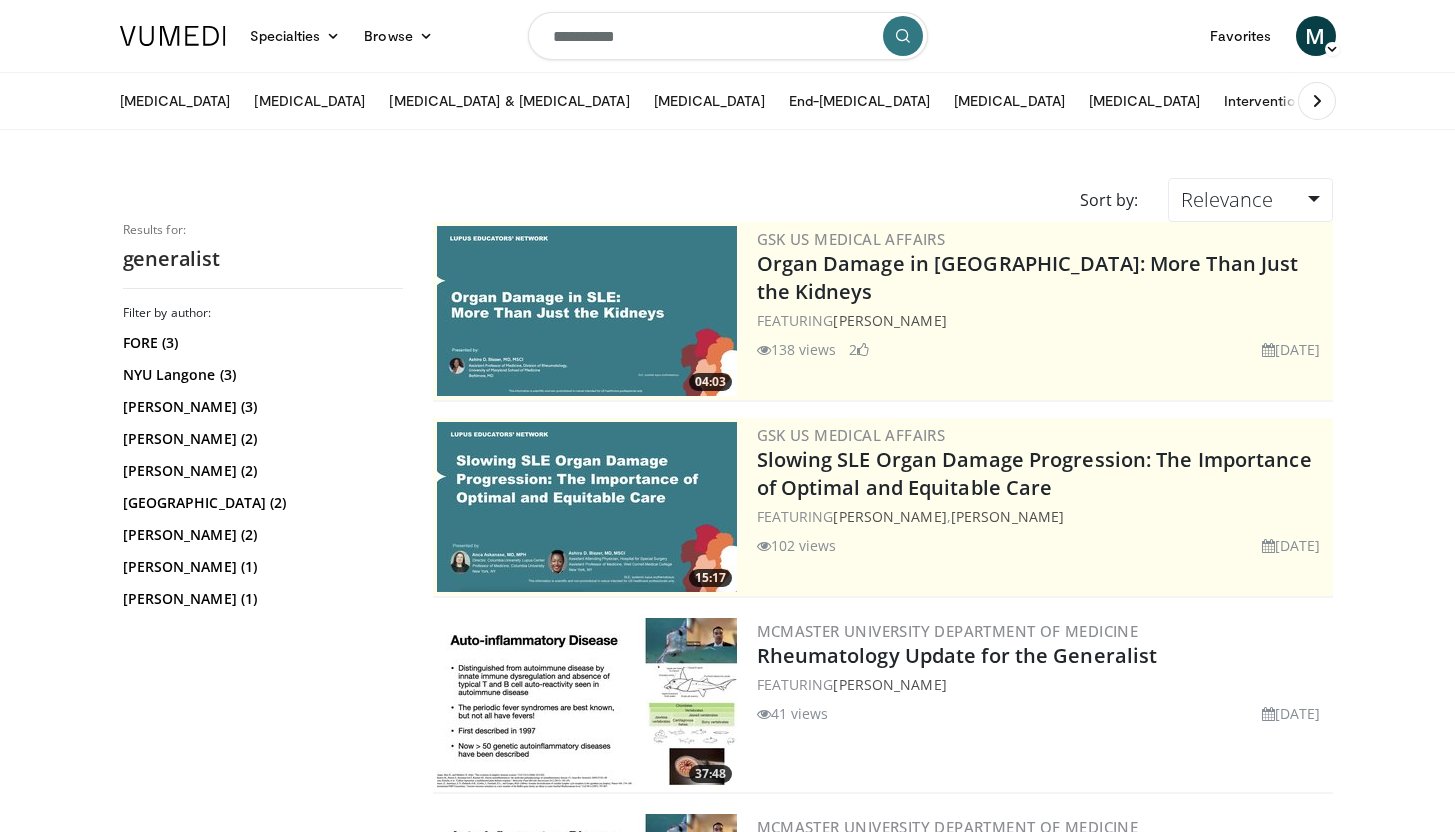 drag, startPoint x: 1469, startPoint y: 363, endPoint x: 1469, endPoint y: -4, distance: 367 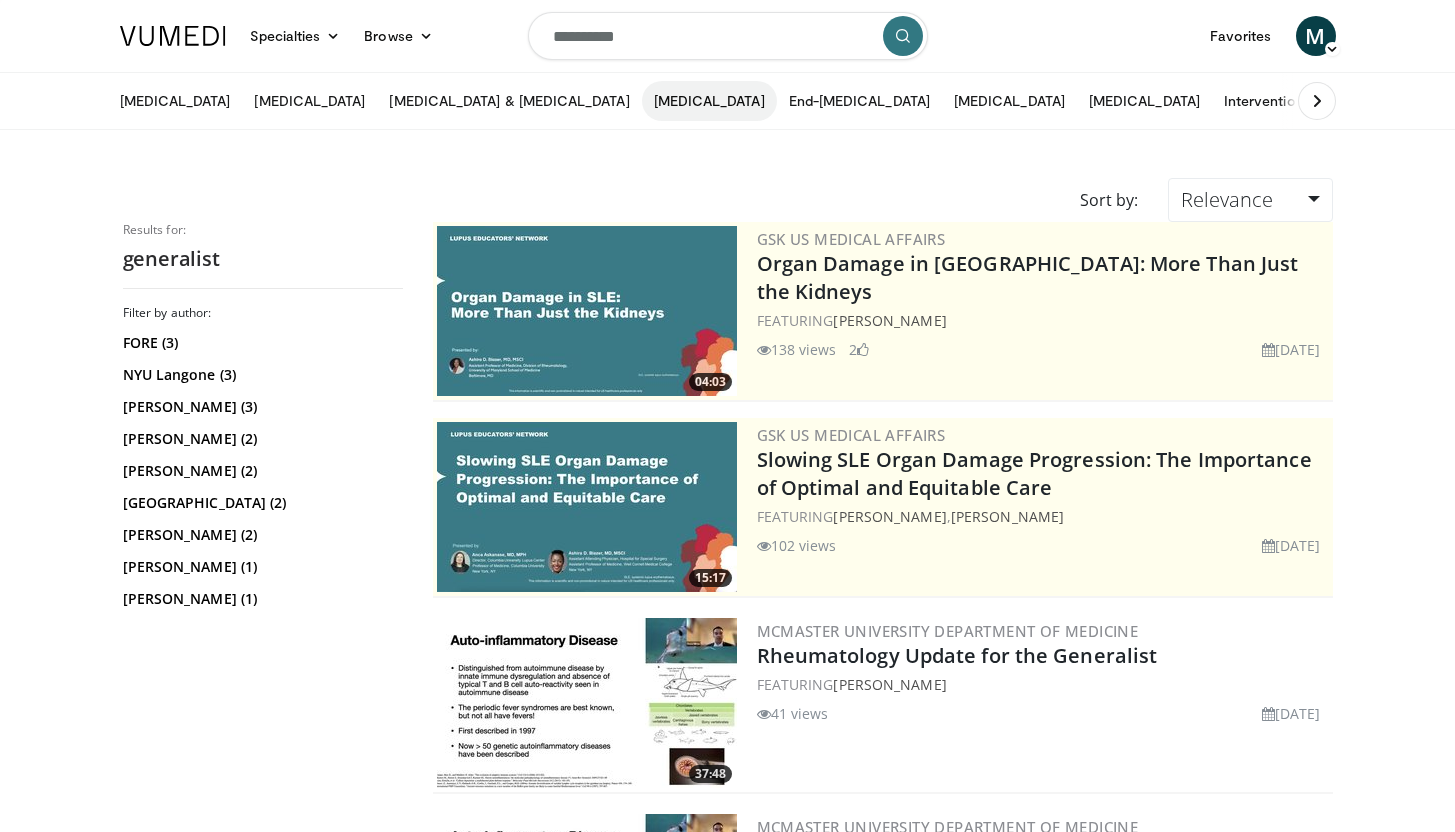 click on "[MEDICAL_DATA]" at bounding box center (709, 101) 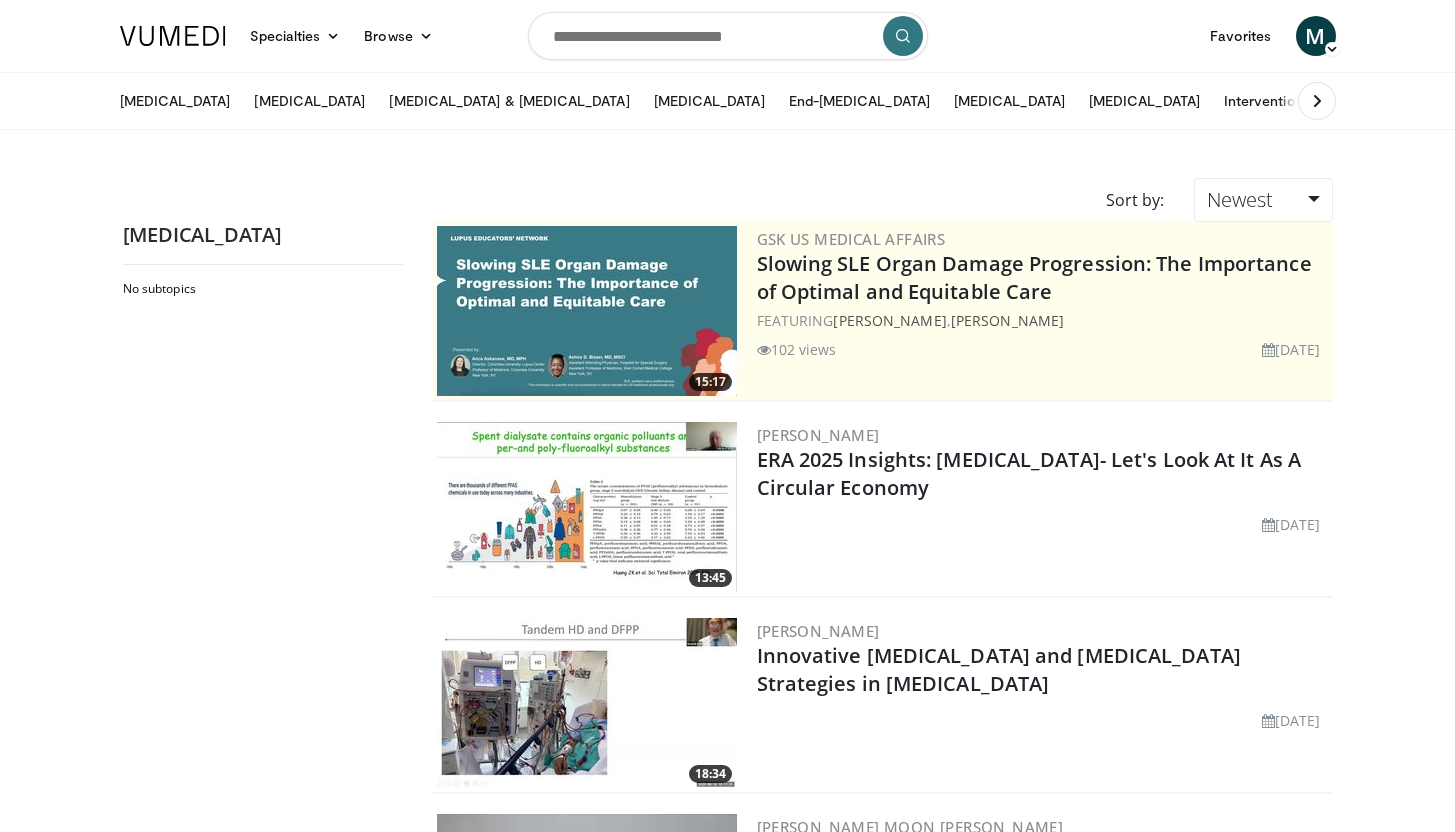scroll, scrollTop: 0, scrollLeft: 0, axis: both 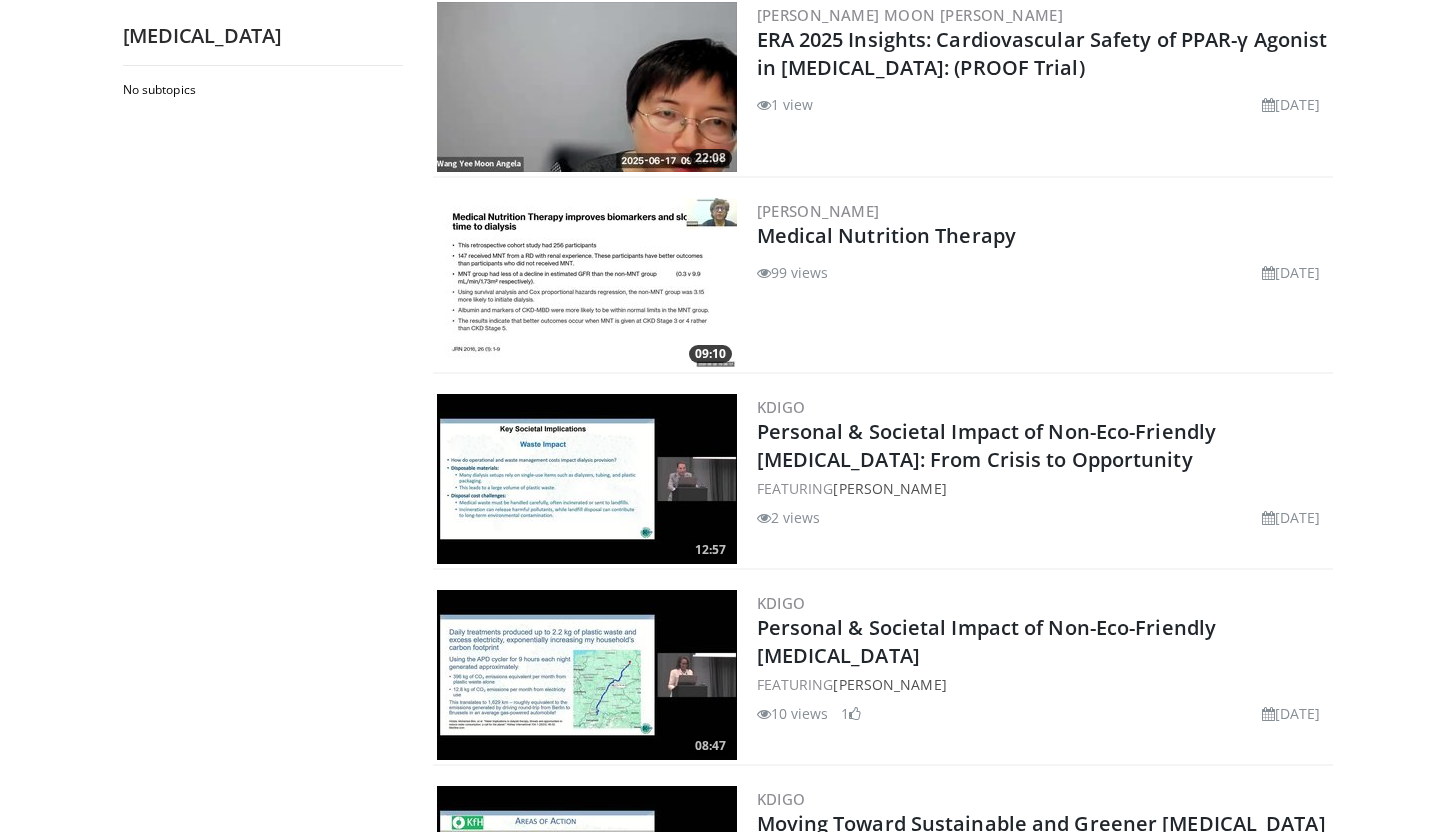click on "Specialties
Adult & Family Medicine
Allergy, [MEDICAL_DATA], Immunology
Anesthesiology
Cardiology
Dental
Dermatology
Endocrinology
Gastroenterology & Hepatology
[MEDICAL_DATA]
Hematology & Oncology
[MEDICAL_DATA]
Nephrology
Neurology
[GEOGRAPHIC_DATA]
Obstetrics & Gynecology
Ophthalmology
Oral Maxillofacial
Orthopaedics
Otolaryngology
Pediatrics
Plastic Surgery
[GEOGRAPHIC_DATA]
Psychiatry
Pulmonology
Radiation Oncology
[MEDICAL_DATA]
Rheumatology
Urology
Videos" at bounding box center (727, -396) 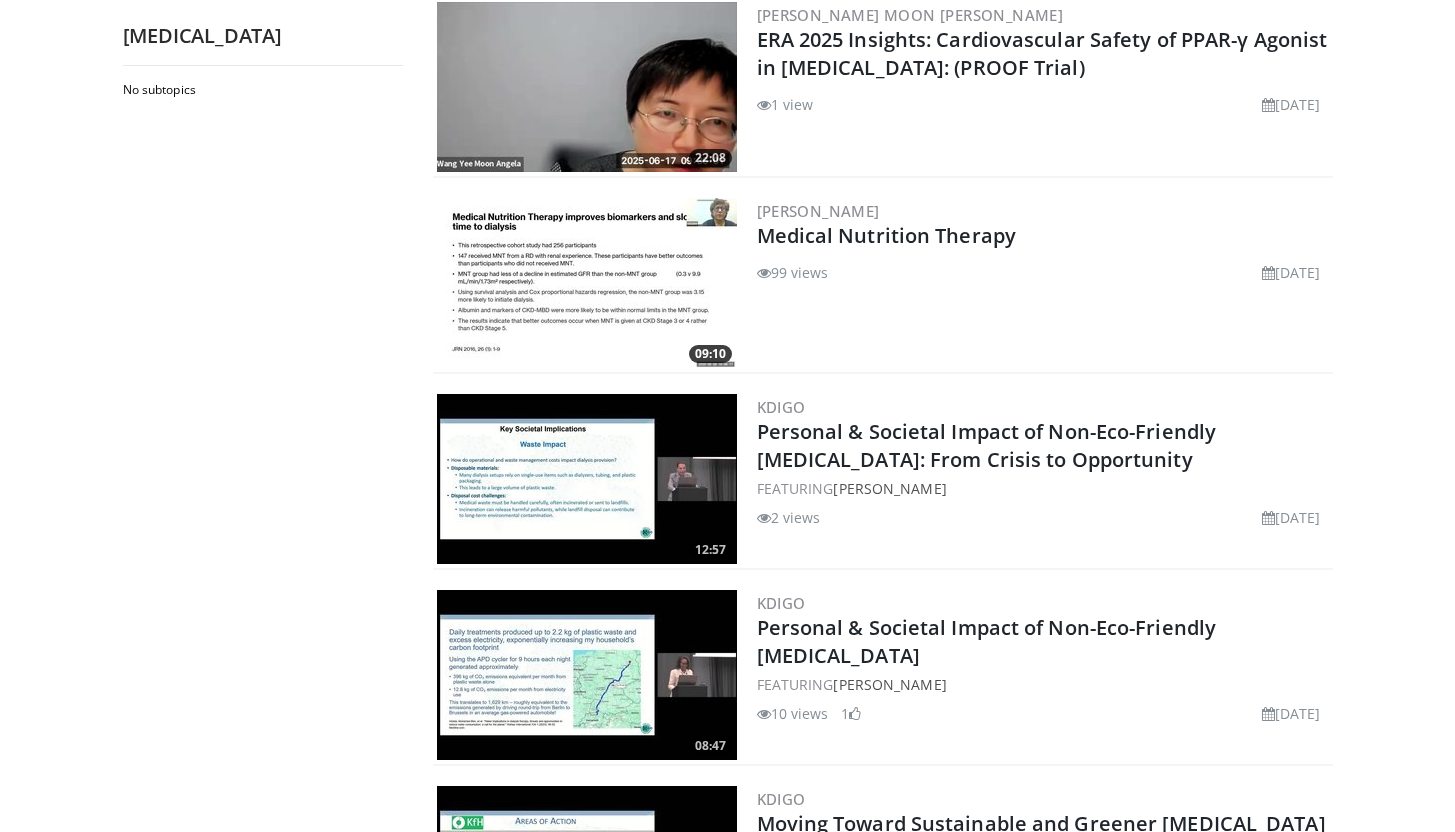 click on "Specialties
Adult & Family Medicine
Allergy, [MEDICAL_DATA], Immunology
Anesthesiology
Cardiology
Dental
Dermatology
Endocrinology
Gastroenterology & Hepatology
[MEDICAL_DATA]
Hematology & Oncology
[MEDICAL_DATA]
Nephrology
Neurology
[GEOGRAPHIC_DATA]
Obstetrics & Gynecology
Ophthalmology
Oral Maxillofacial
Orthopaedics
Otolaryngology
Pediatrics
Plastic Surgery
[GEOGRAPHIC_DATA]
Psychiatry
Pulmonology
Radiation Oncology
[MEDICAL_DATA]
Rheumatology
Urology" at bounding box center (727, 1983) 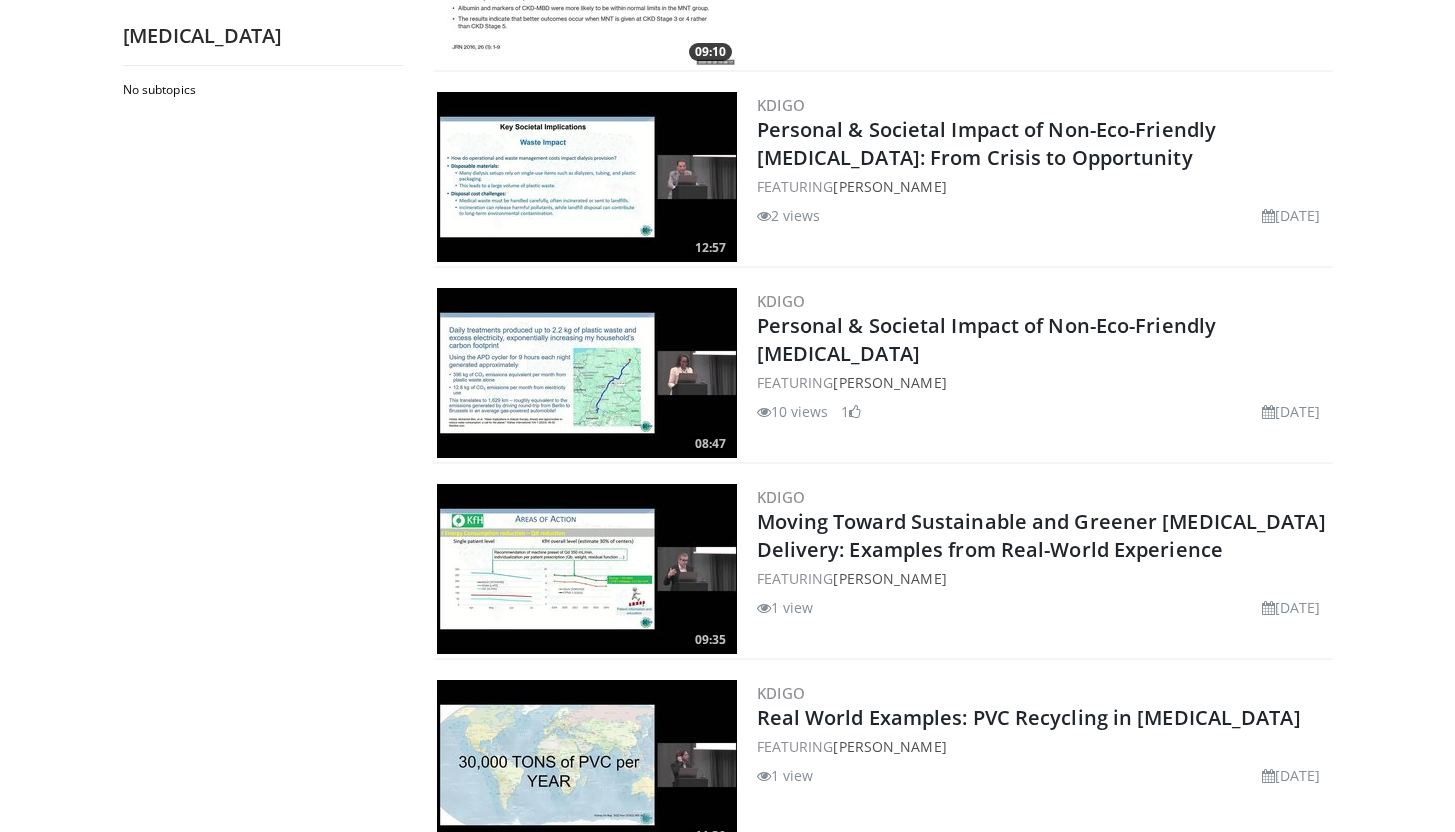 scroll, scrollTop: 1624, scrollLeft: 0, axis: vertical 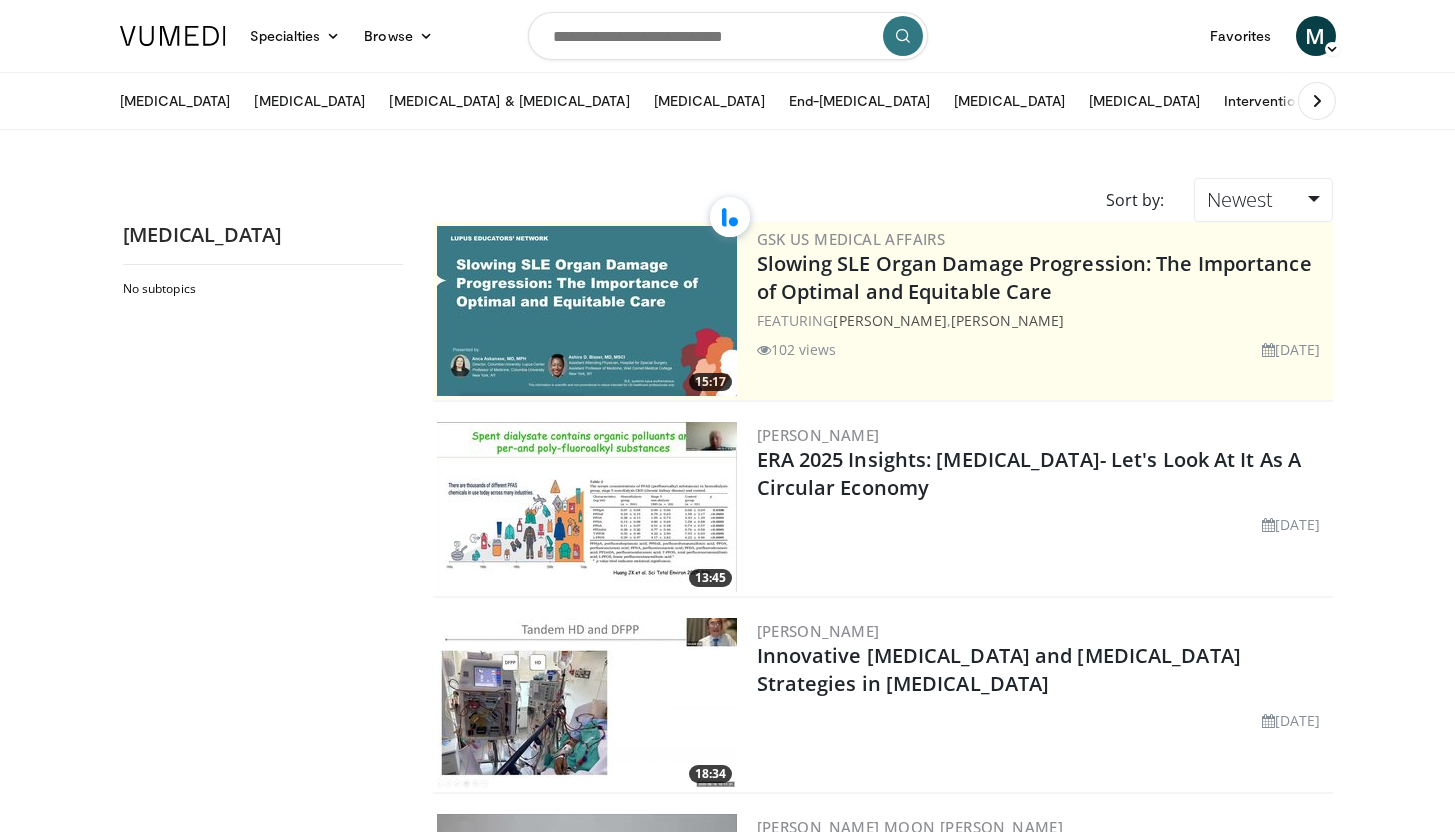 click at bounding box center [1317, 101] 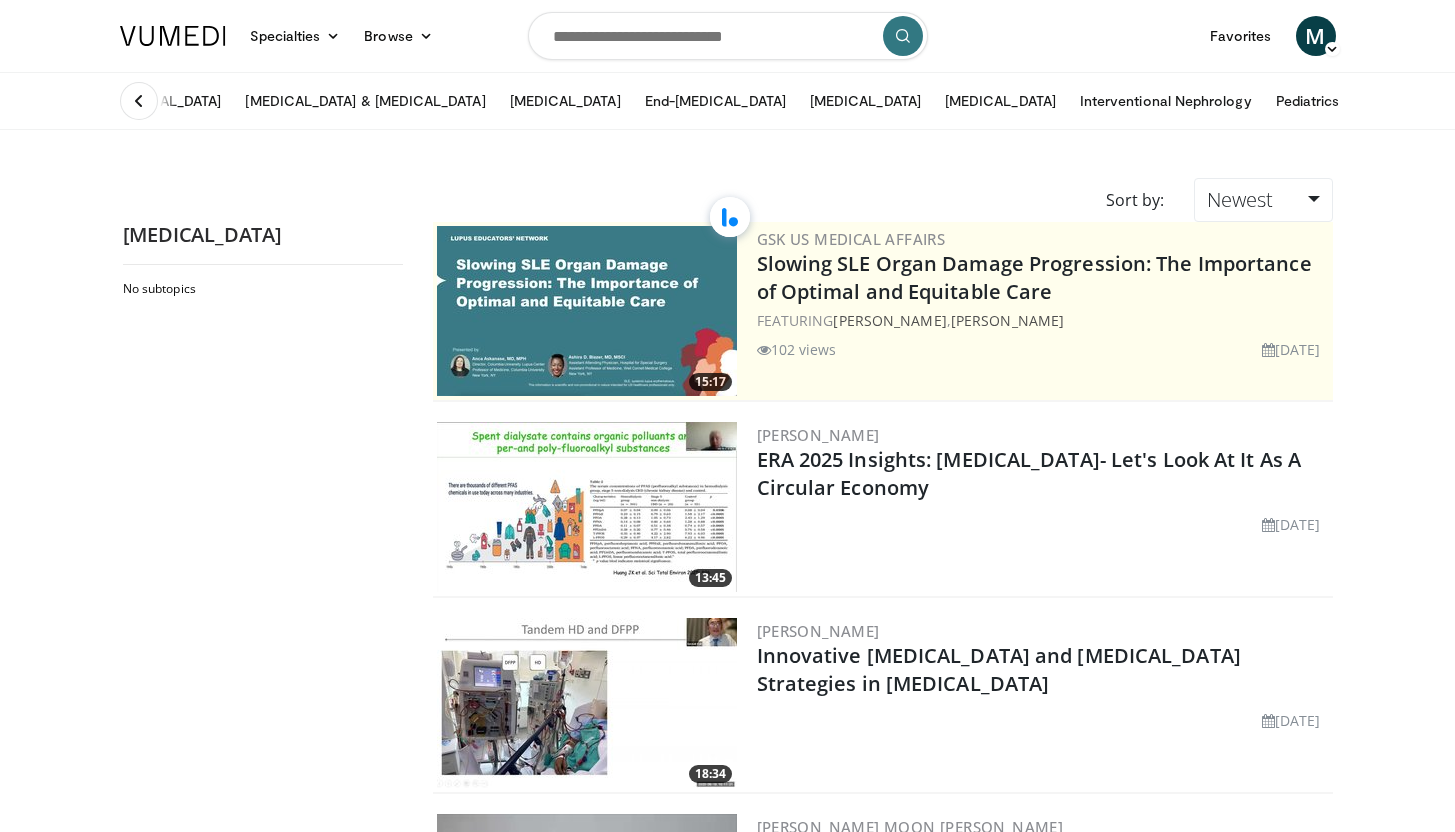 click on "Business" at bounding box center (1402, 101) 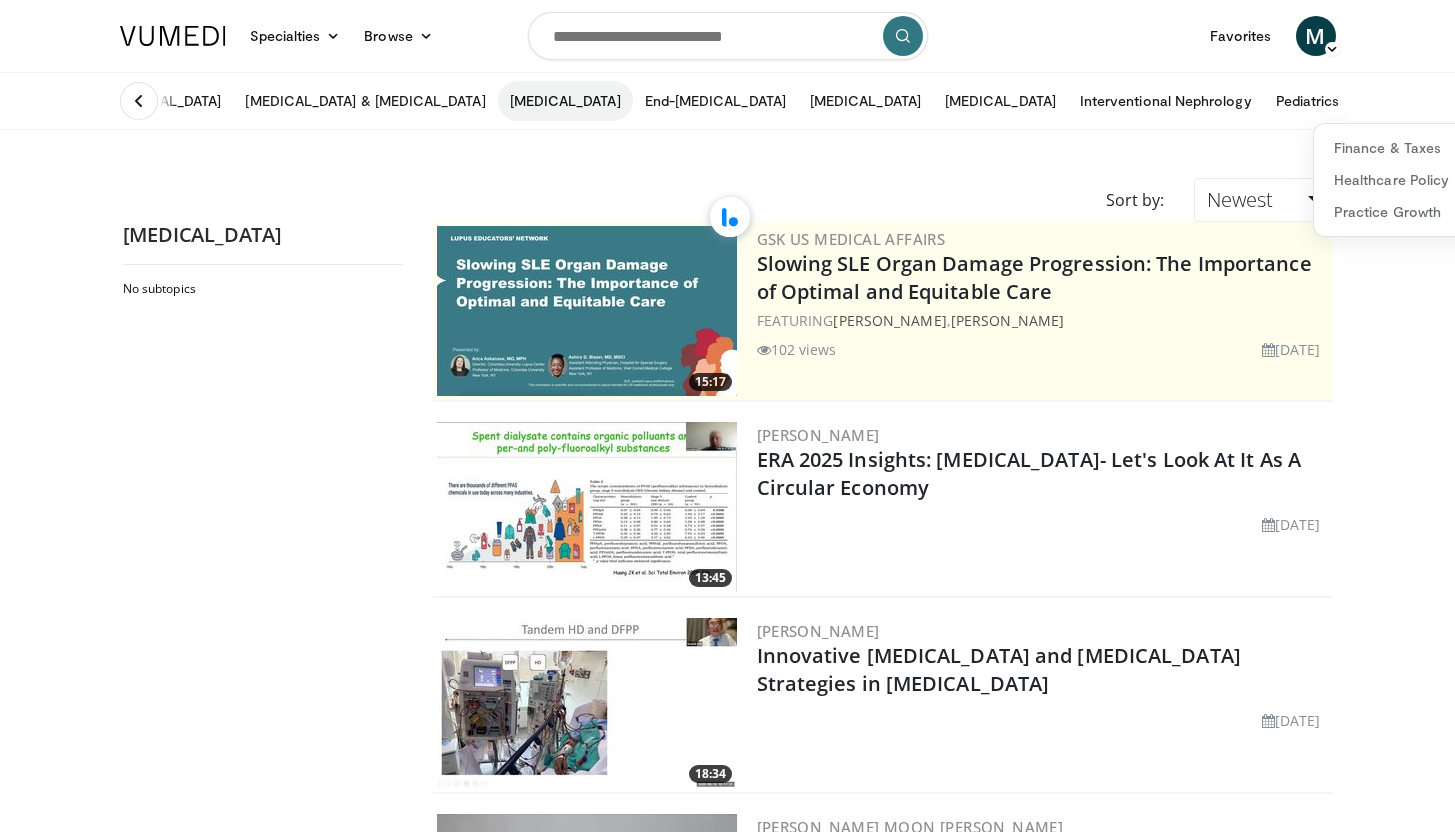 click on "[MEDICAL_DATA]" at bounding box center (565, 101) 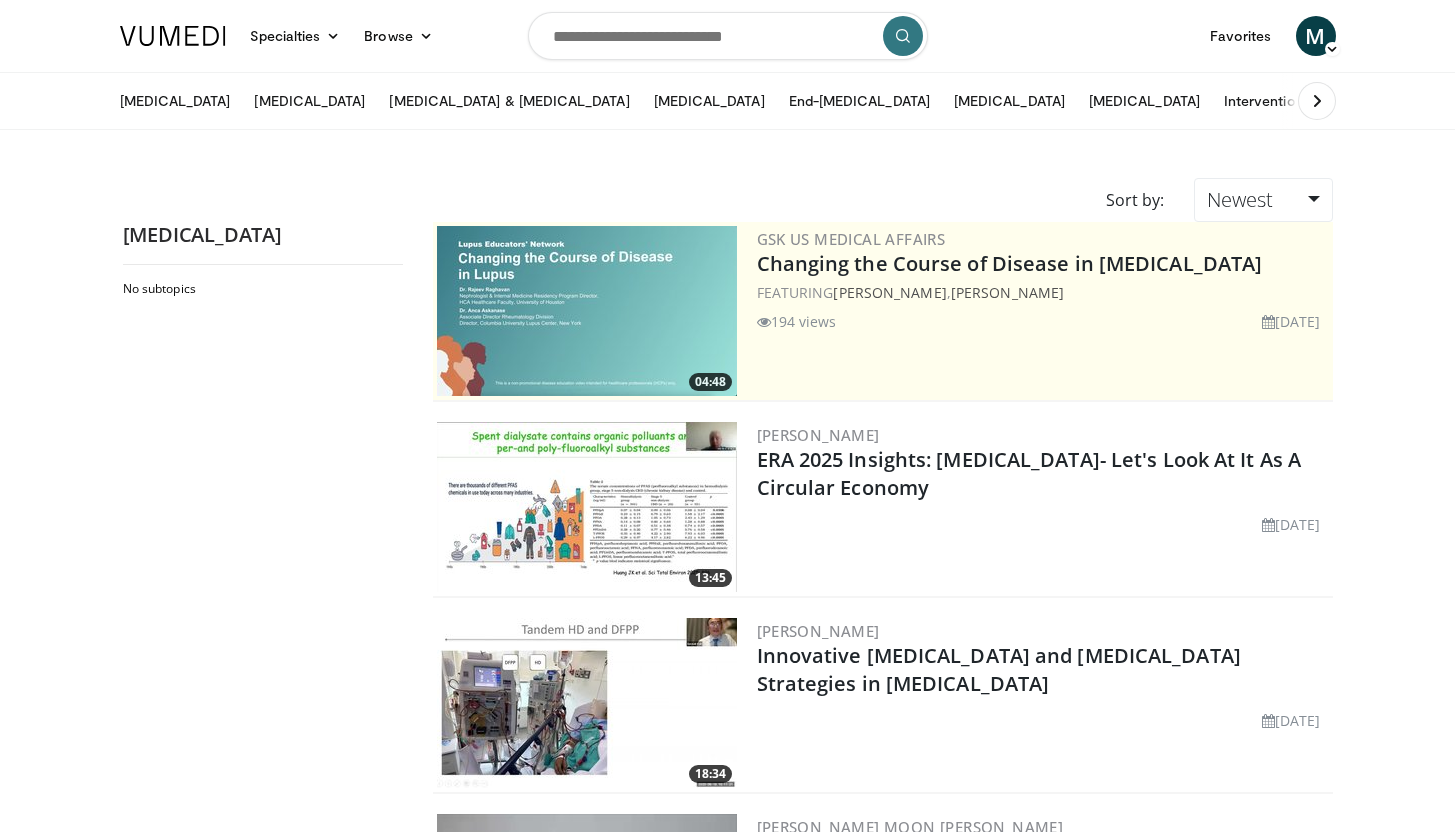 scroll, scrollTop: 0, scrollLeft: 0, axis: both 